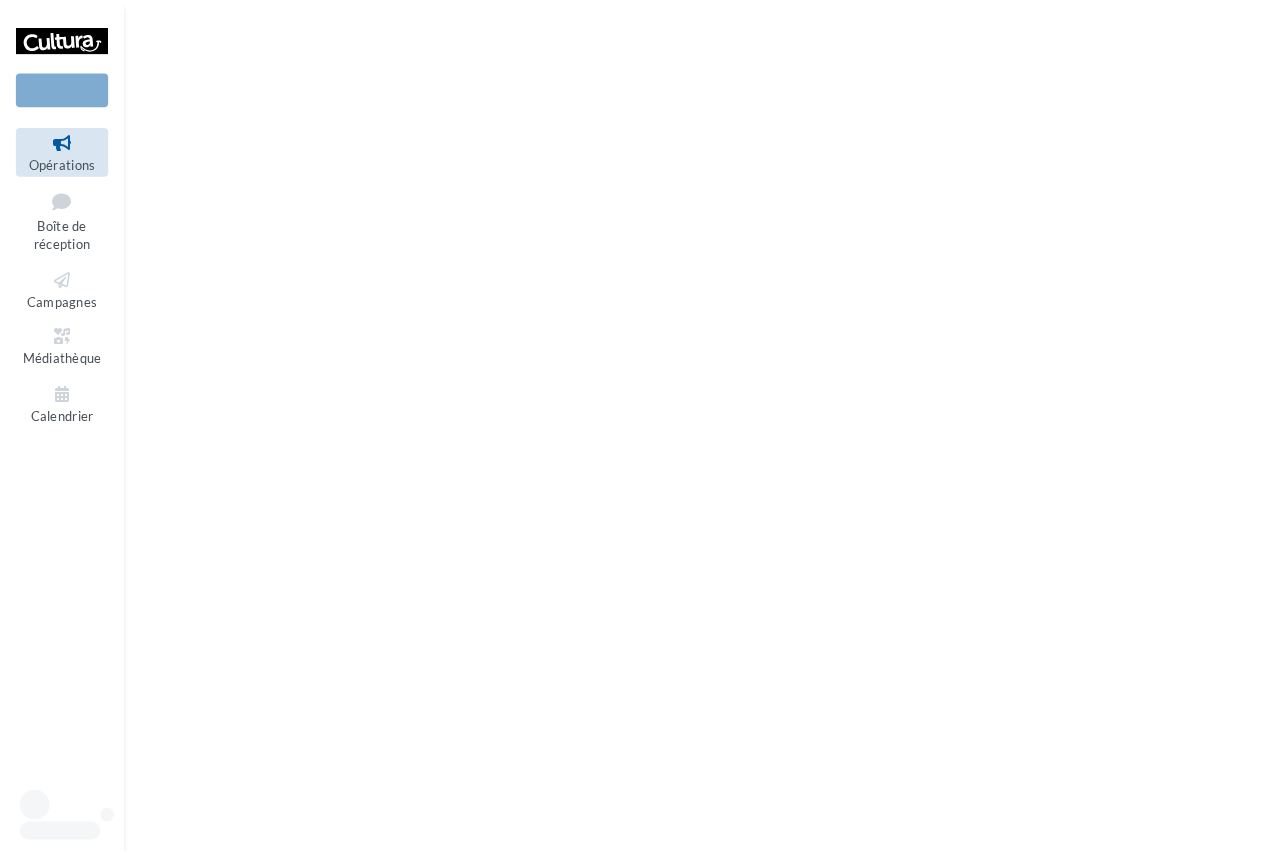 scroll, scrollTop: 0, scrollLeft: 0, axis: both 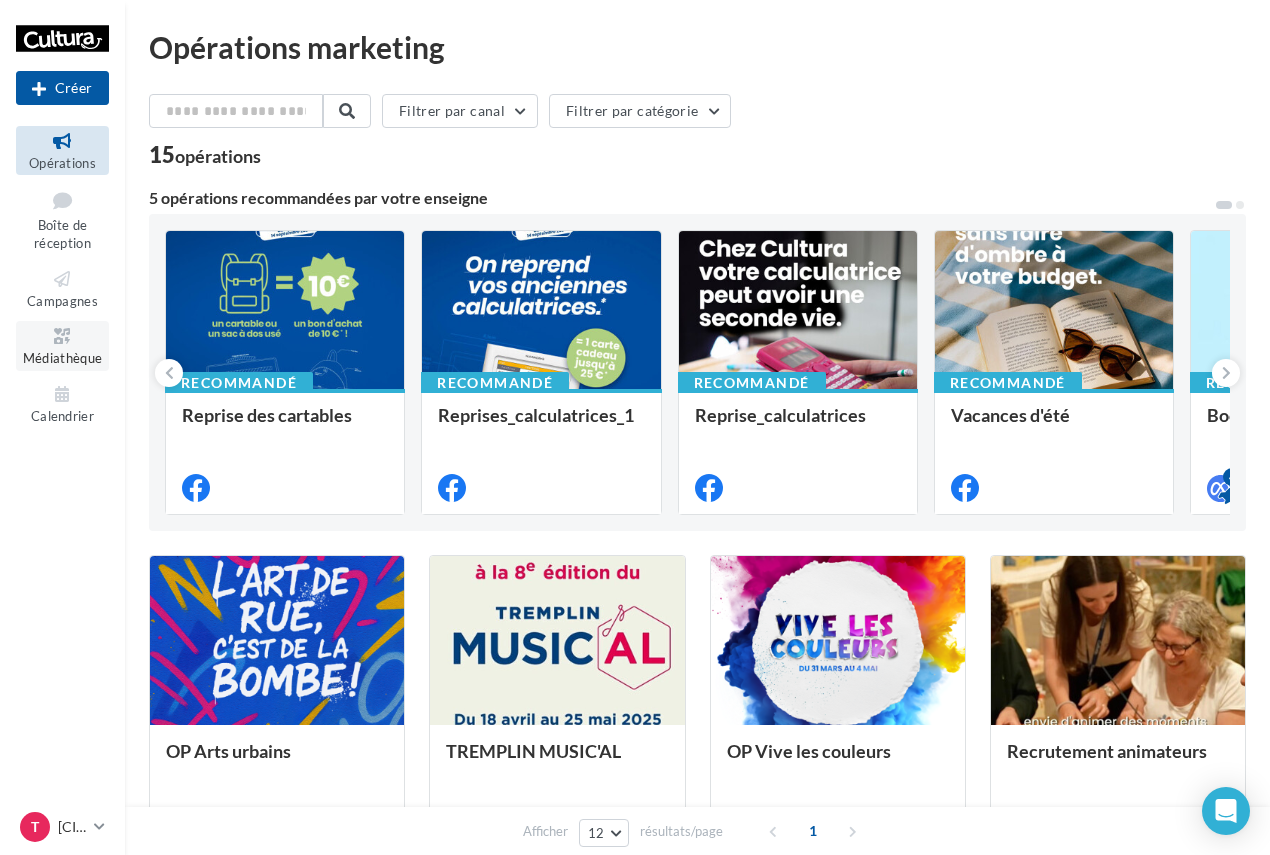 click at bounding box center [62, 336] 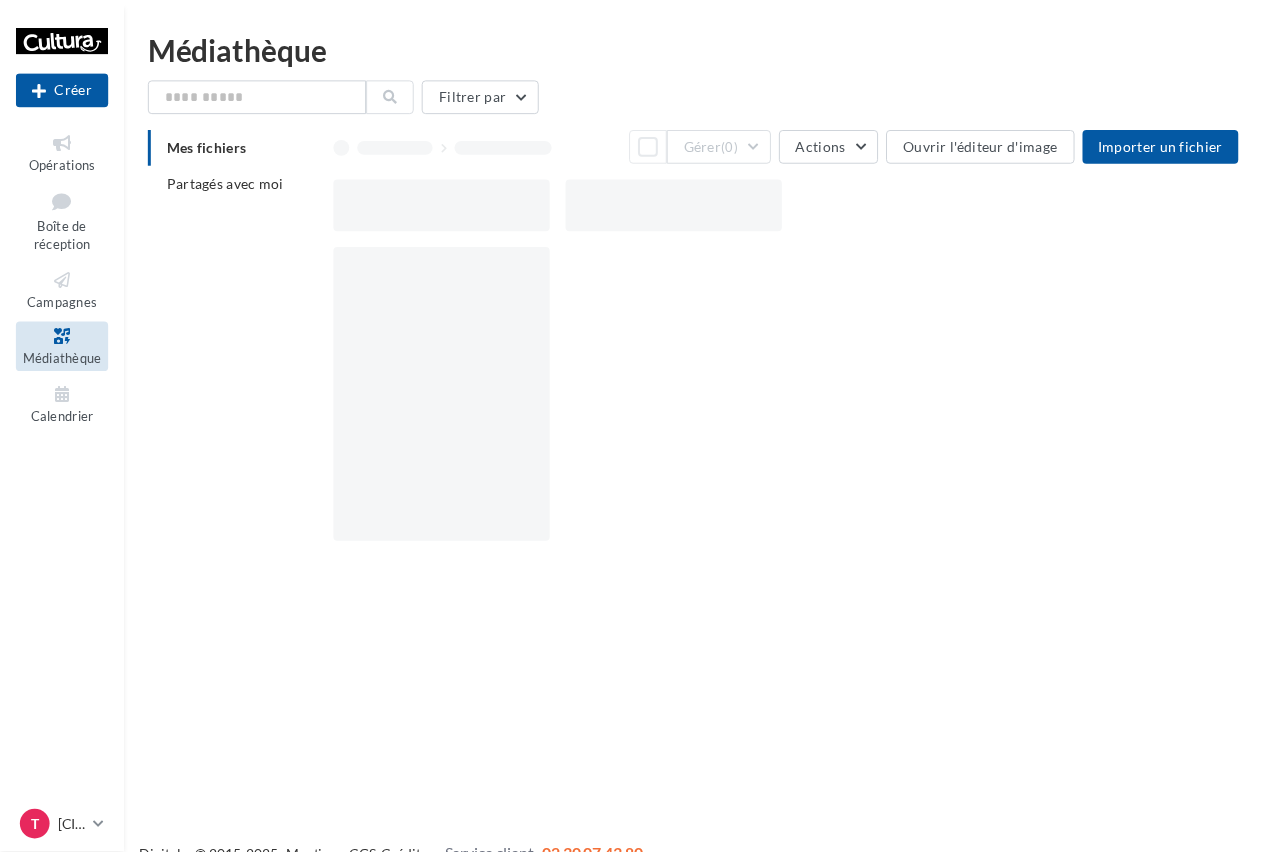 scroll, scrollTop: 0, scrollLeft: 0, axis: both 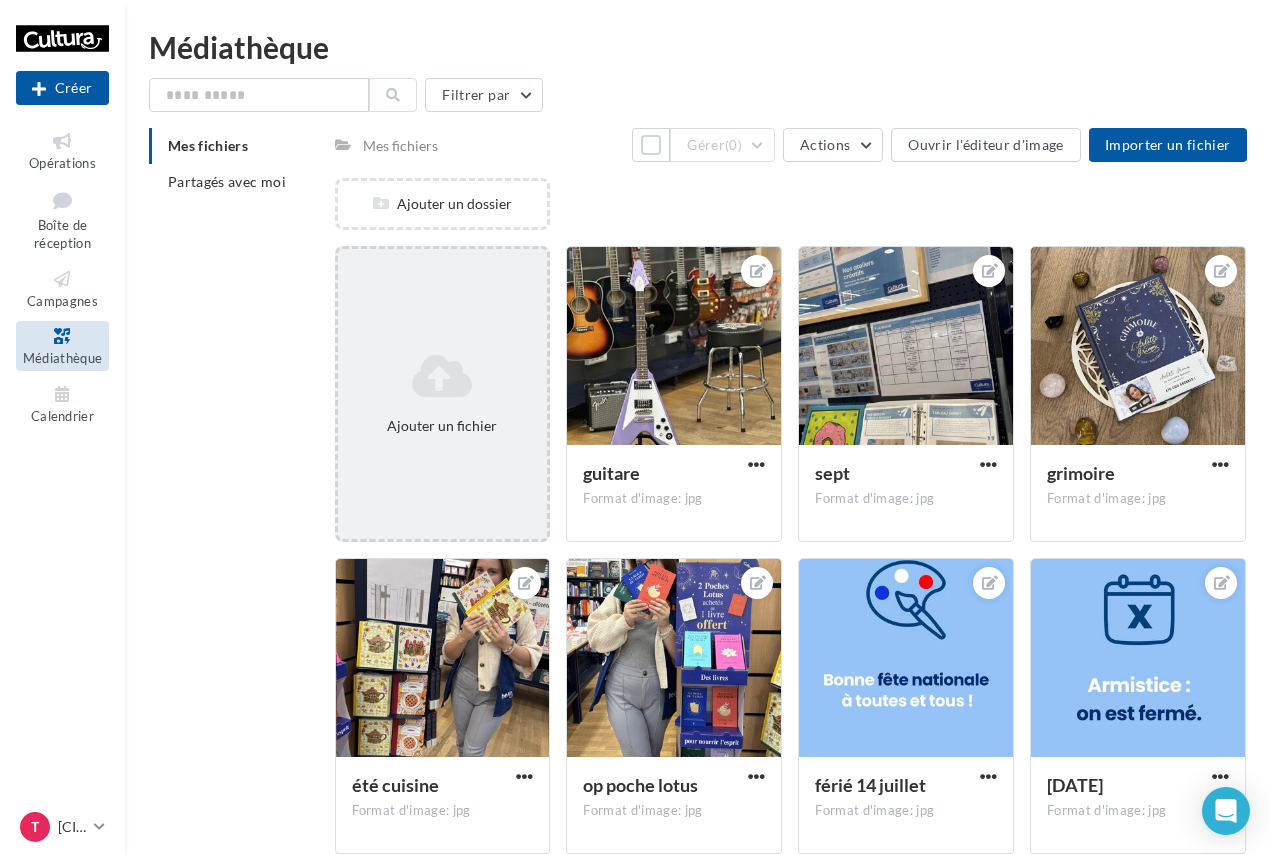 click at bounding box center (443, 376) 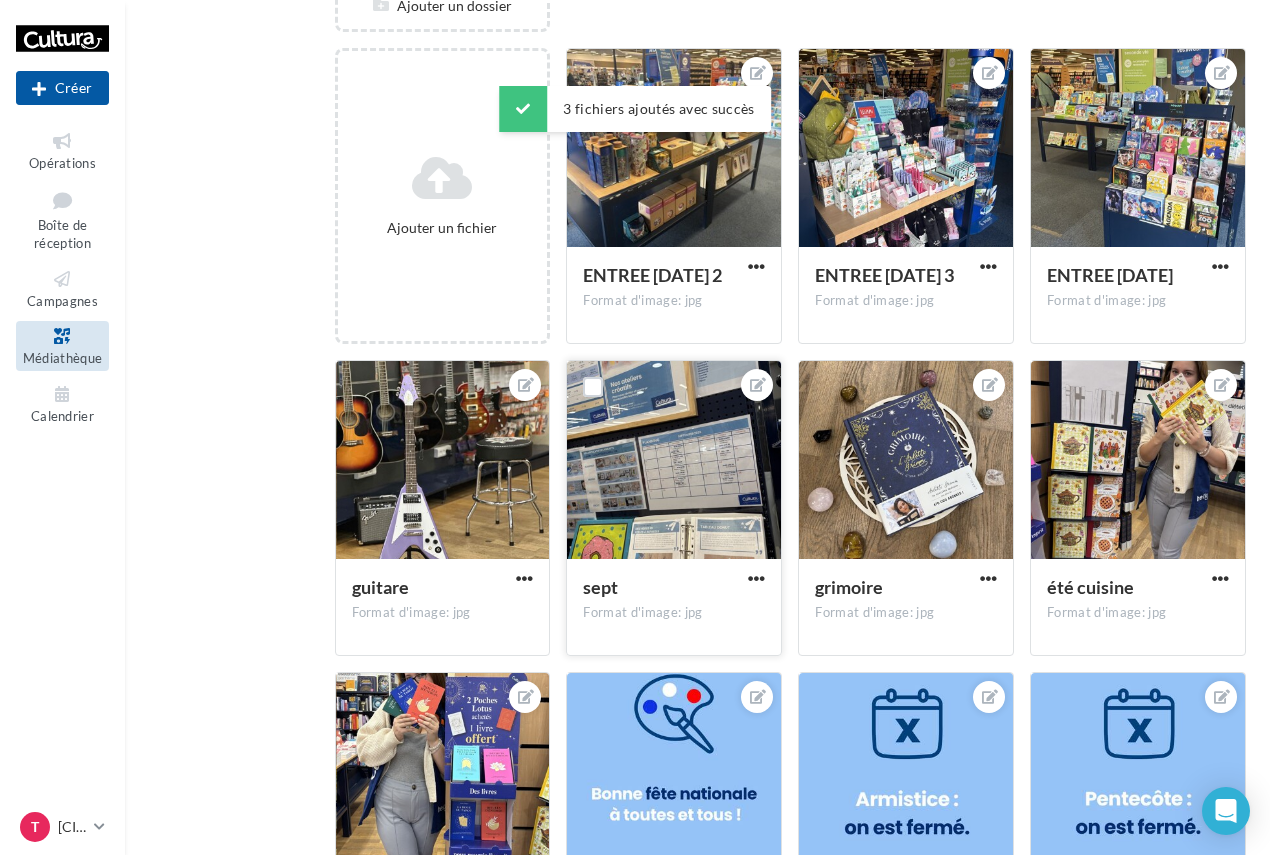 scroll, scrollTop: 200, scrollLeft: 0, axis: vertical 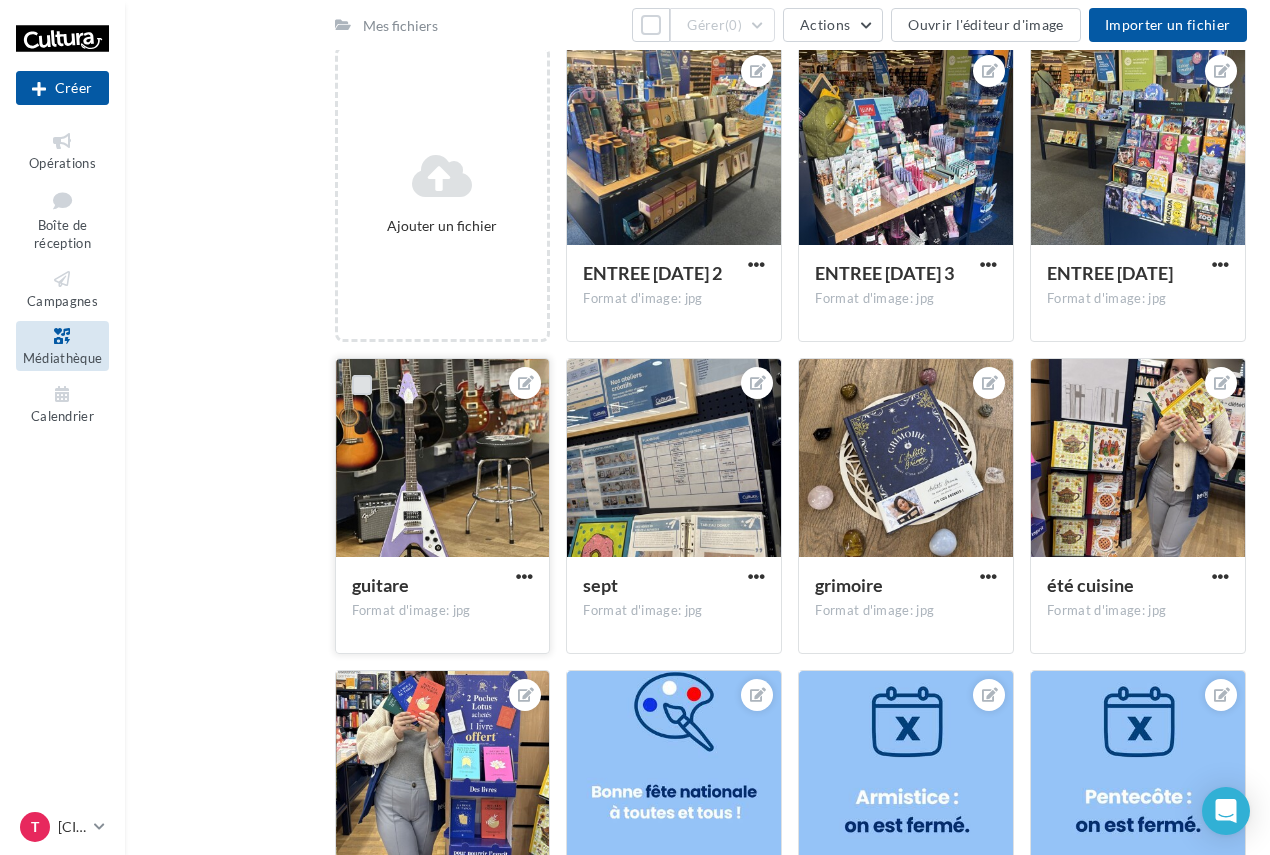 click at bounding box center [362, 385] 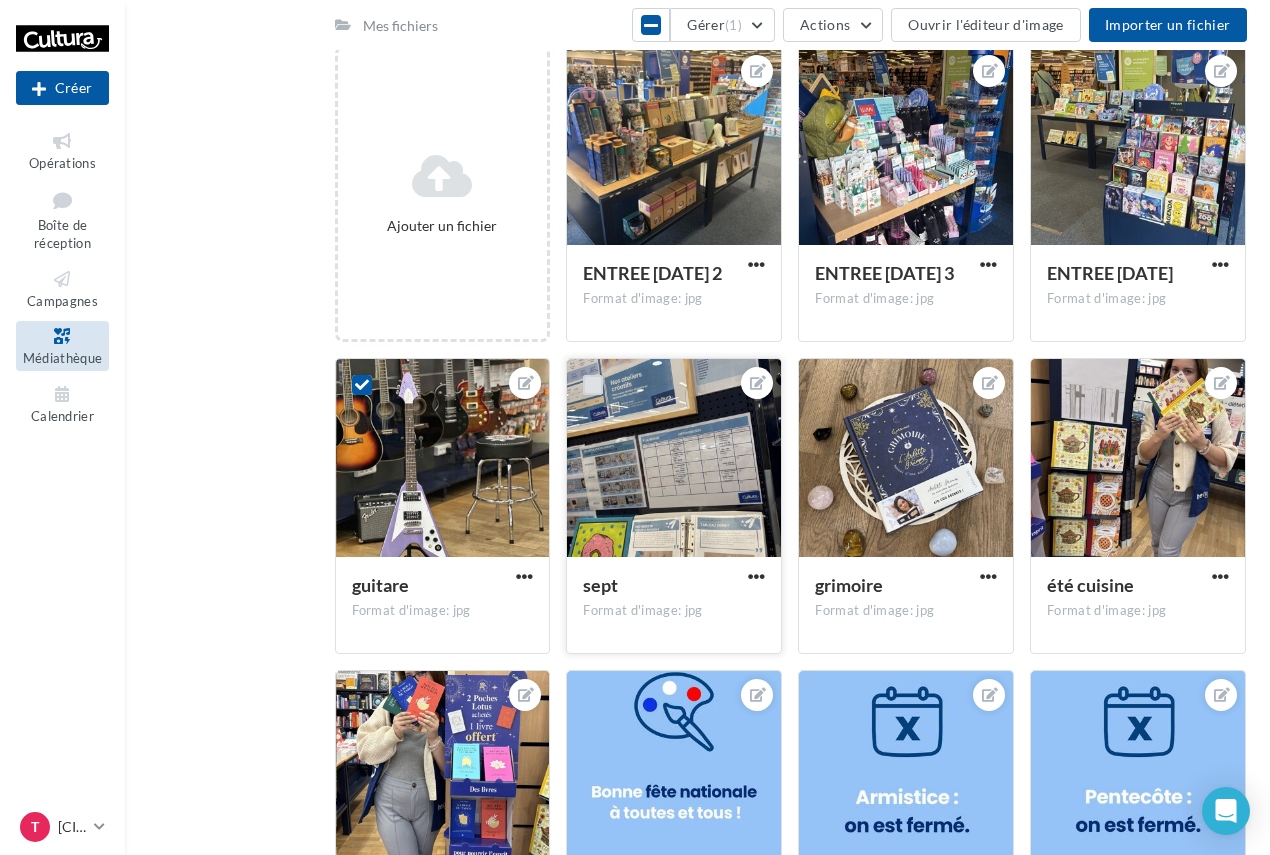 click at bounding box center (593, 385) 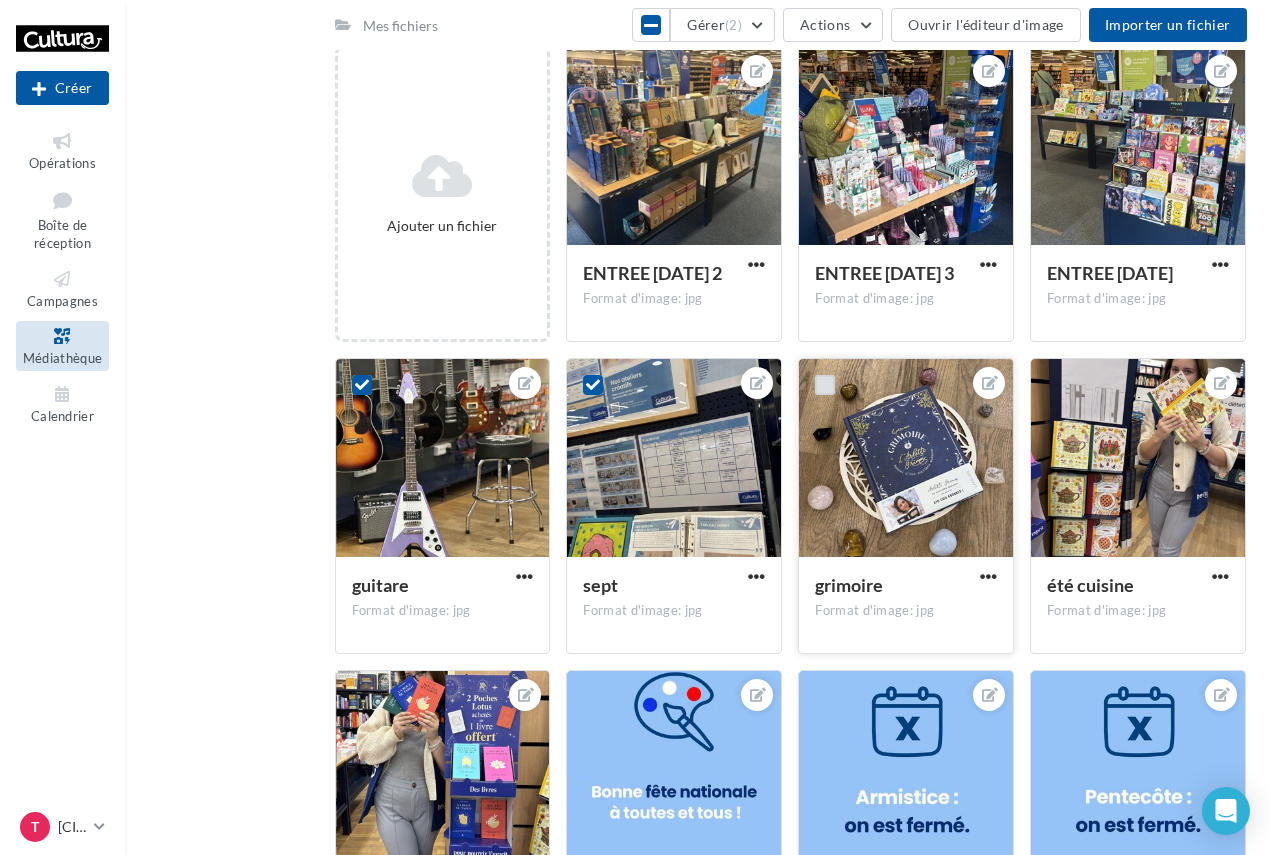 click at bounding box center (825, 385) 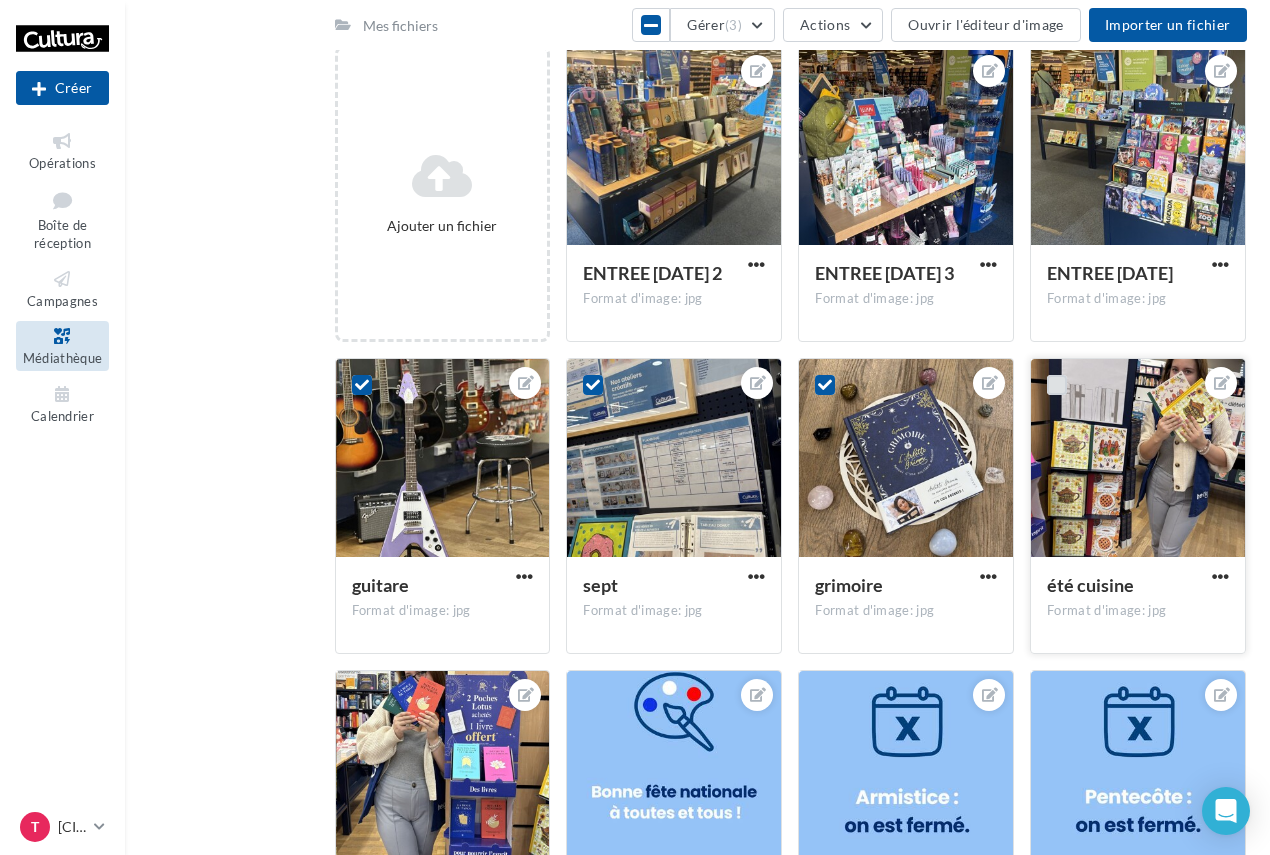 click at bounding box center (1057, 385) 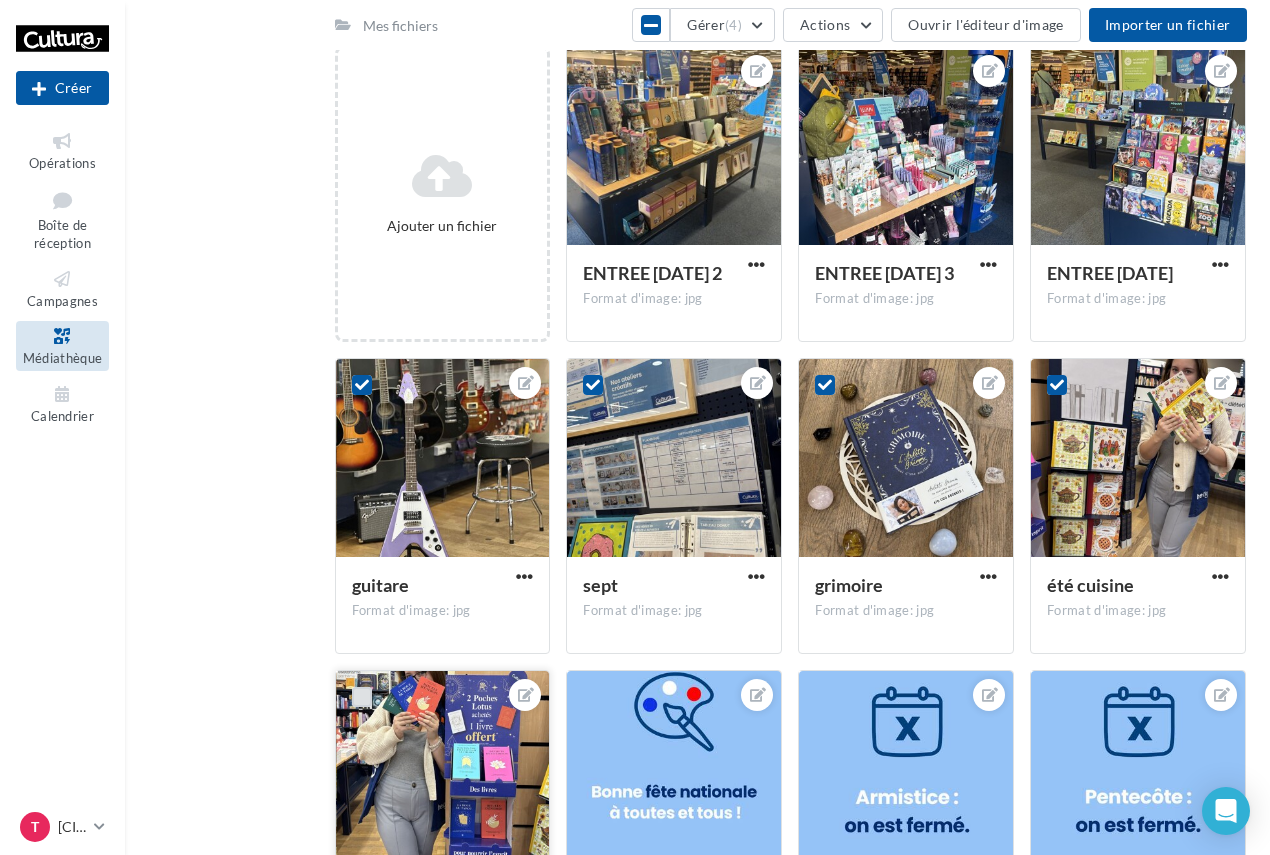 click at bounding box center (362, 697) 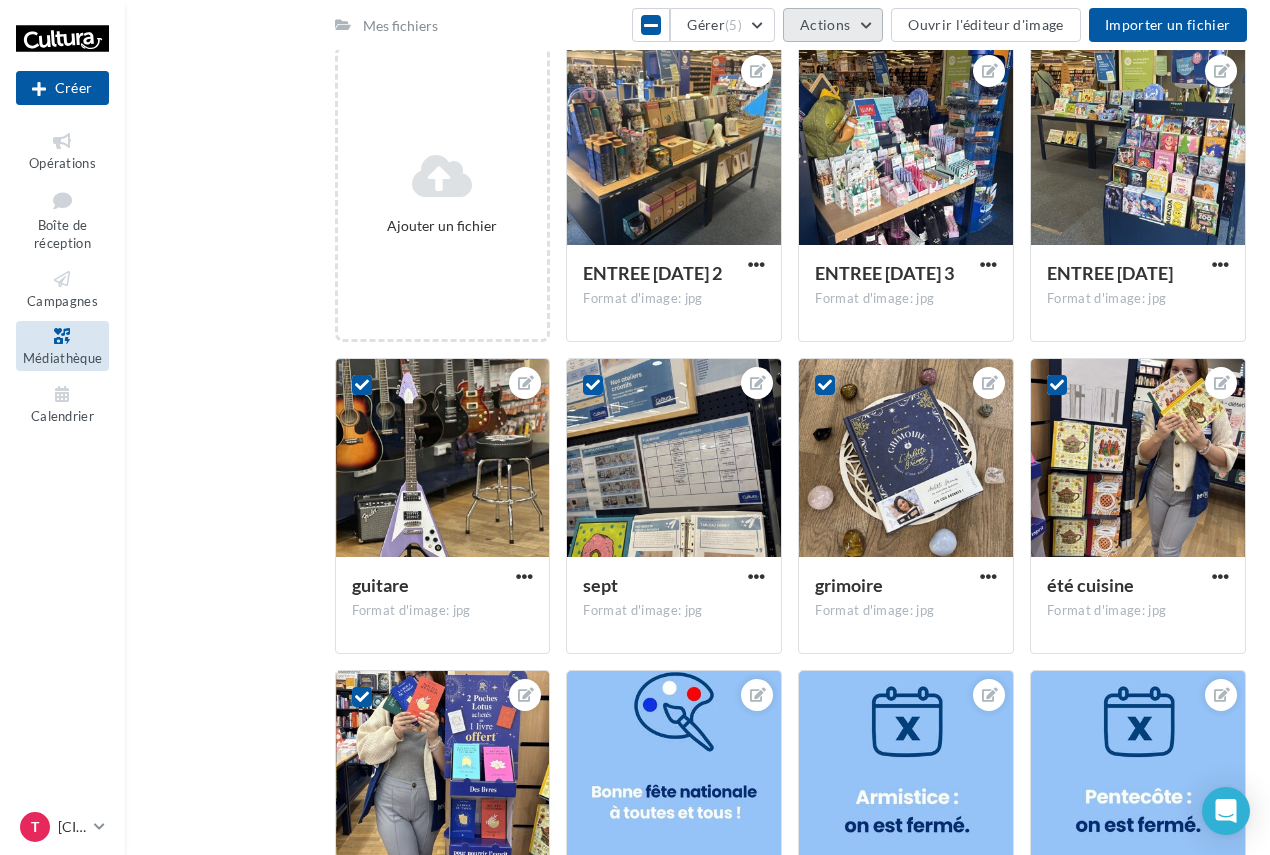 click on "Actions" at bounding box center [833, 25] 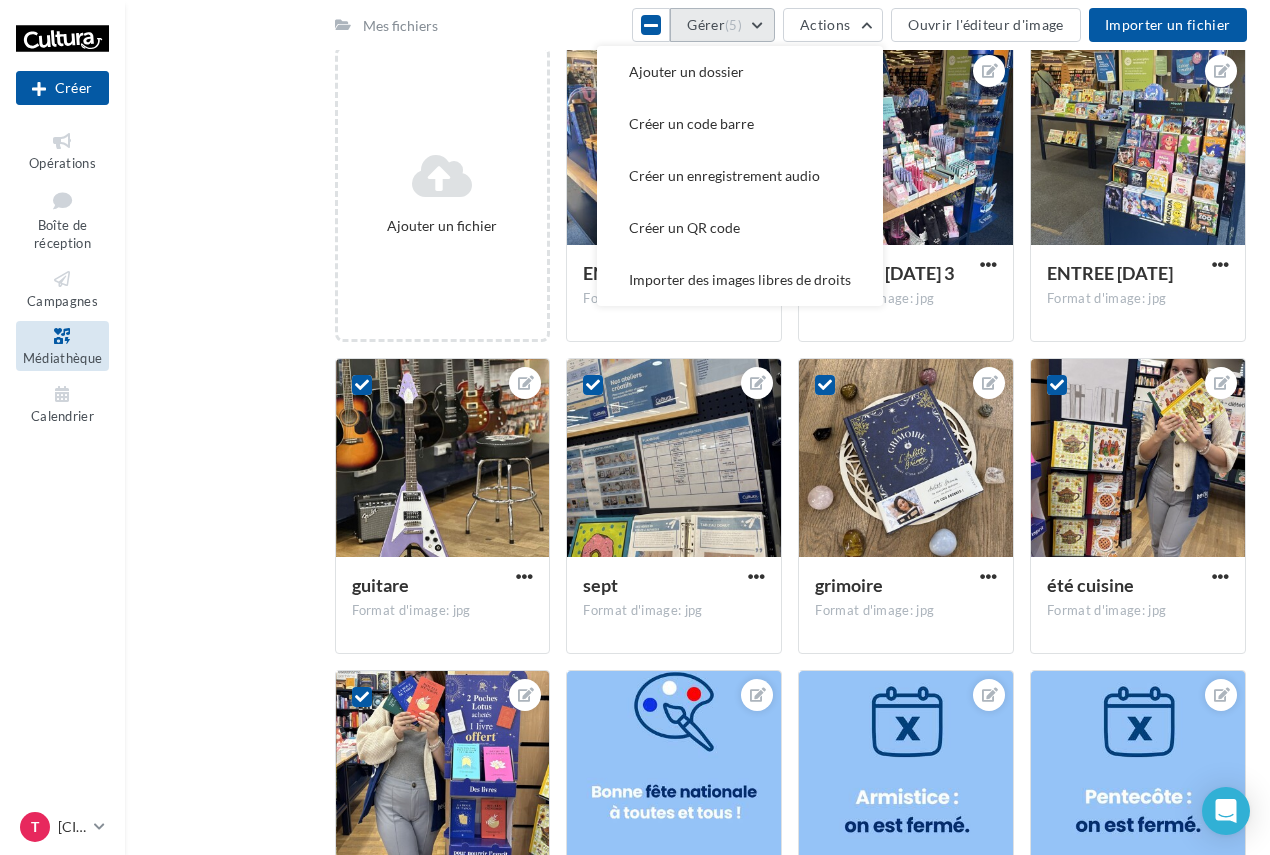 click on "(5)" at bounding box center (733, 25) 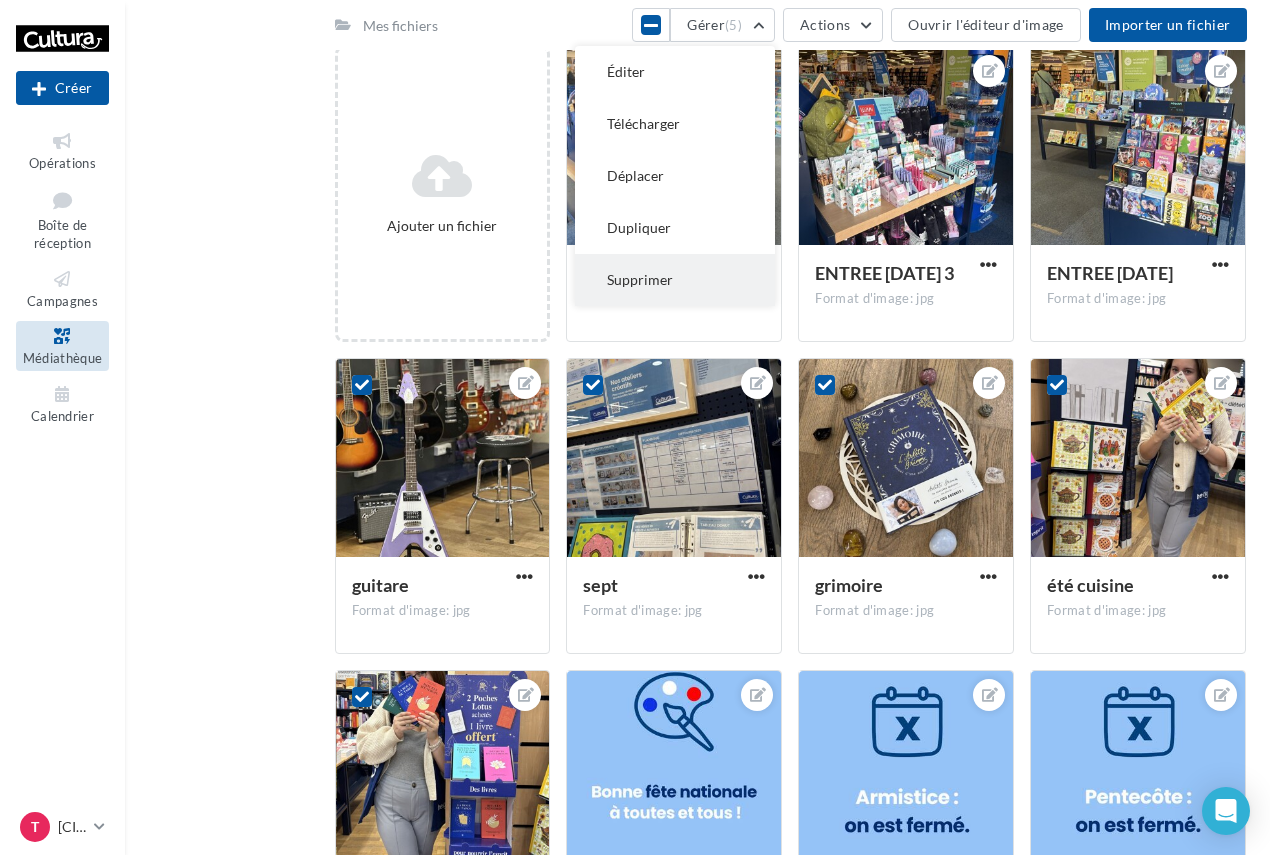 click on "Supprimer" at bounding box center (675, 280) 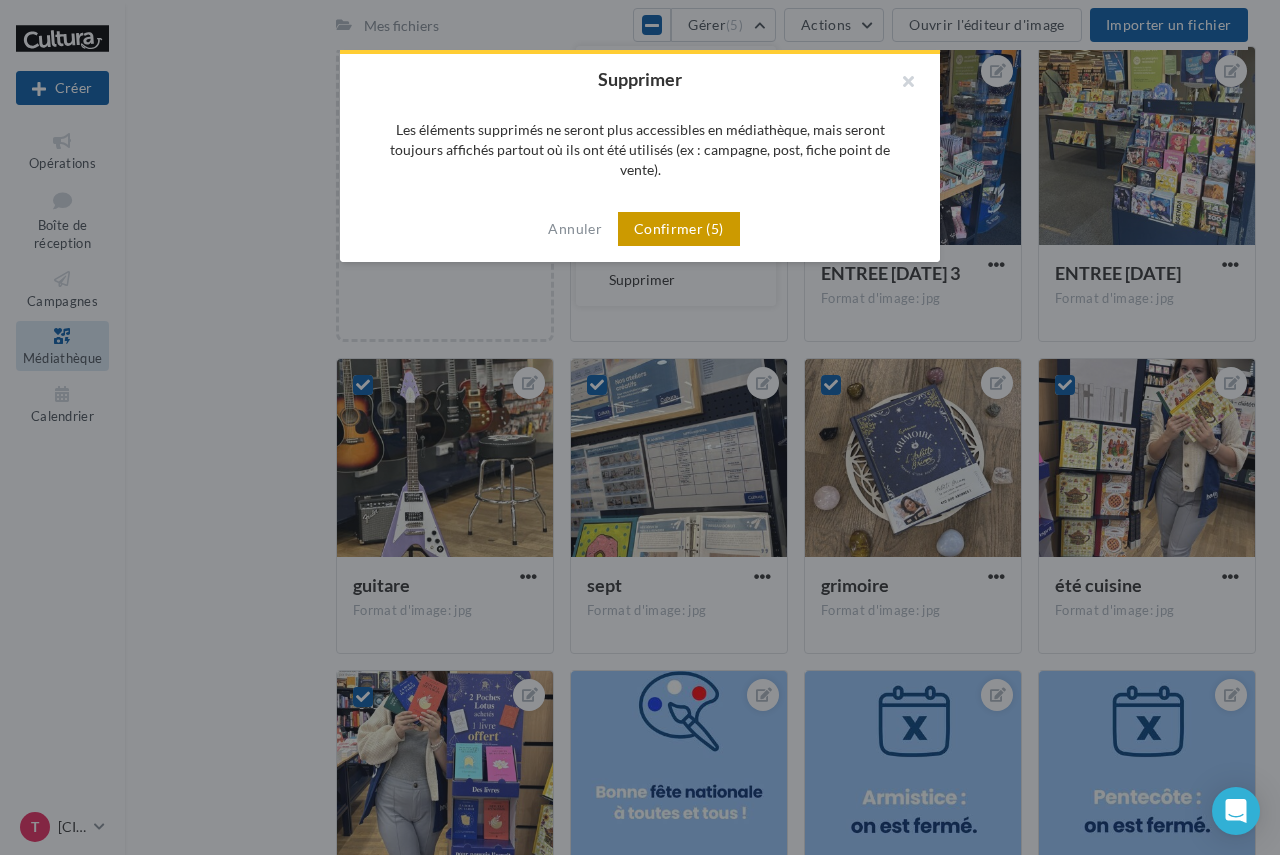 click on "Confirmer (5)" at bounding box center (679, 229) 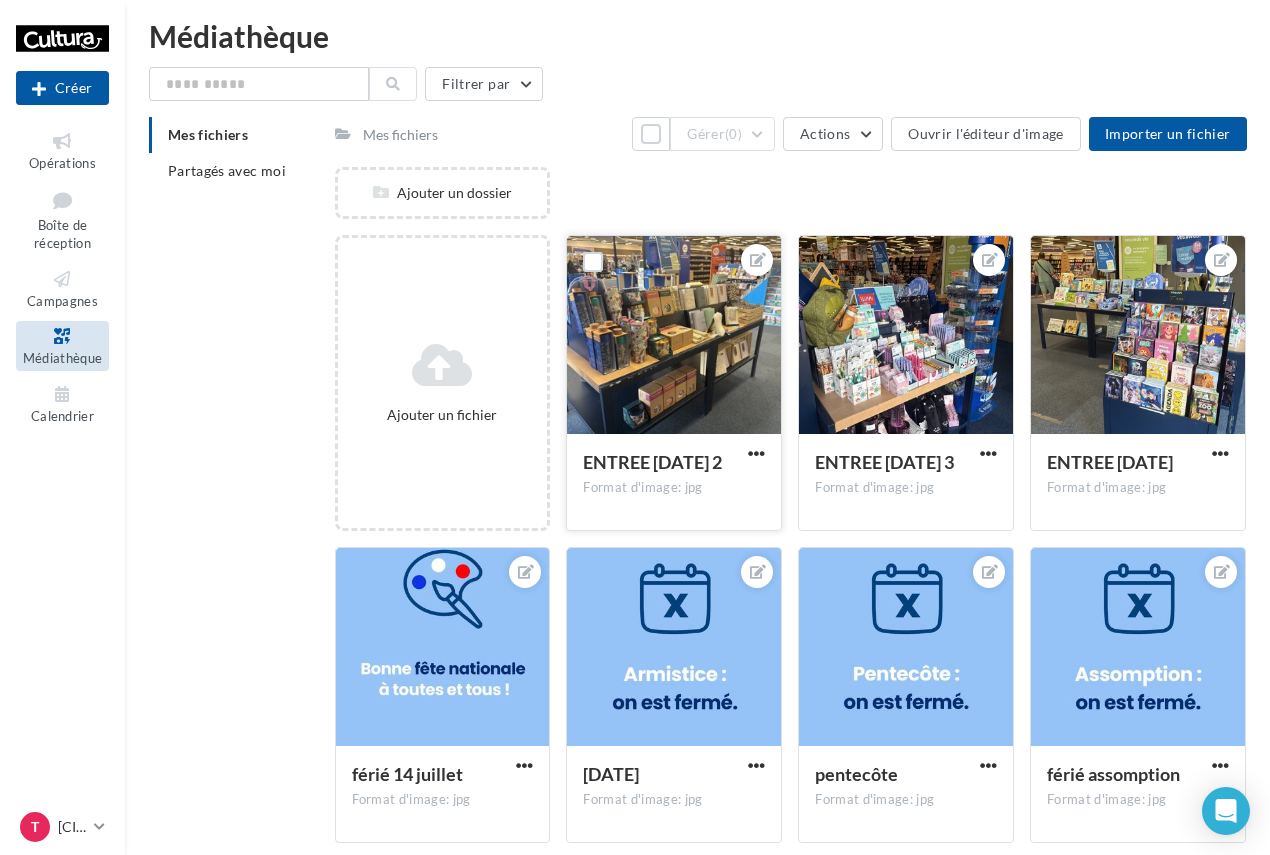 scroll, scrollTop: 0, scrollLeft: 0, axis: both 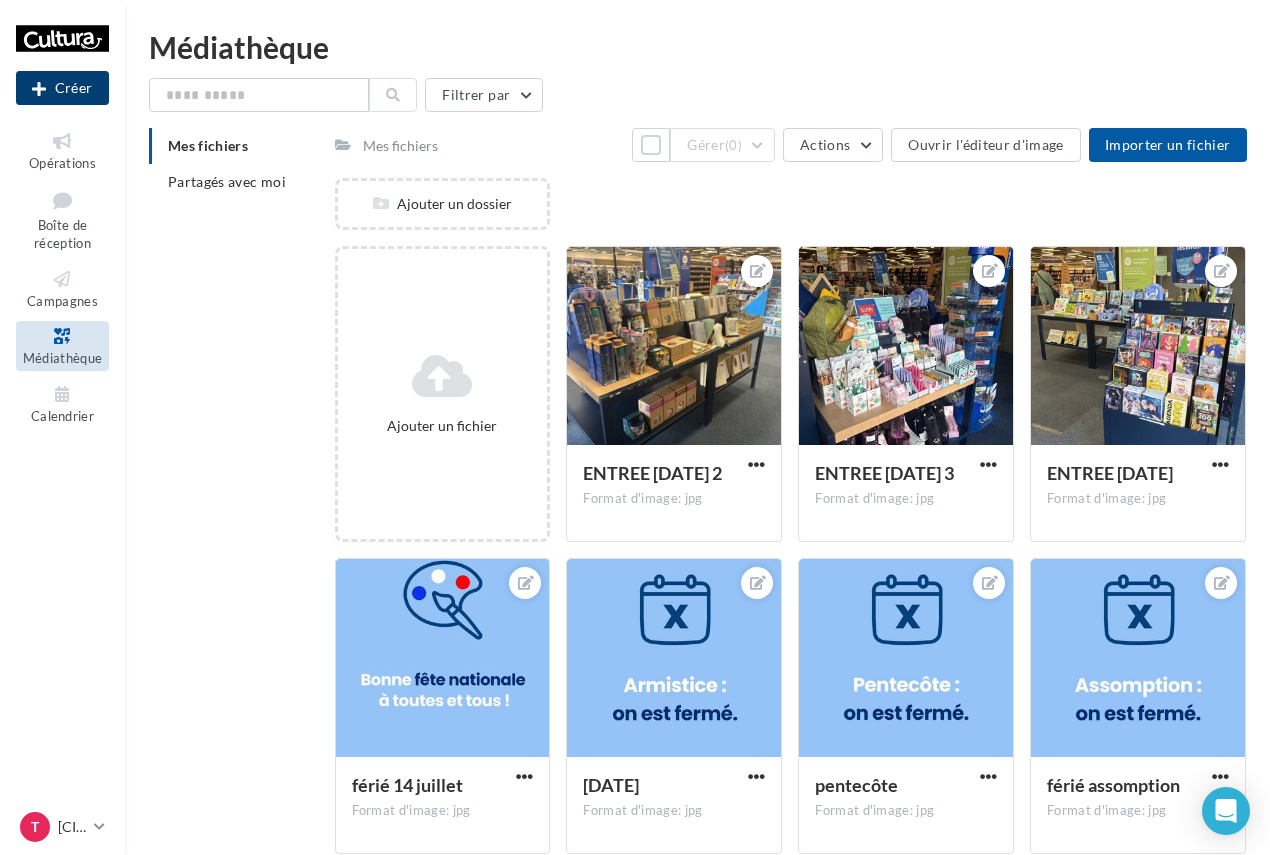 click on "Créer" at bounding box center (62, 88) 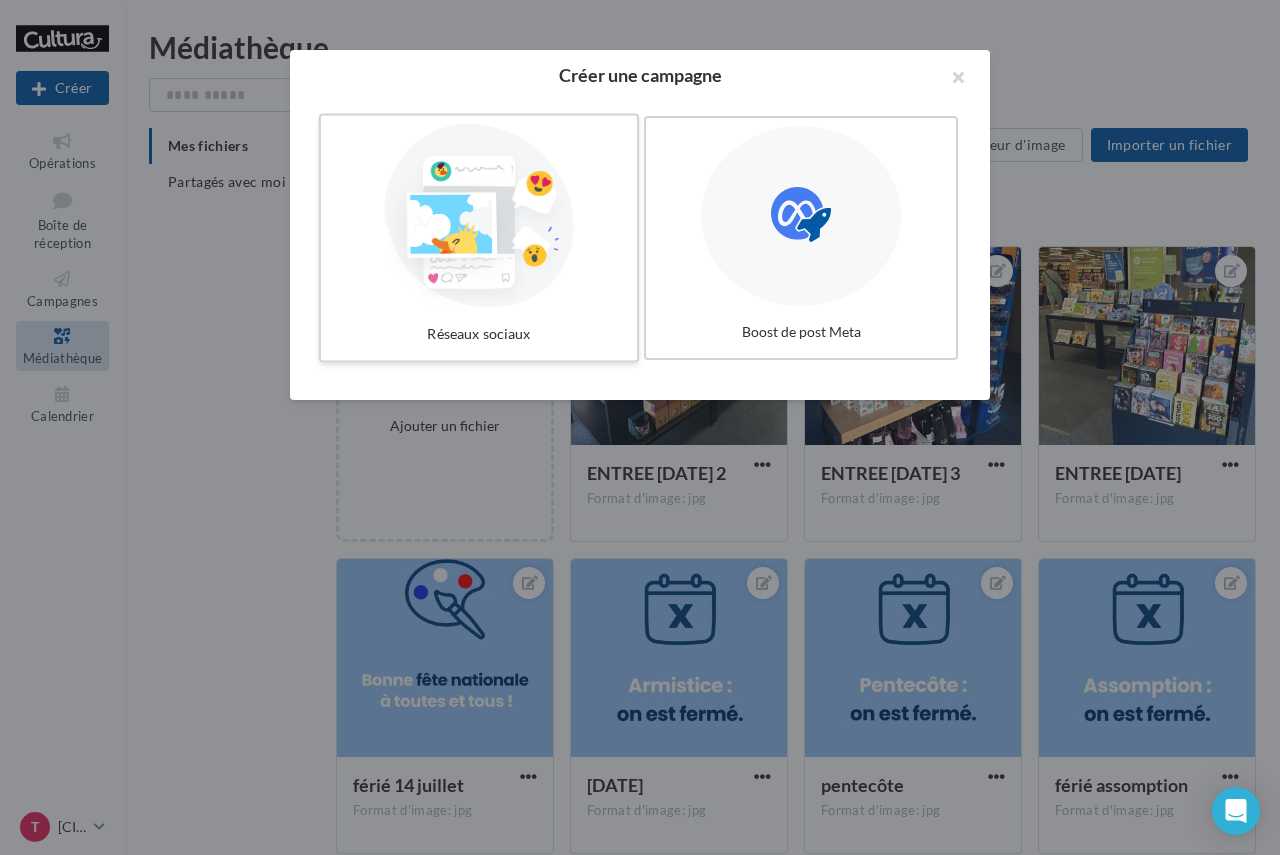 click at bounding box center (479, 216) 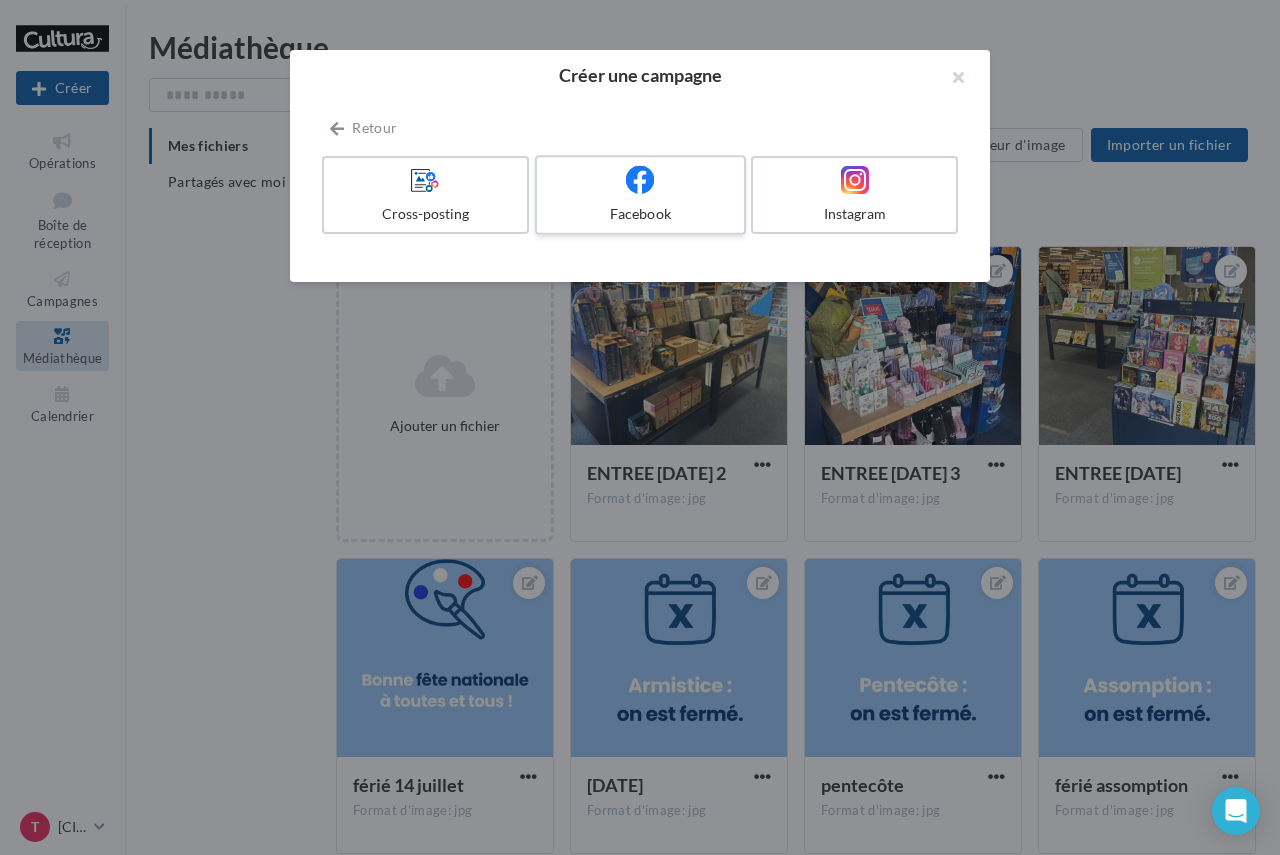 click on "Facebook" at bounding box center [640, 214] 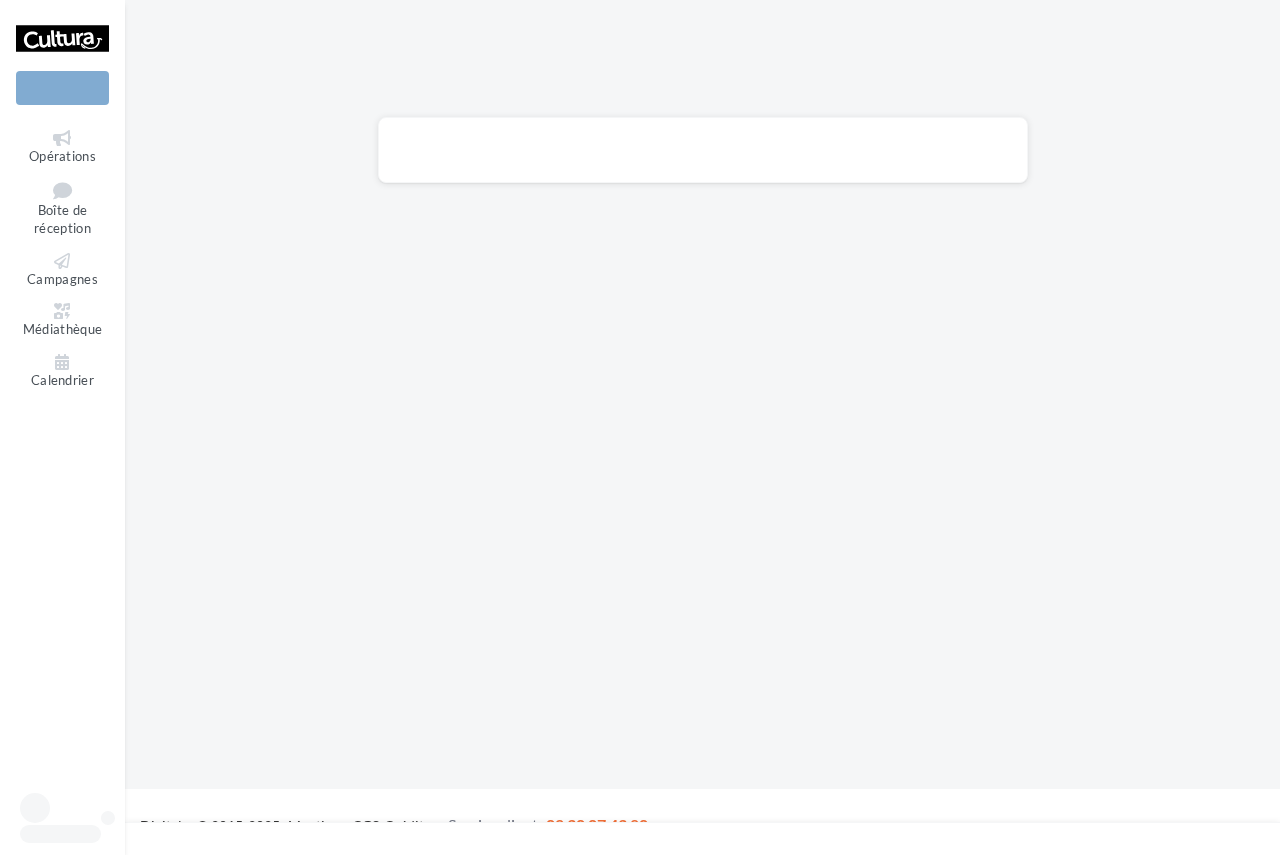 scroll, scrollTop: 0, scrollLeft: 0, axis: both 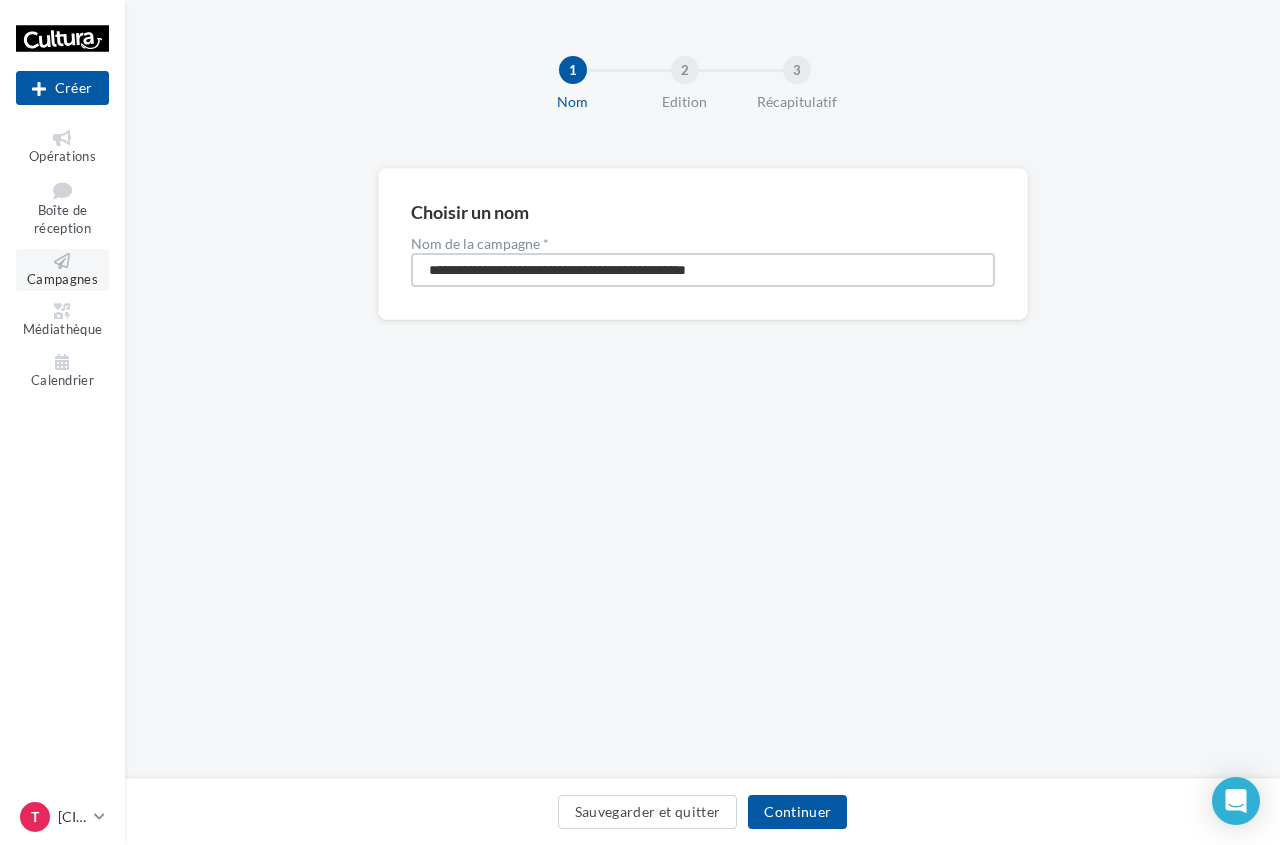drag, startPoint x: 846, startPoint y: 287, endPoint x: 40, endPoint y: 279, distance: 806.0397 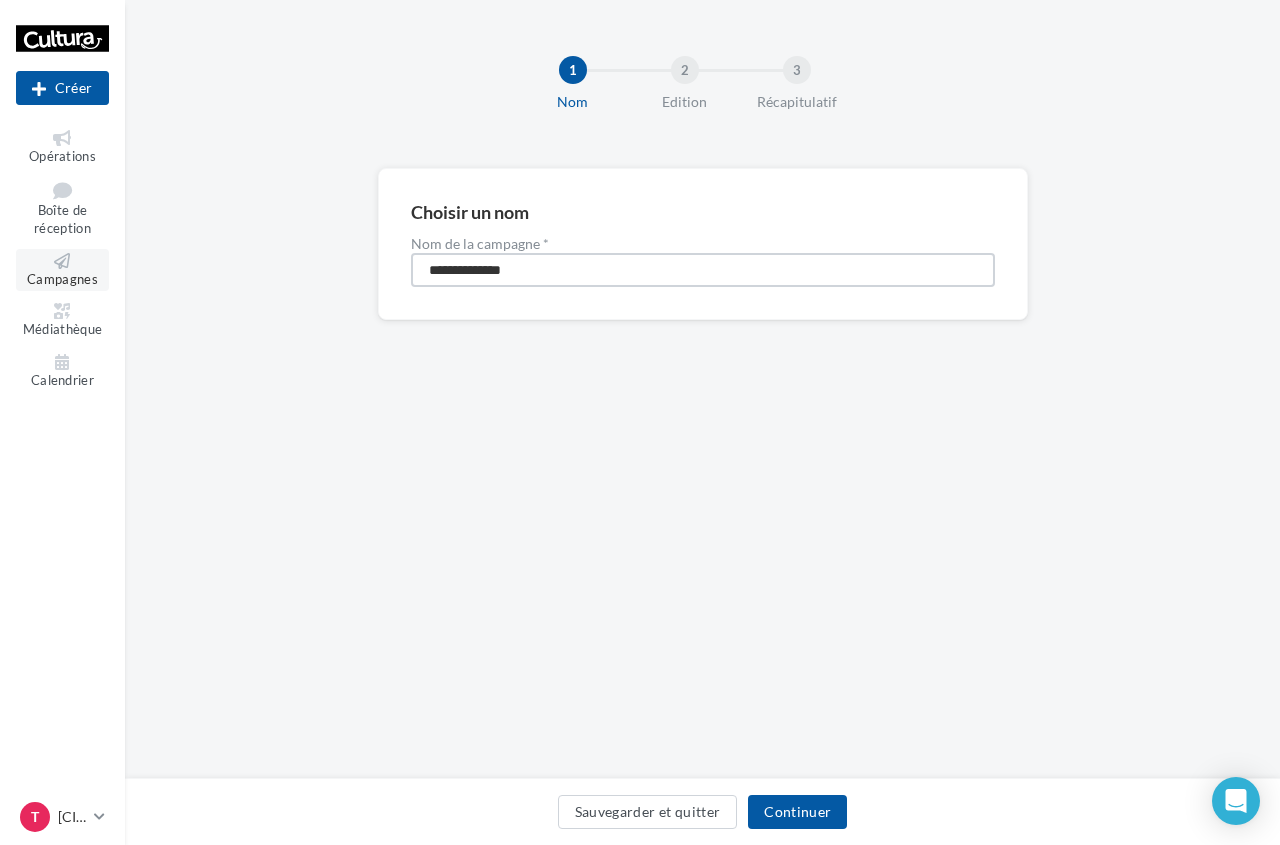 type on "**********" 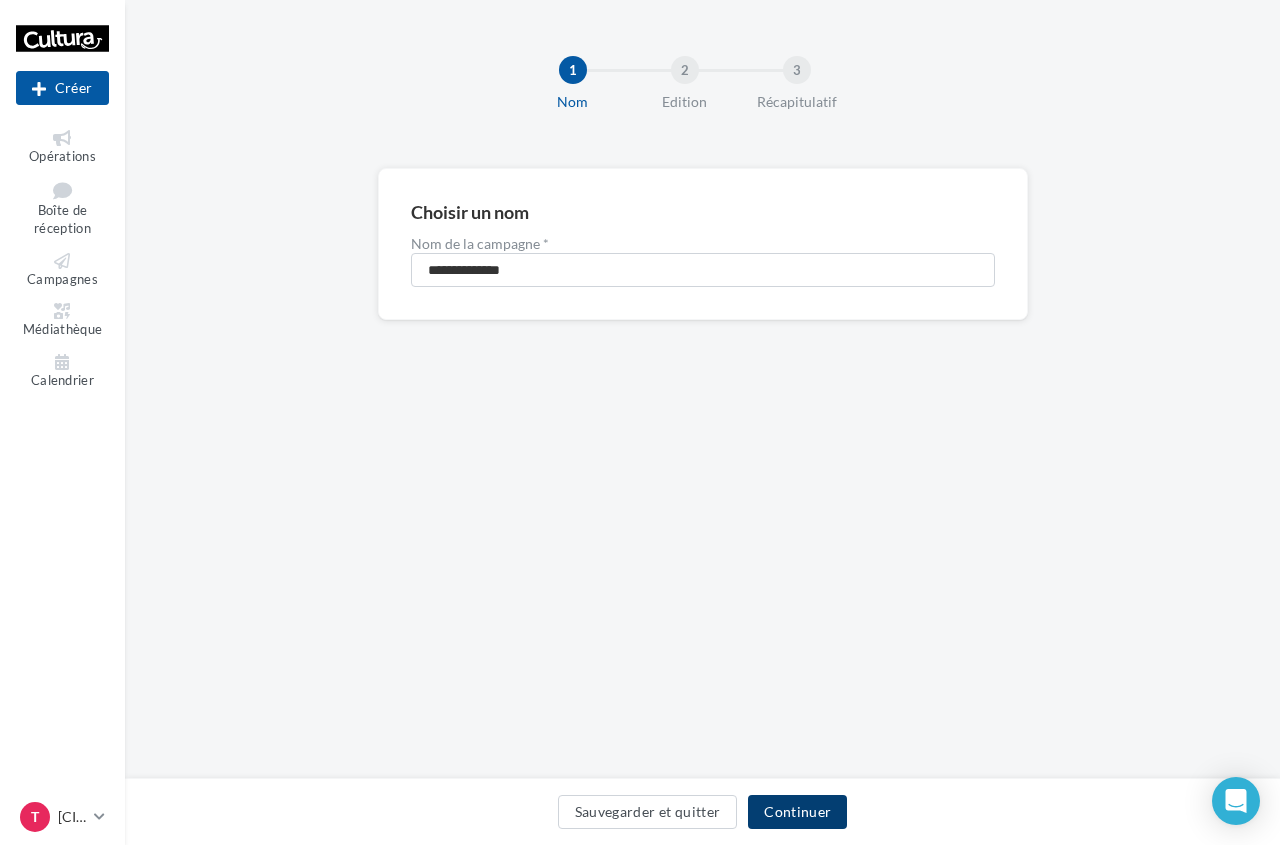 click on "Continuer" at bounding box center (797, 812) 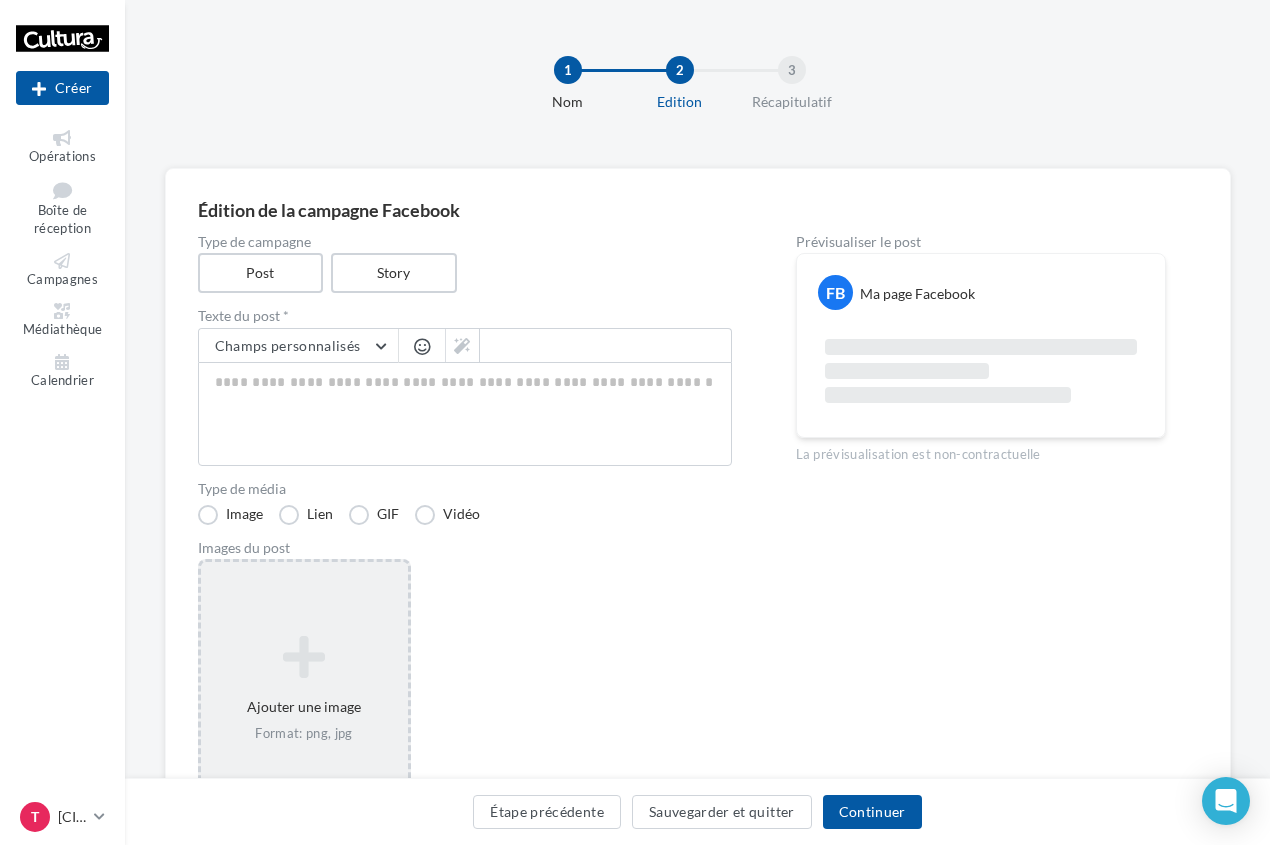 click on "Format: png, jpg" at bounding box center [304, 734] 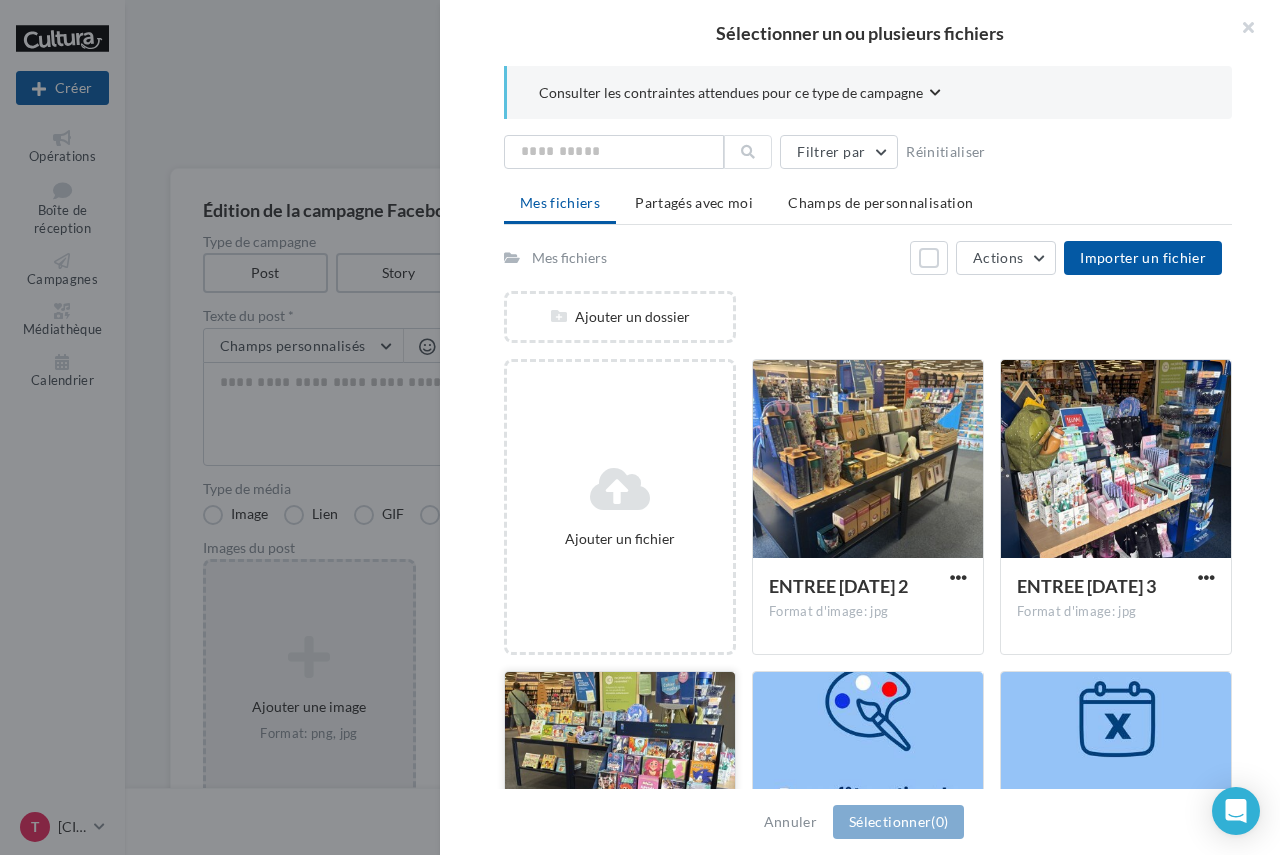 click at bounding box center (620, 772) 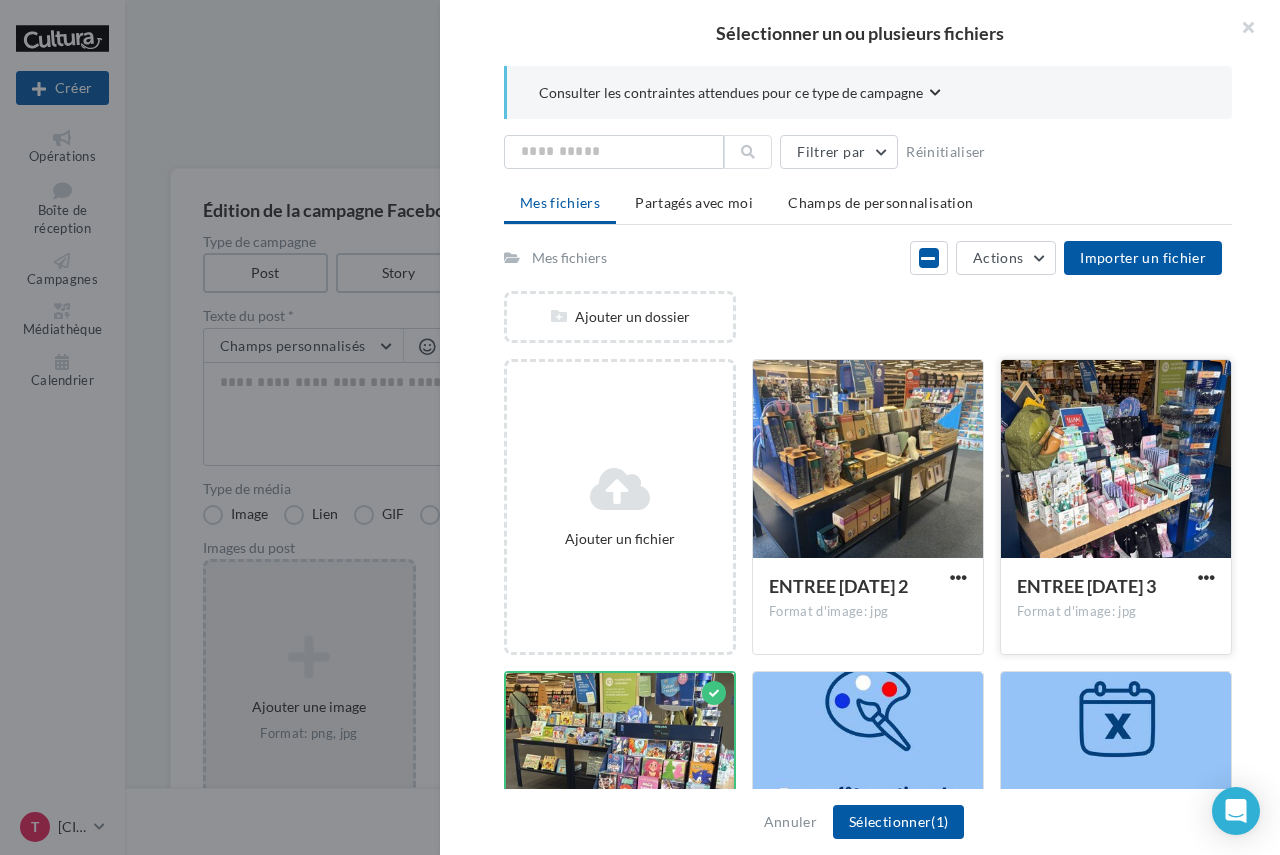 click at bounding box center [1116, 460] 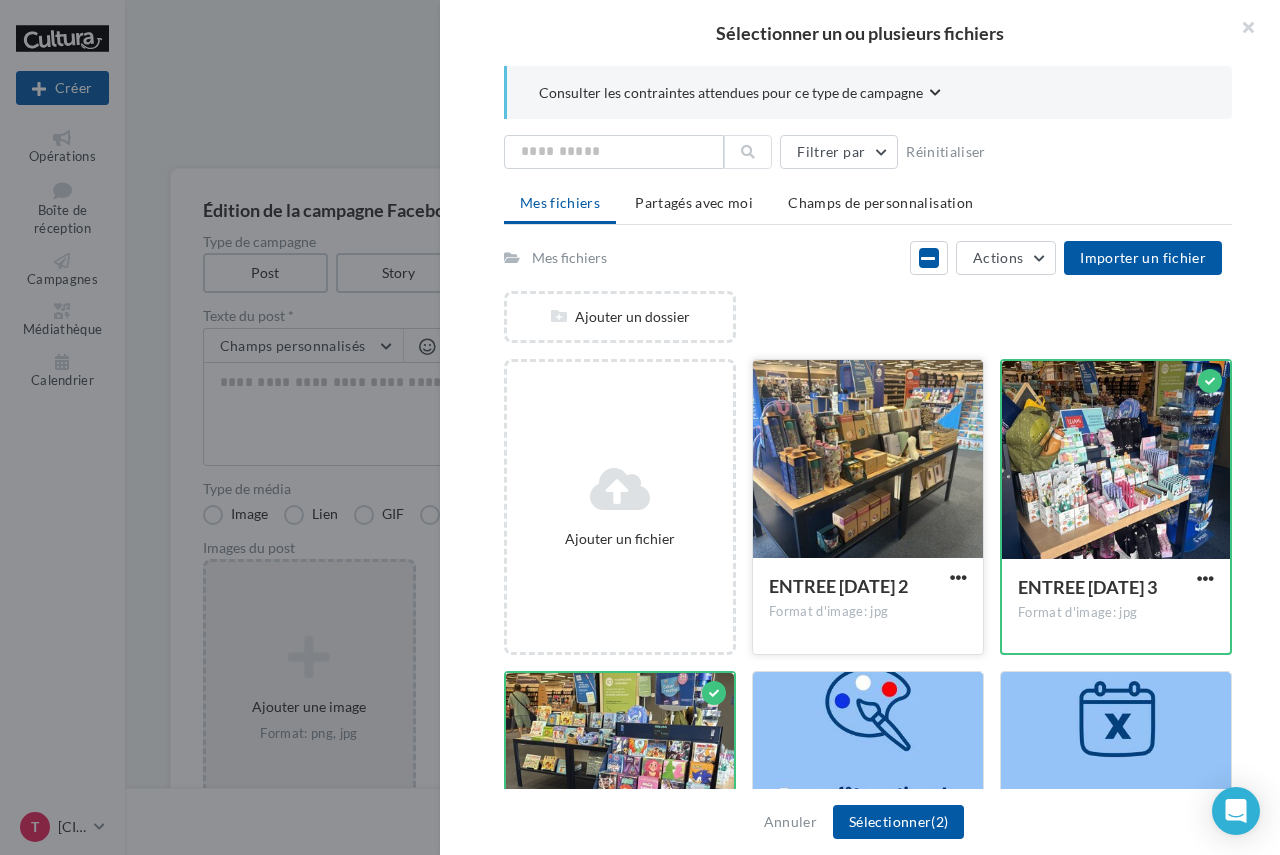 click at bounding box center (868, 460) 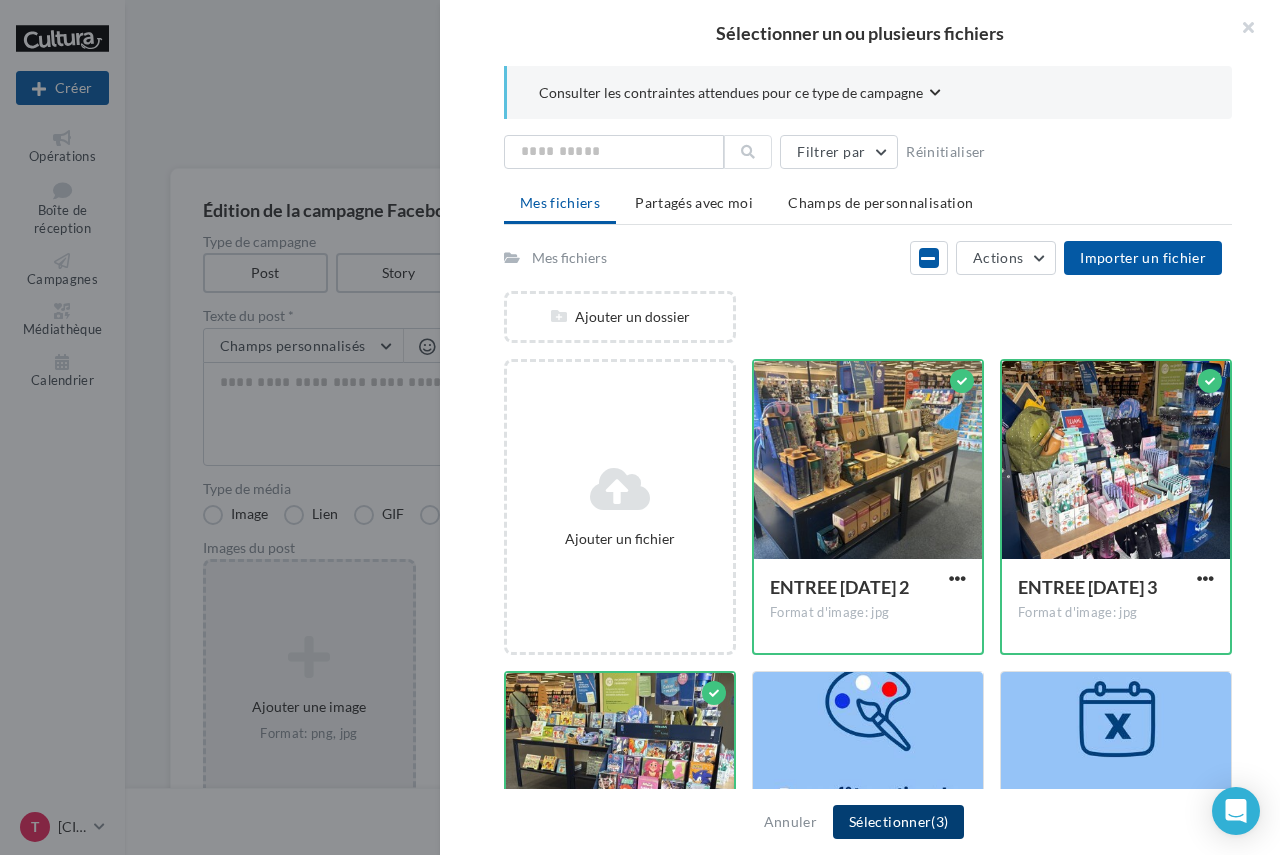 click on "Sélectionner   (3)" at bounding box center [898, 822] 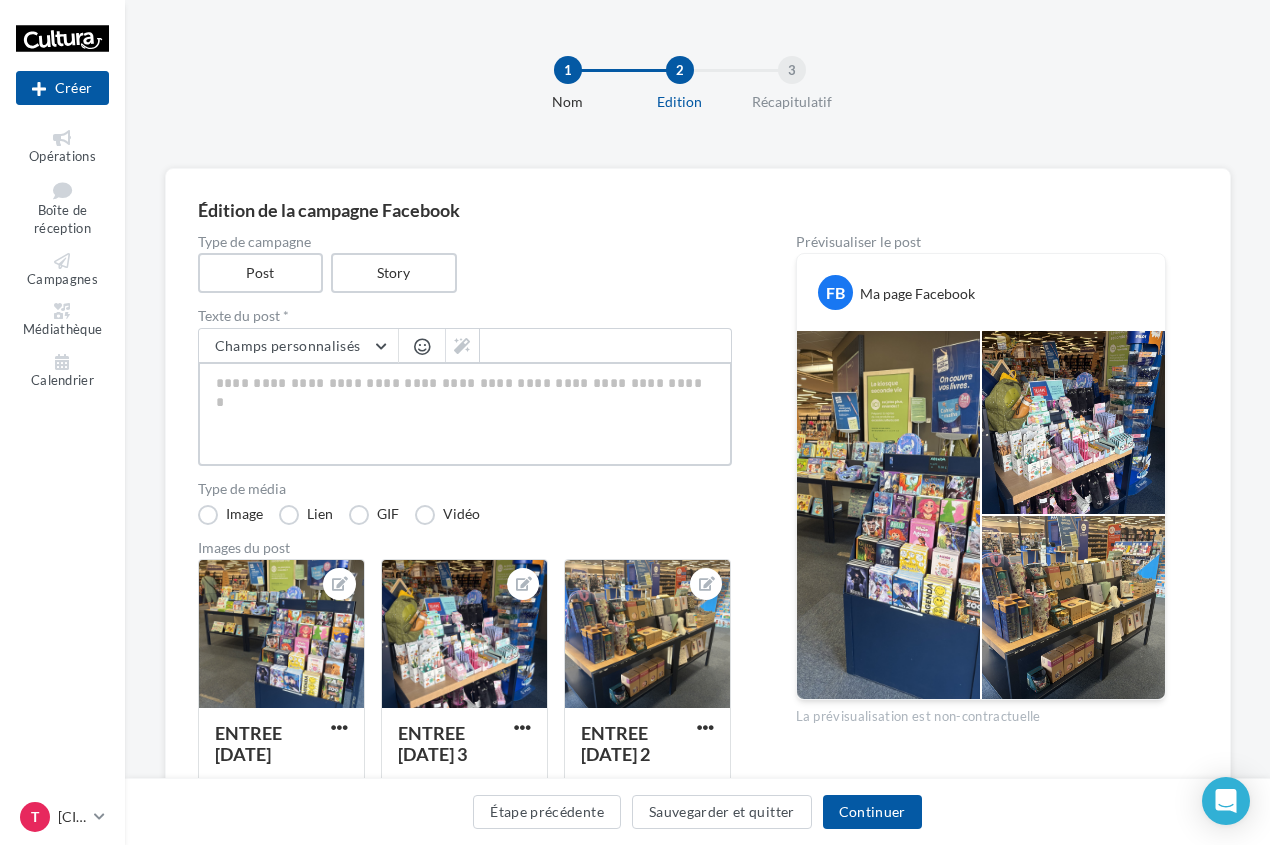 click at bounding box center (465, 414) 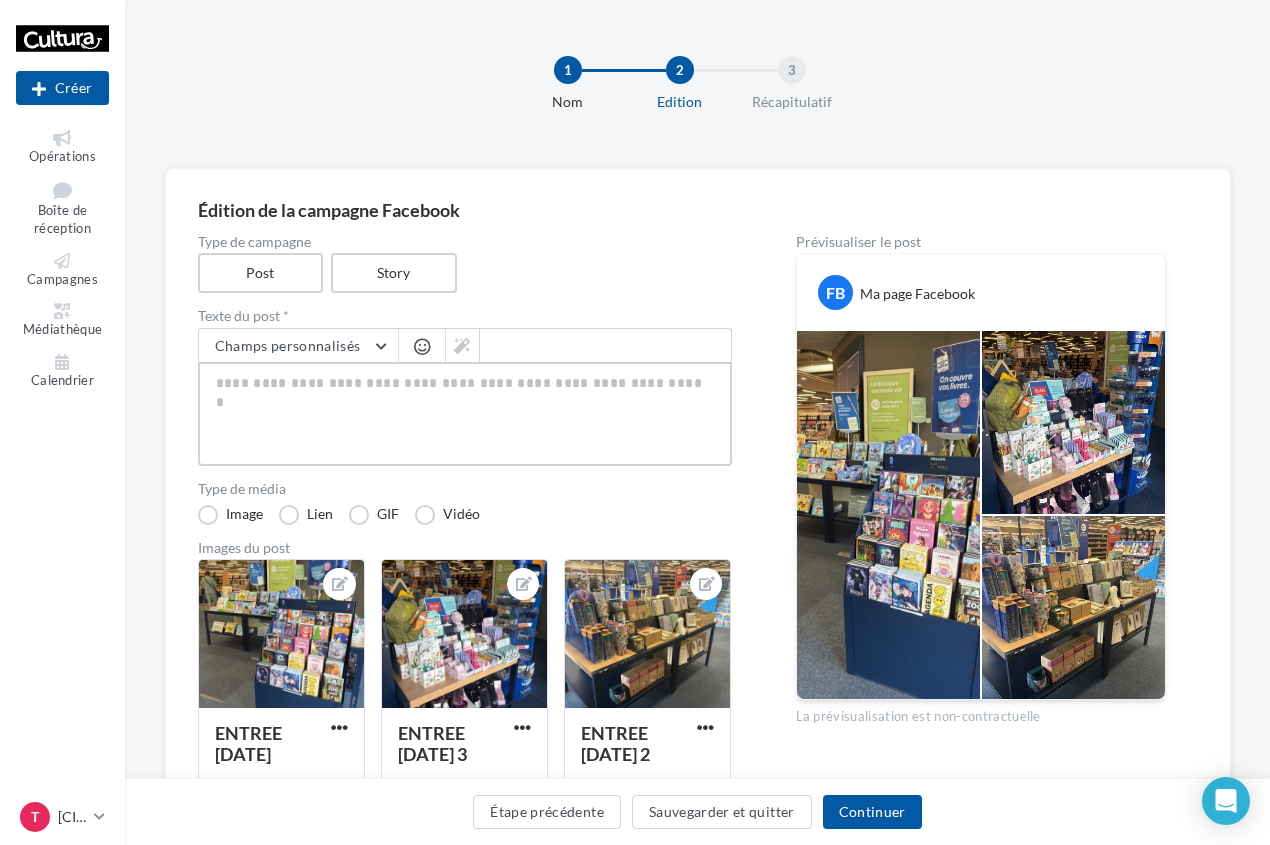 type on "*" 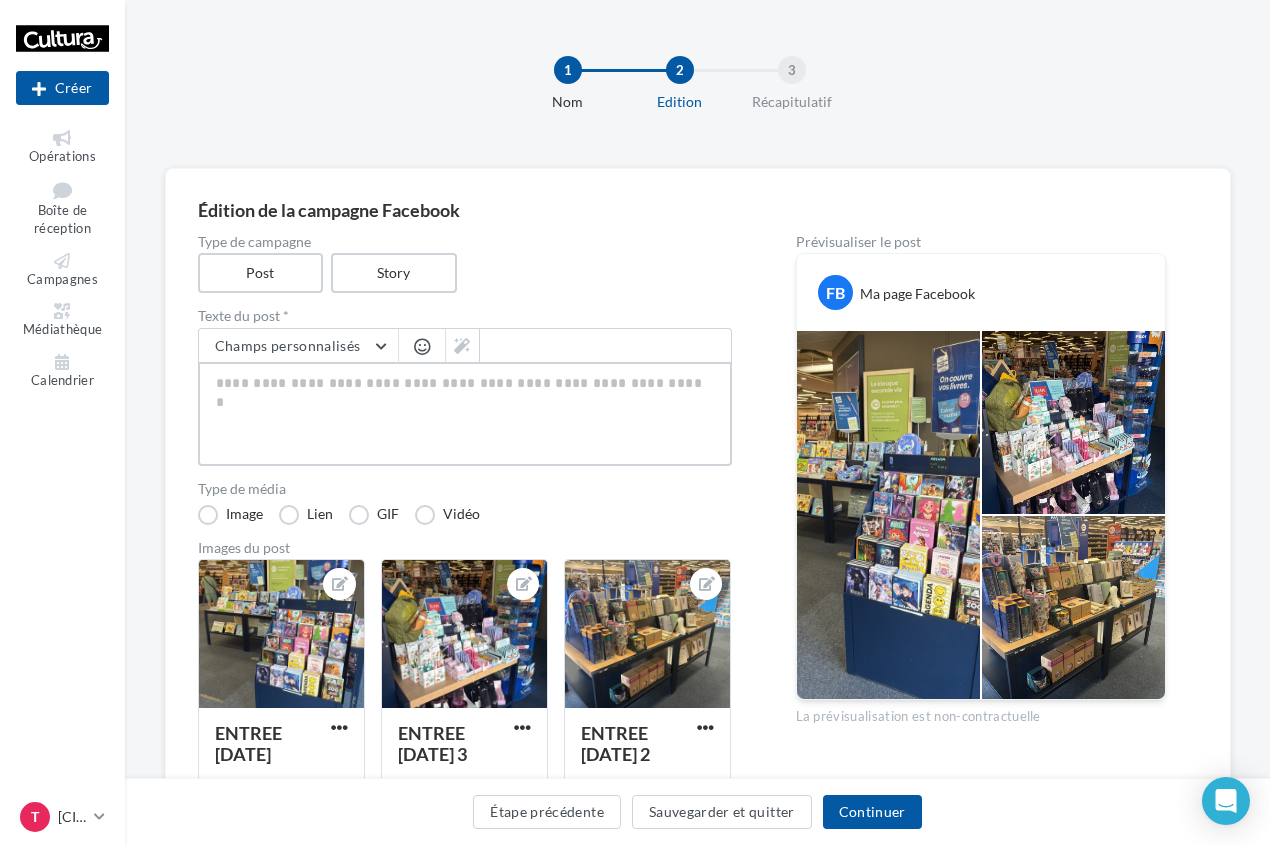 type on "*" 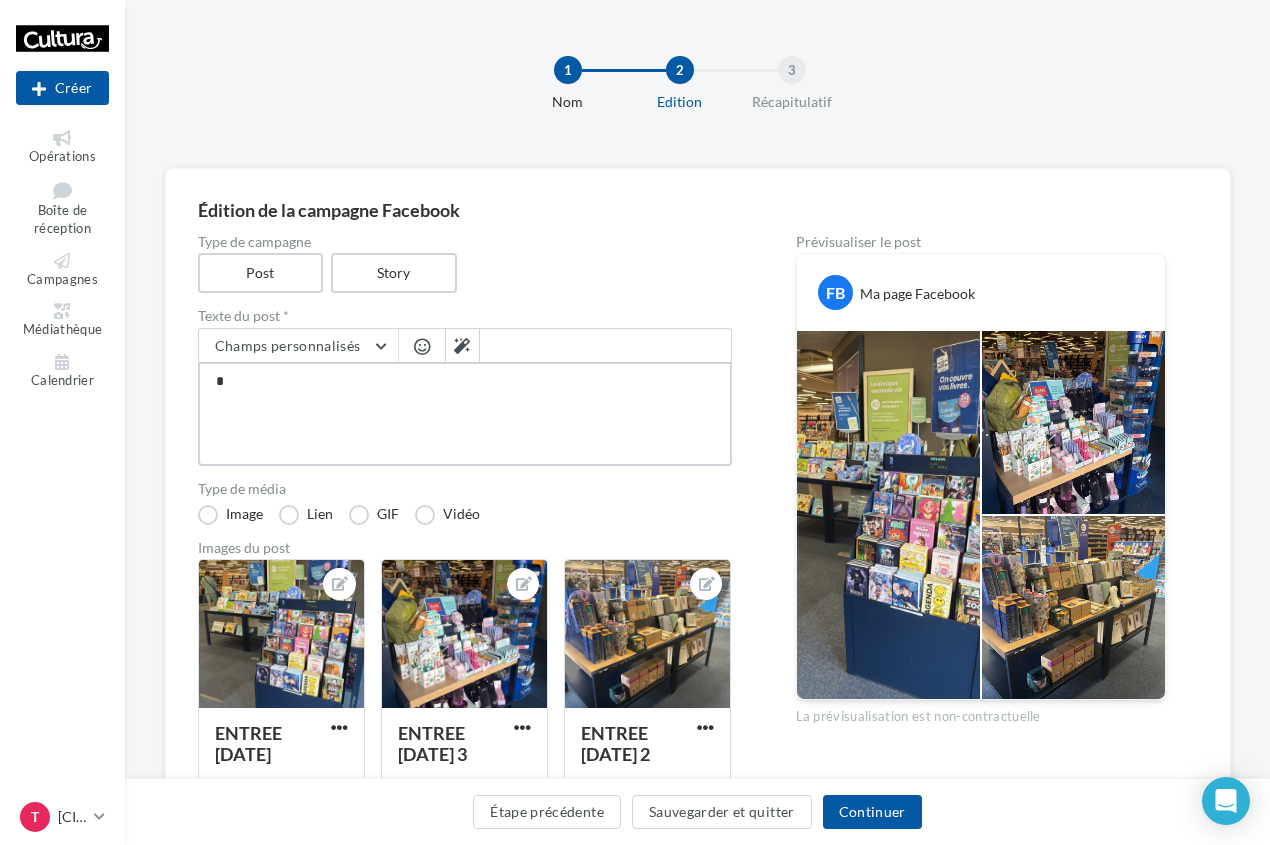 type on "**" 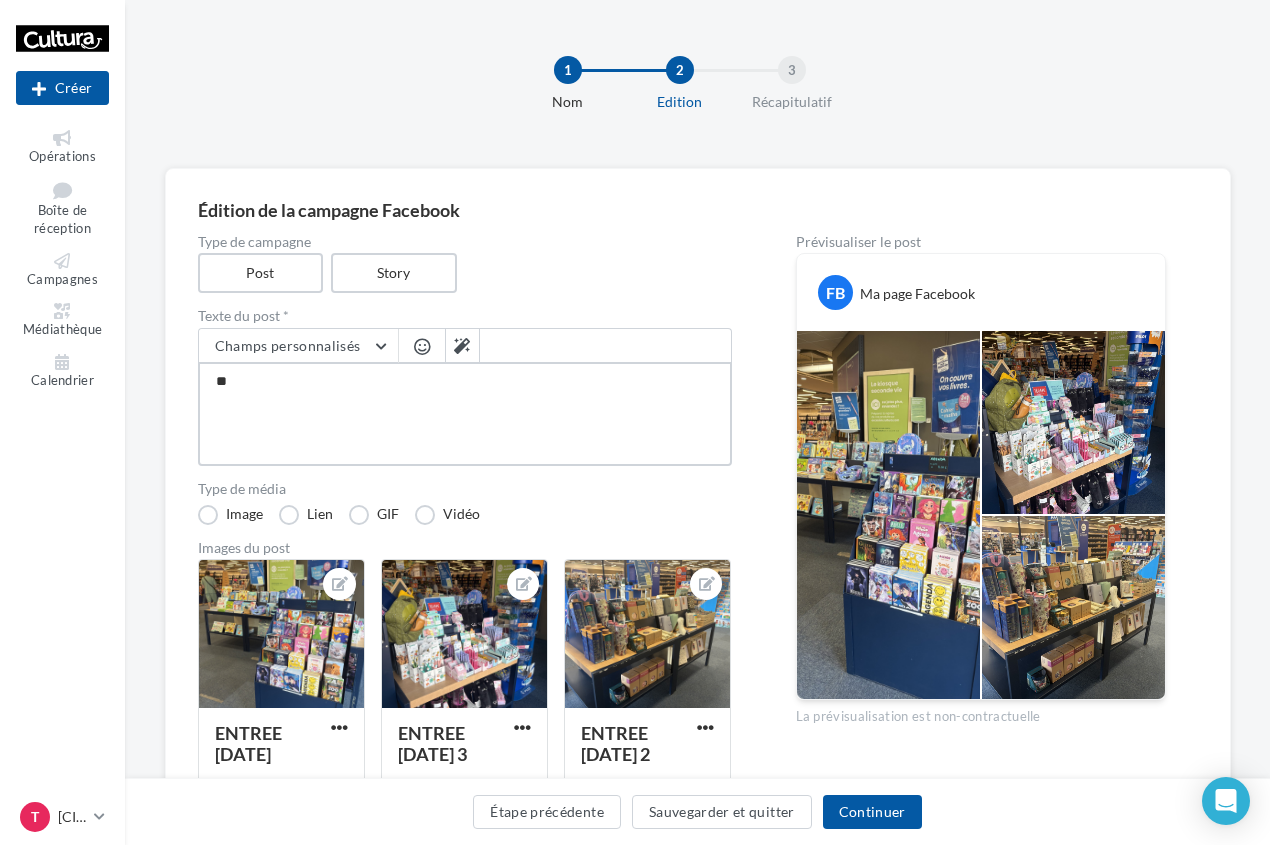 type on "*" 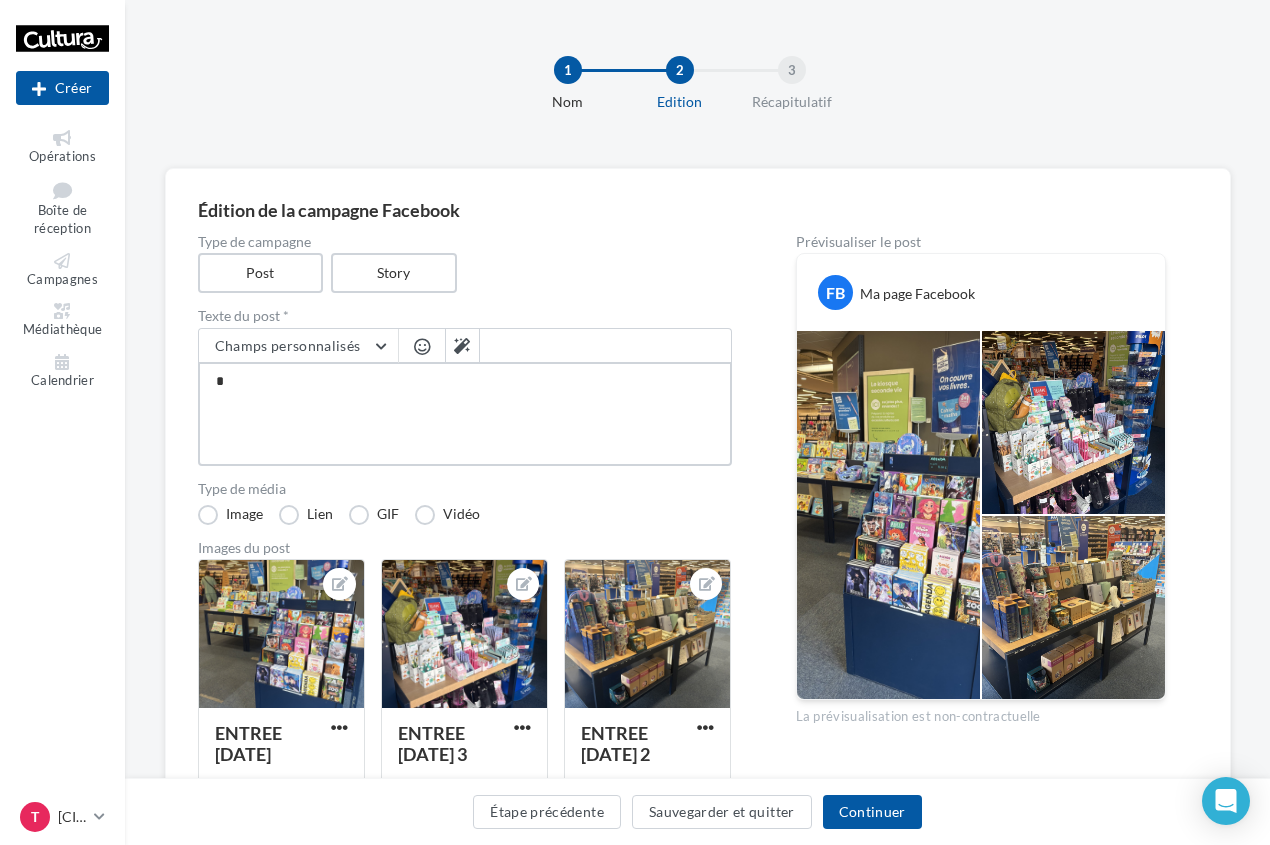 type on "**" 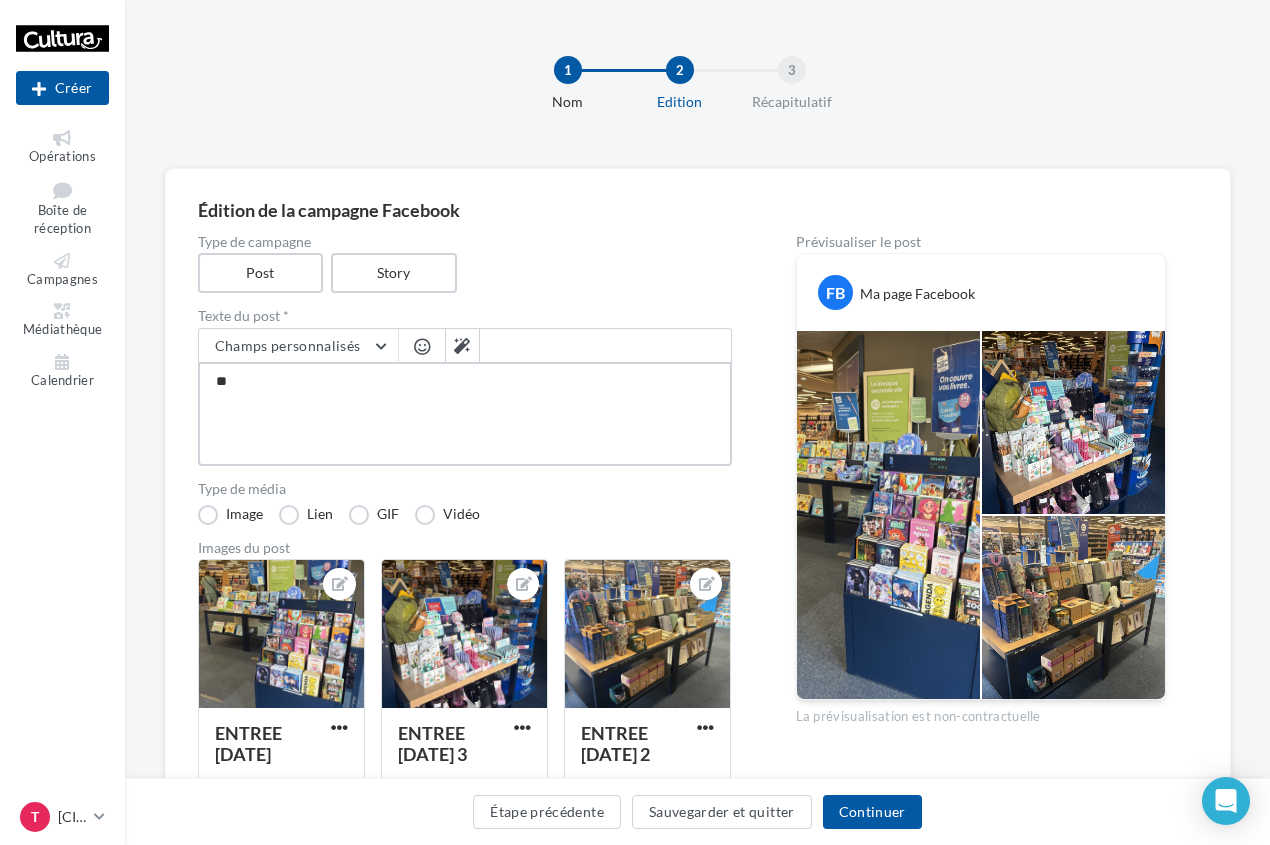 type on "***" 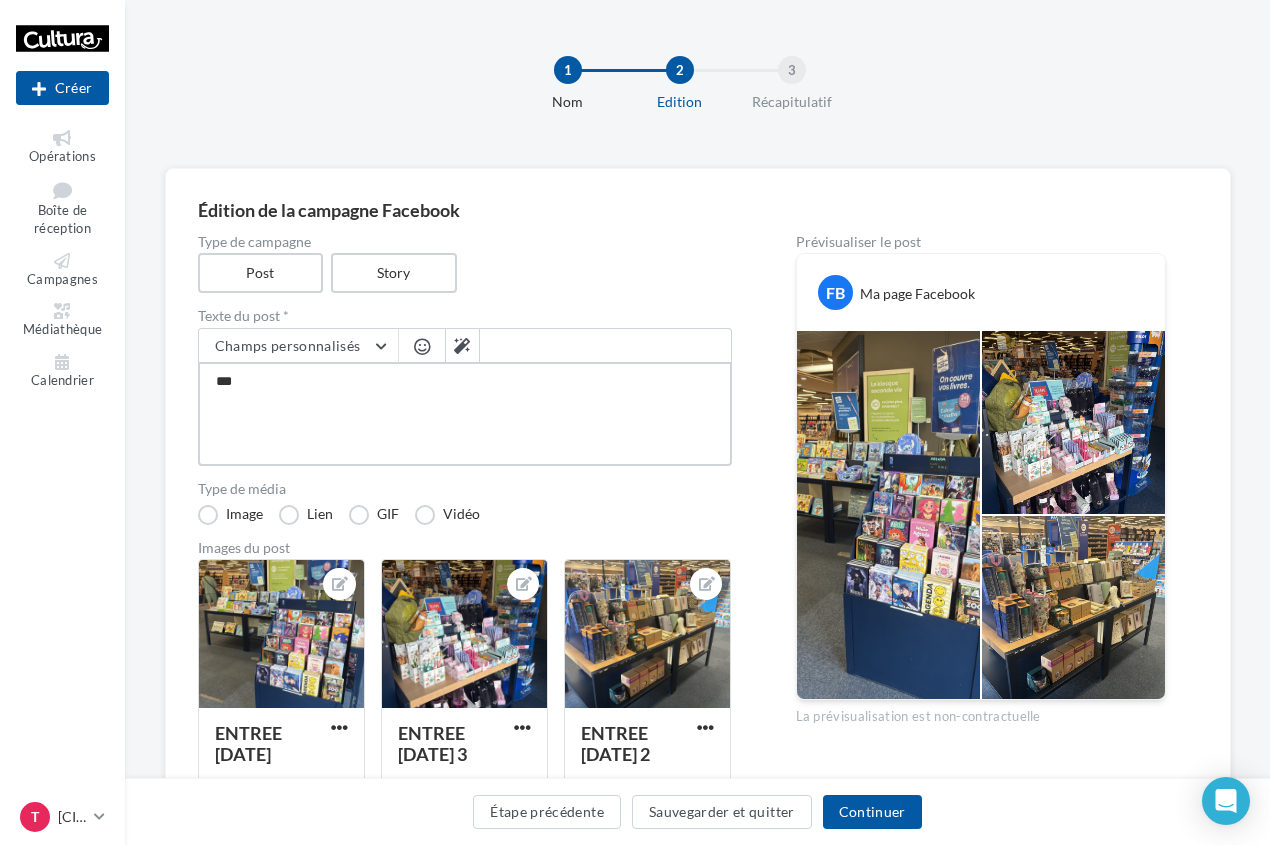 type on "****" 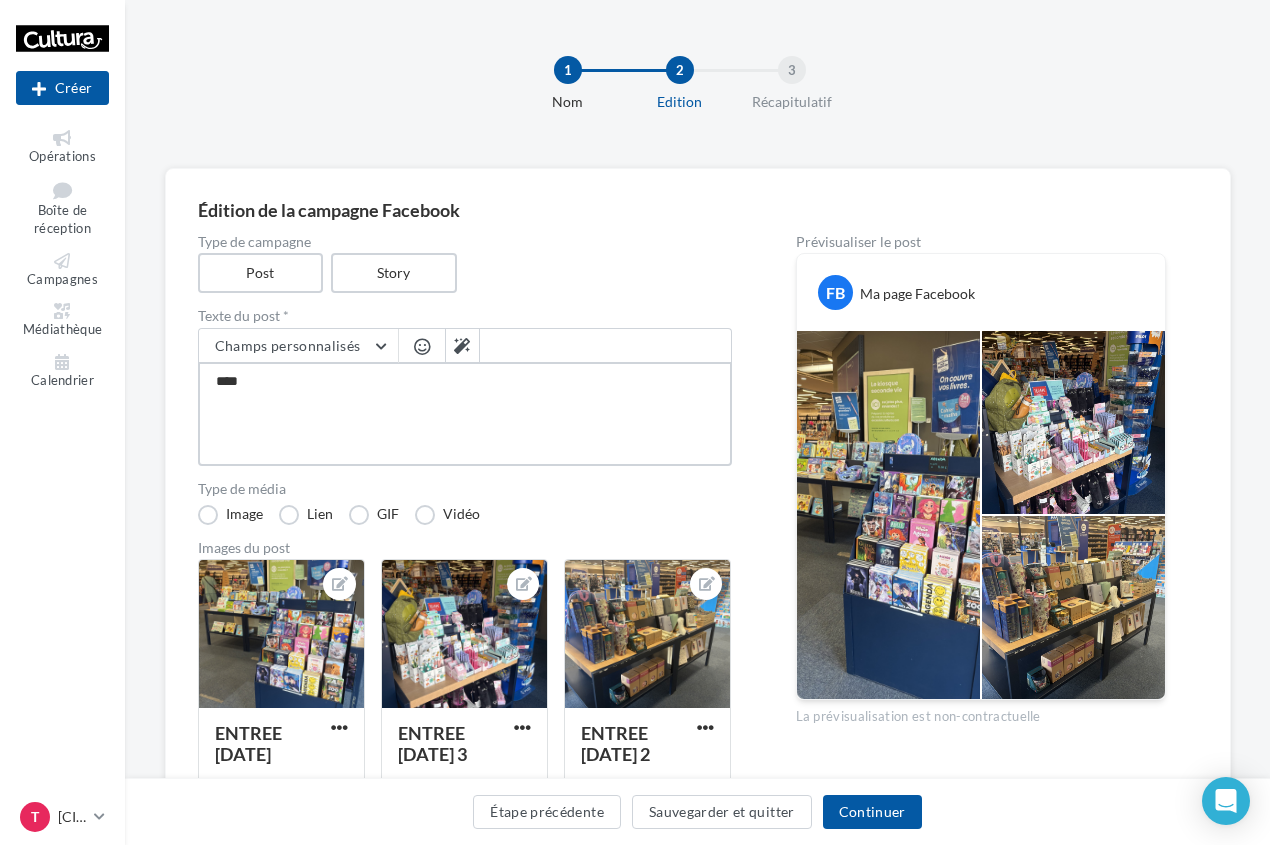 type on "*****" 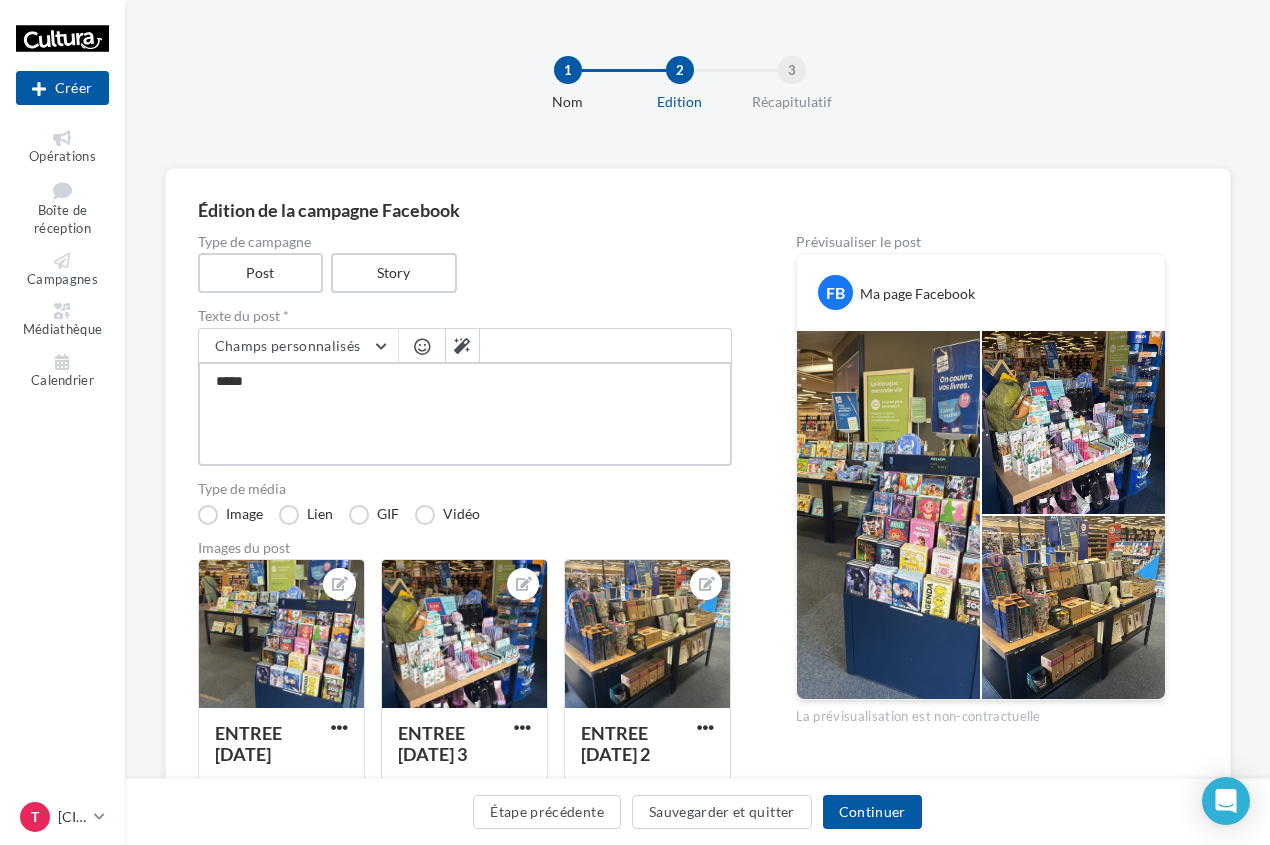 type on "******" 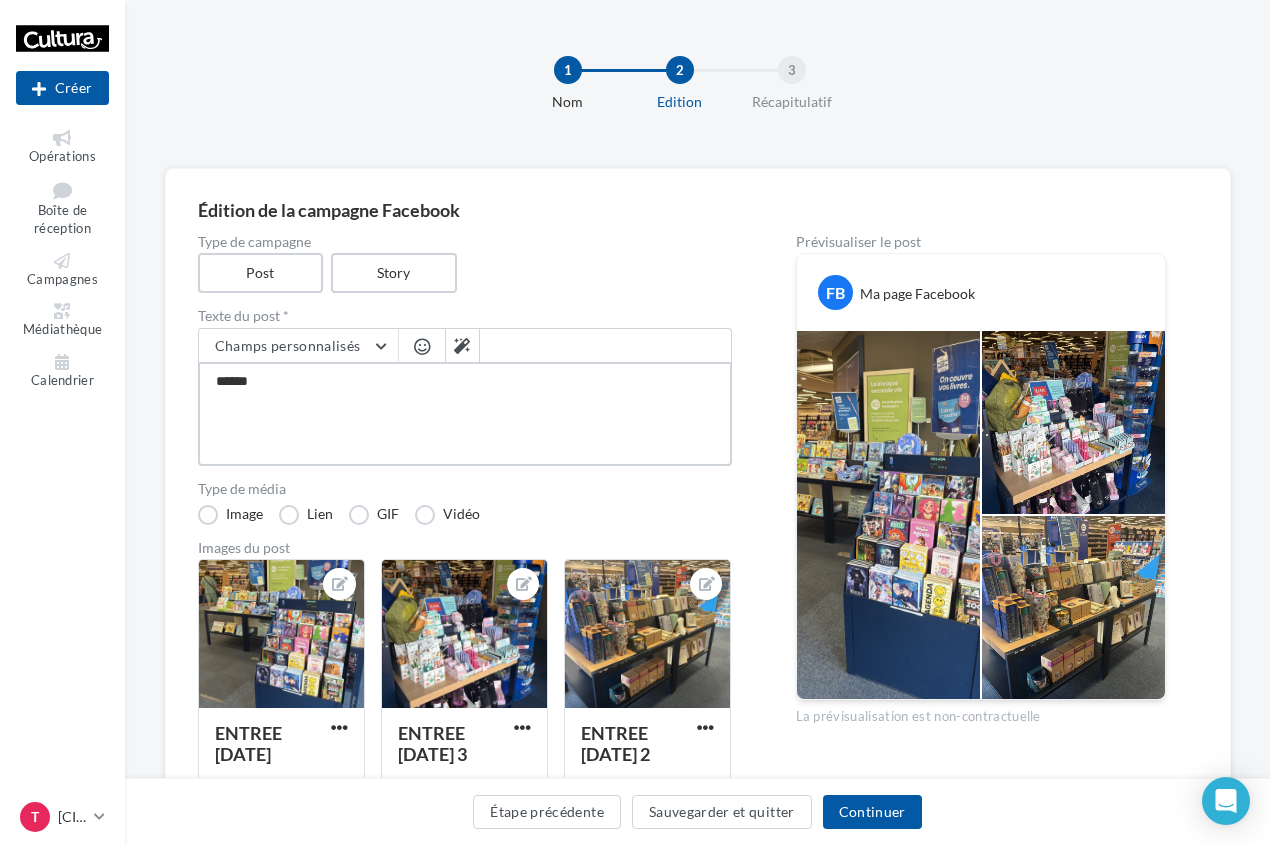 type on "*******" 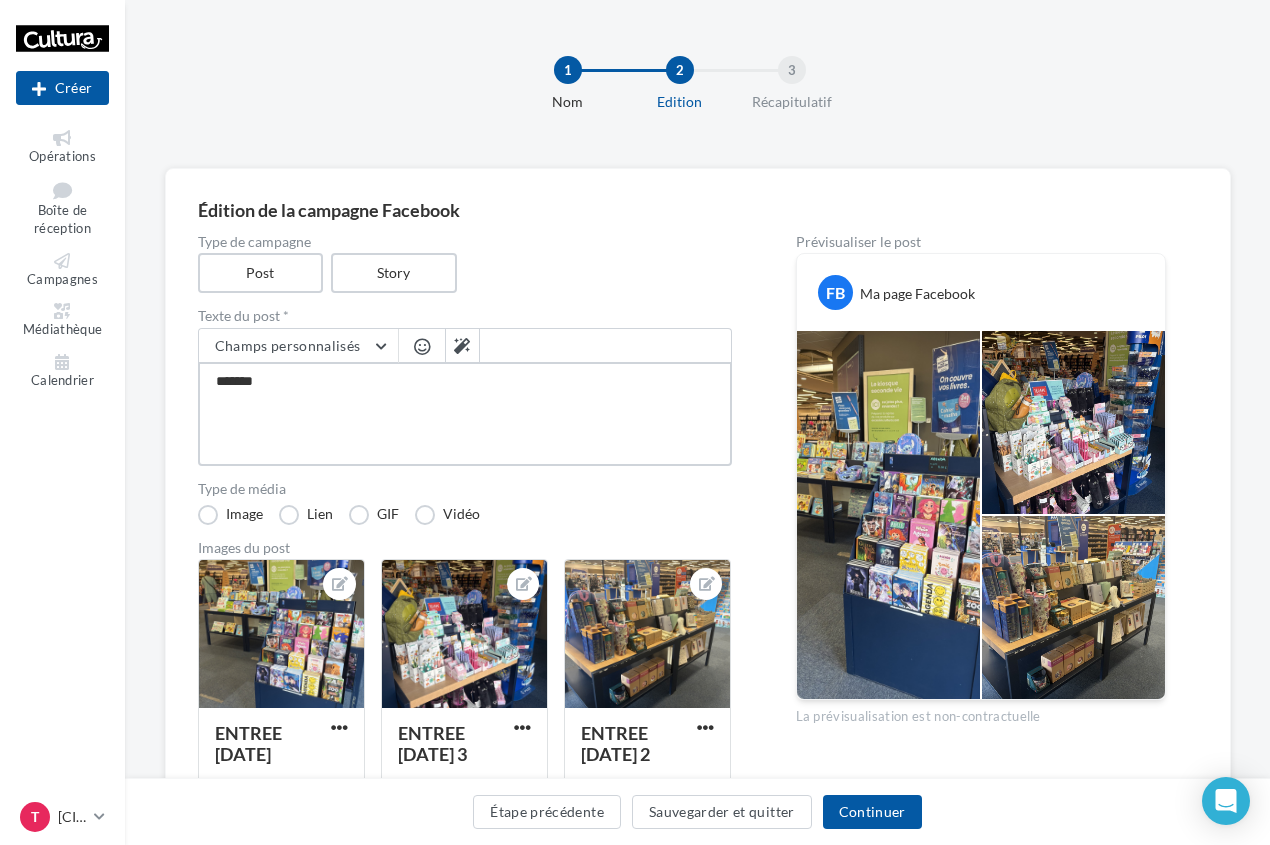 type on "********" 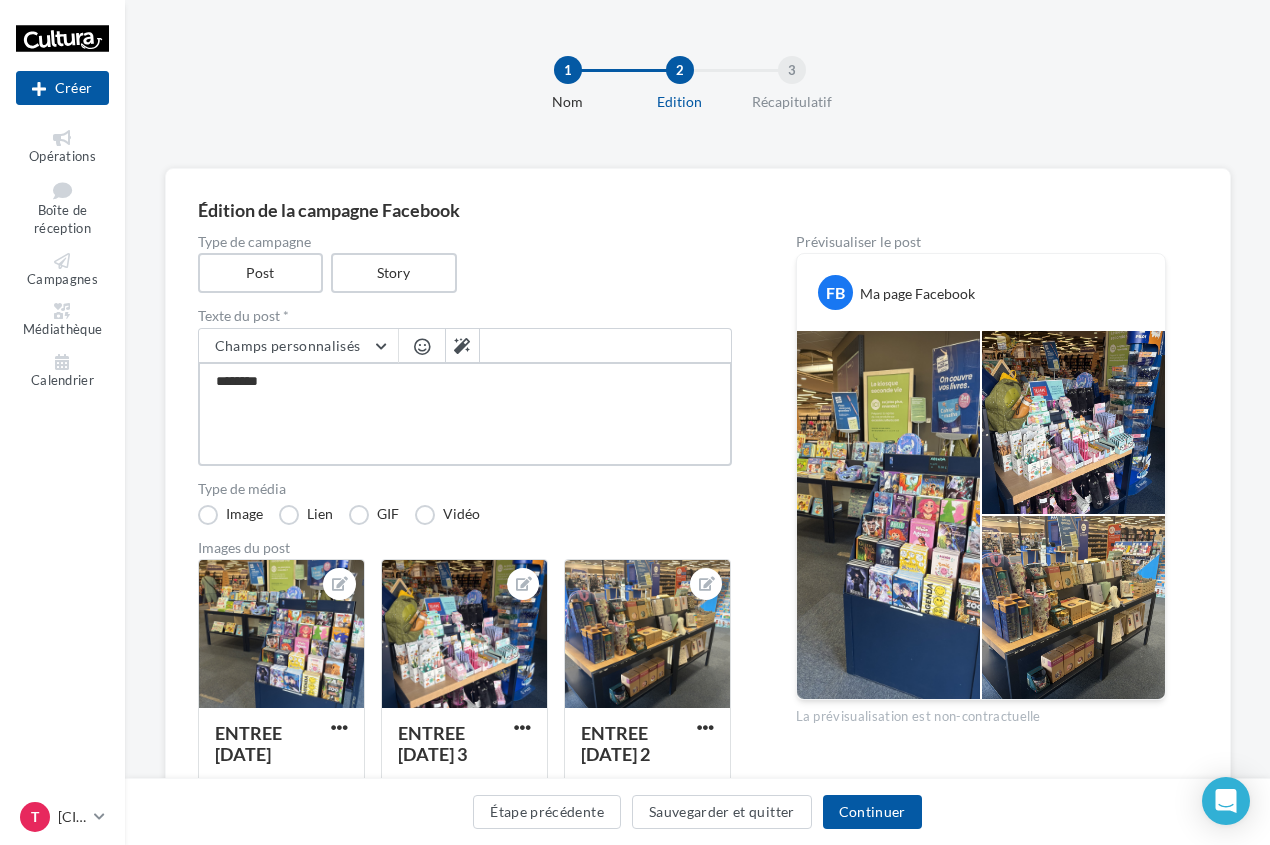 type on "********" 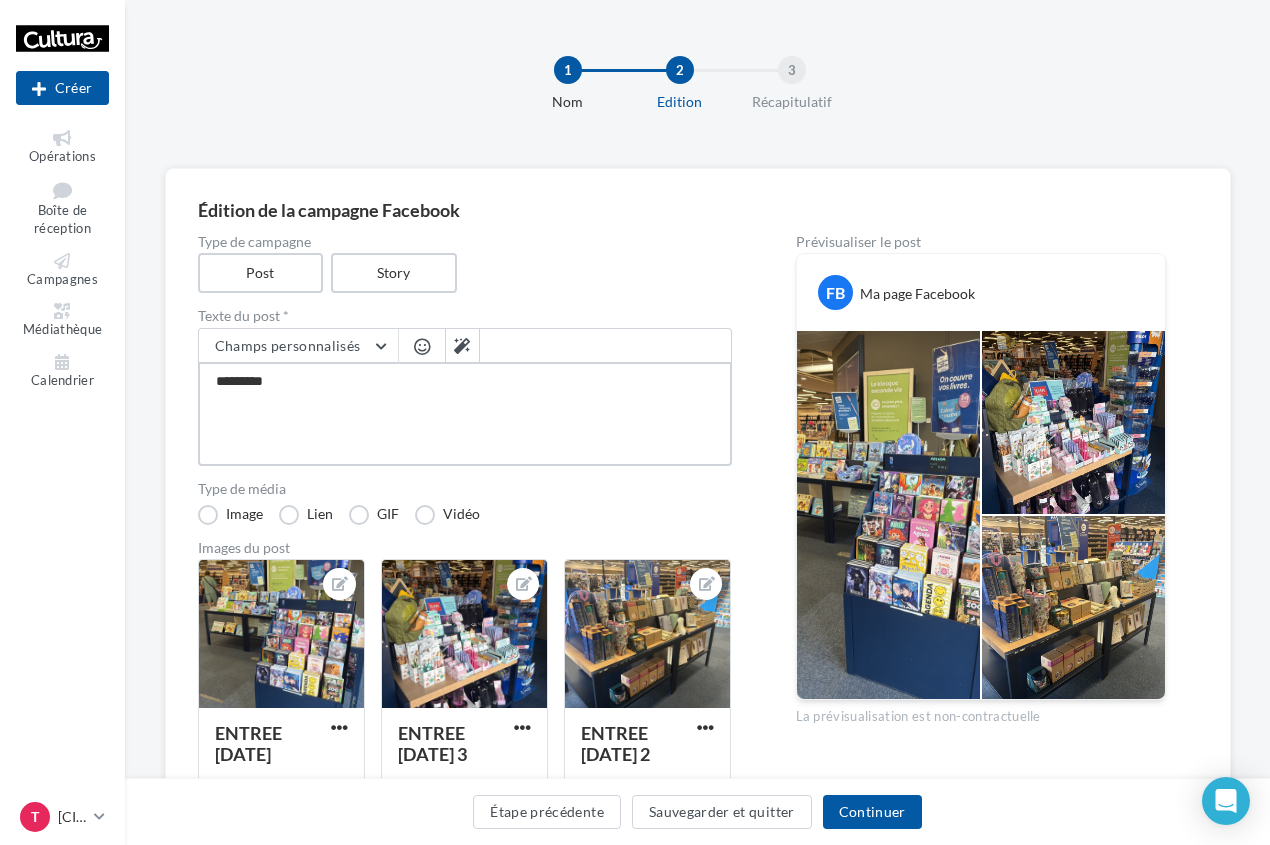 type on "**********" 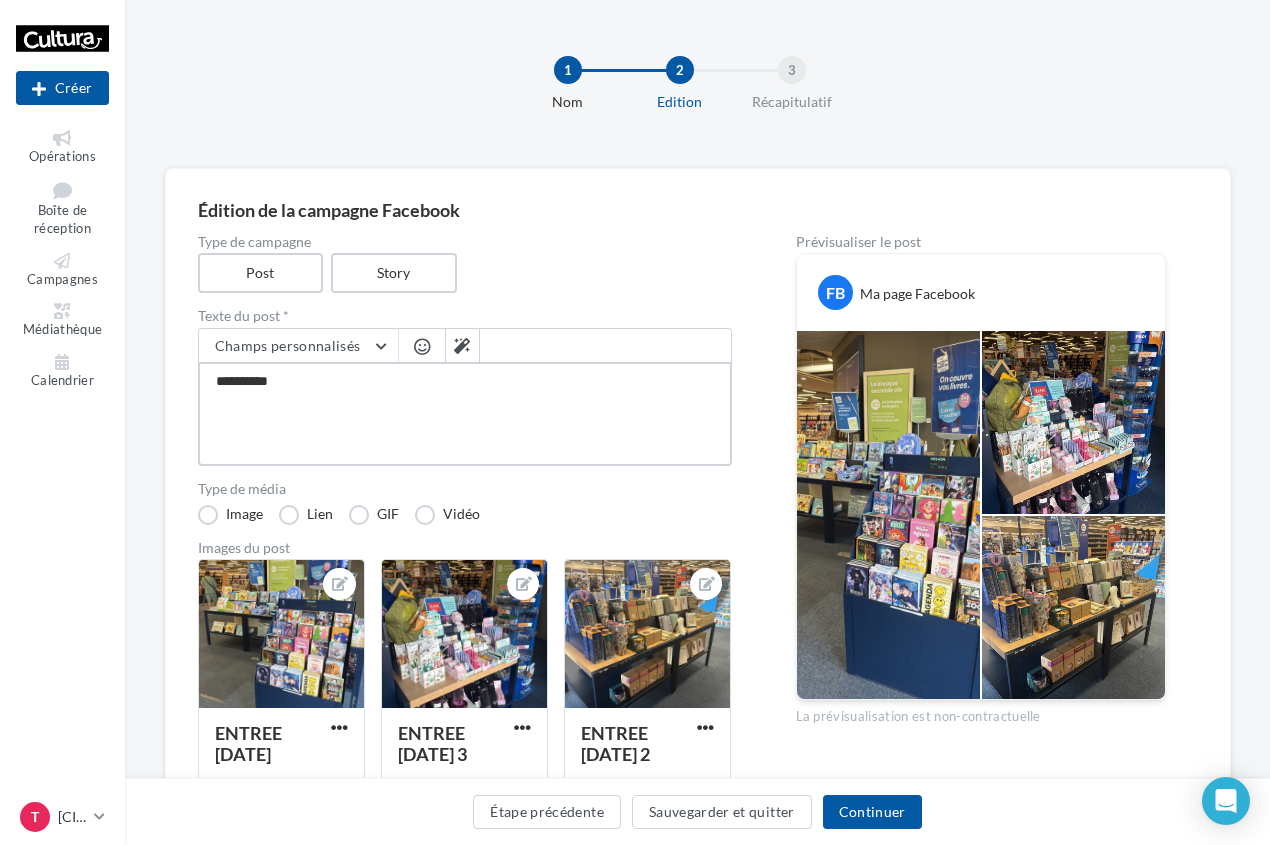 type on "********" 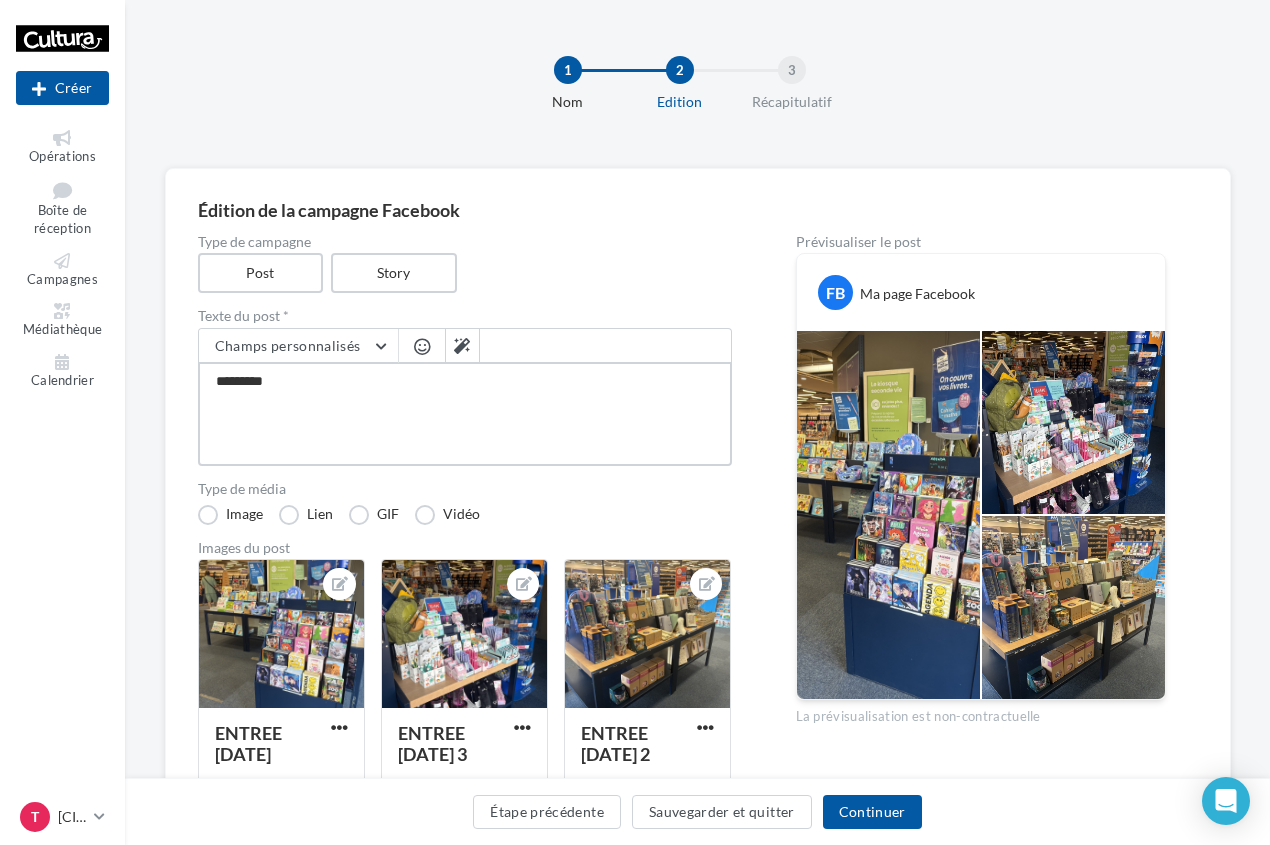 type on "**********" 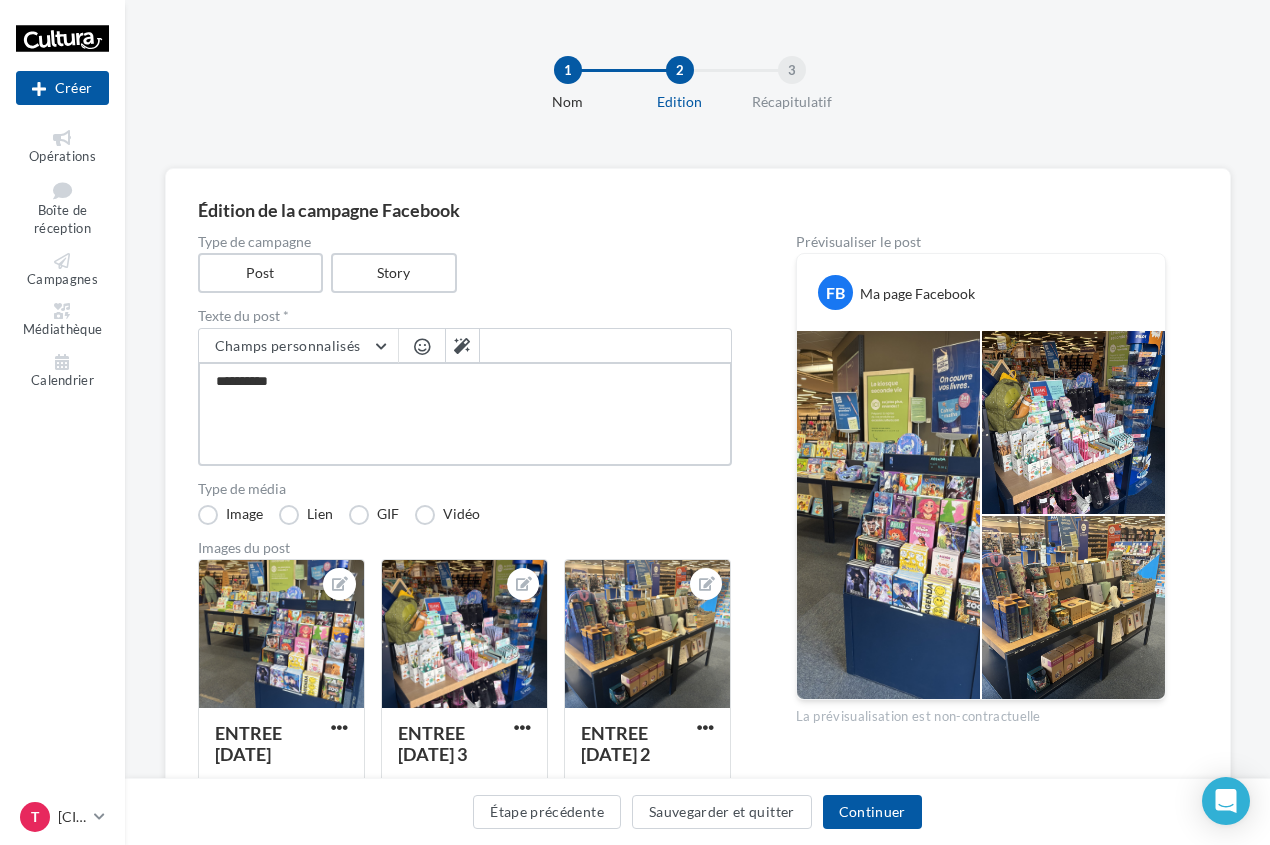 type on "**********" 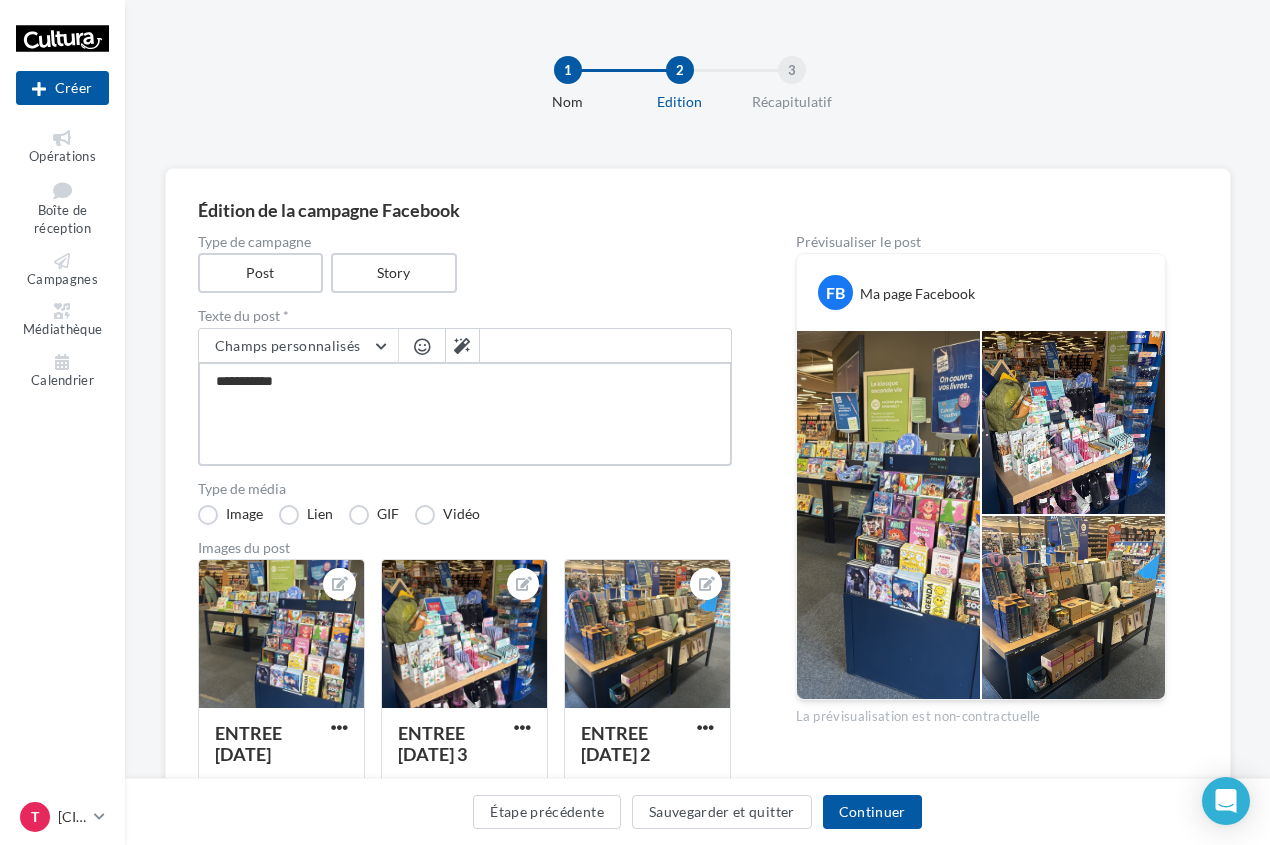 type on "**********" 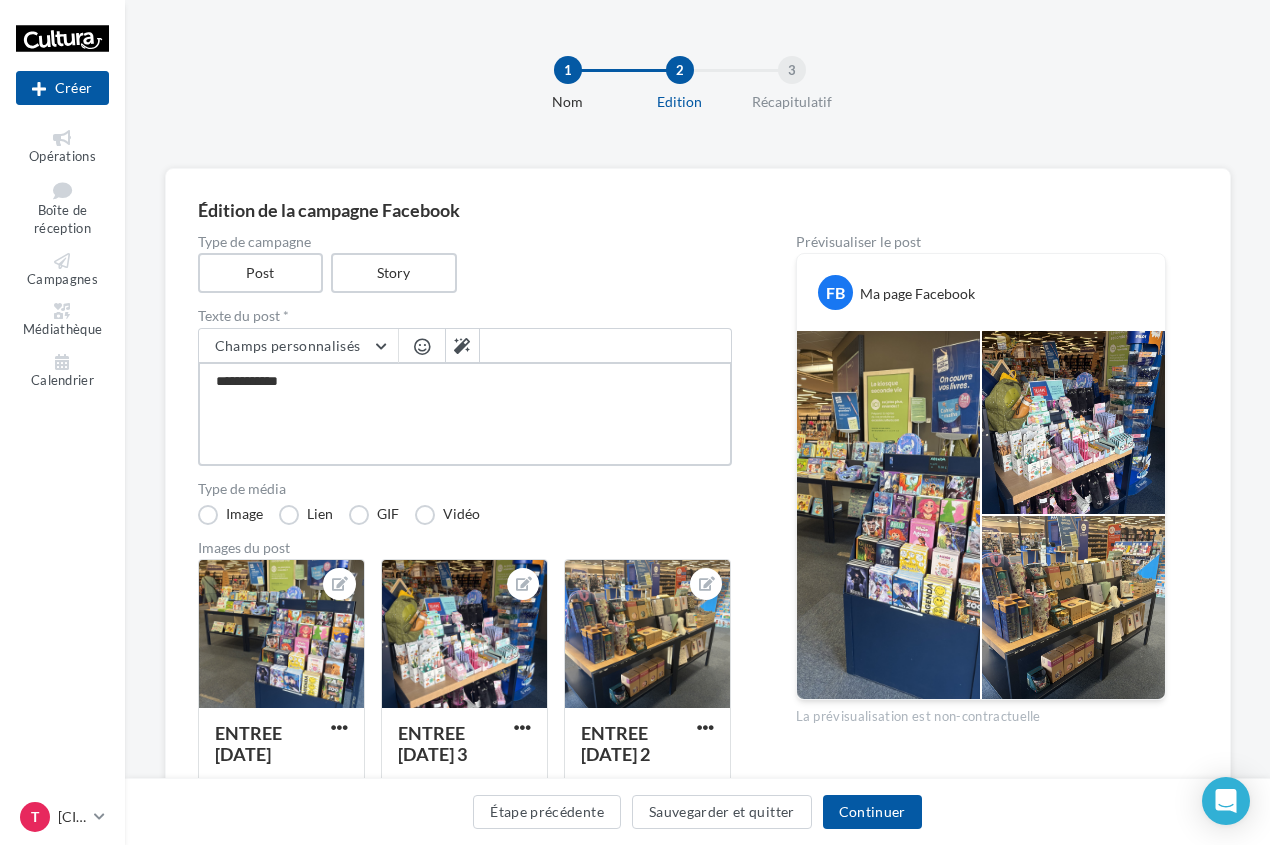 type on "**********" 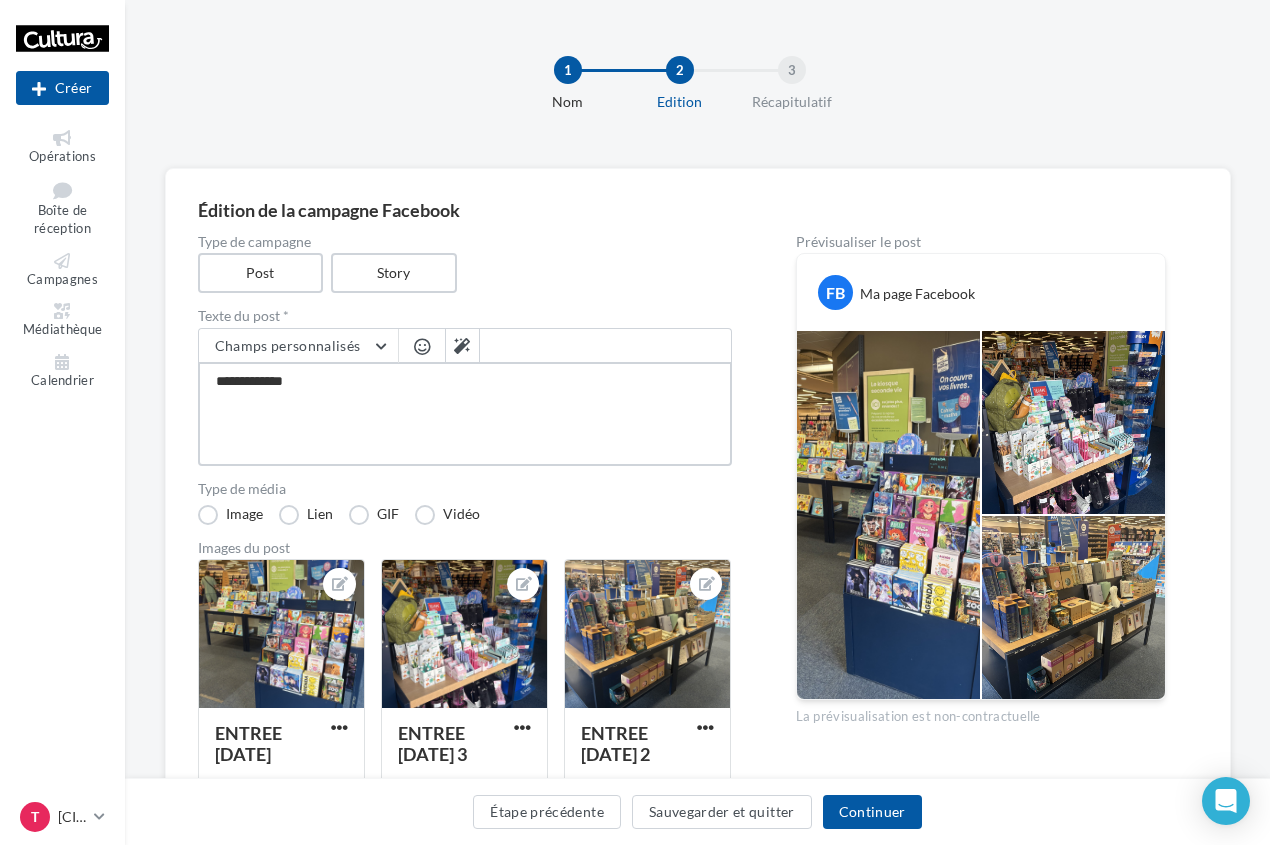 type on "**********" 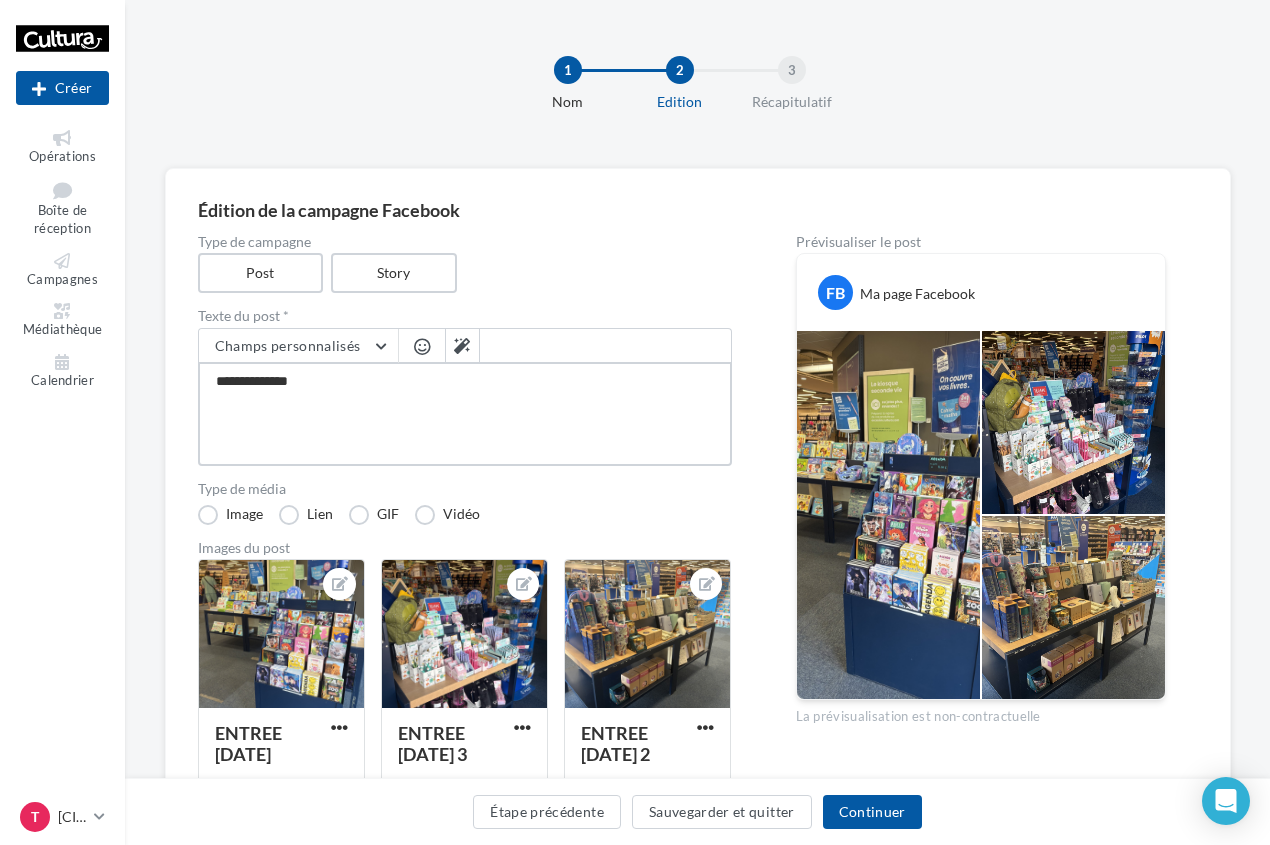 type on "**********" 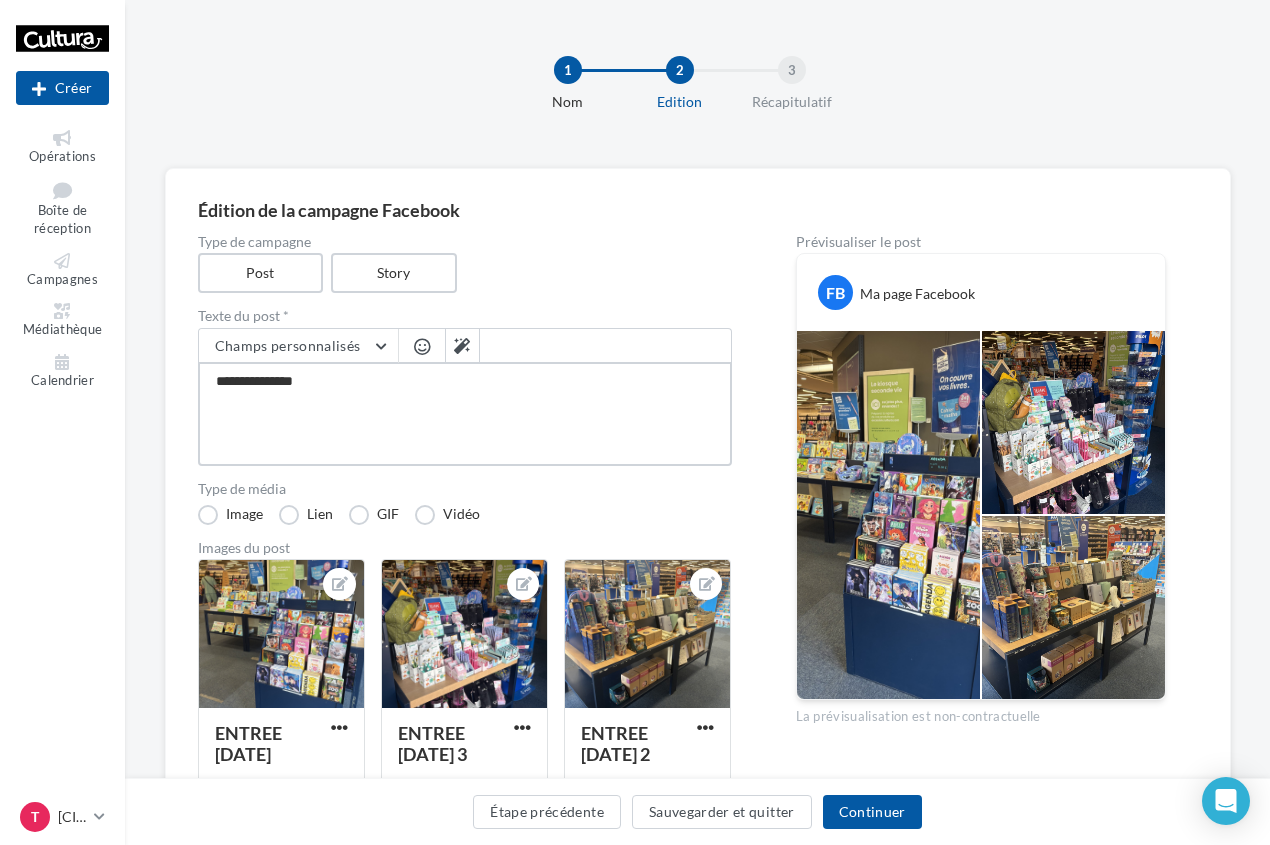 type on "**********" 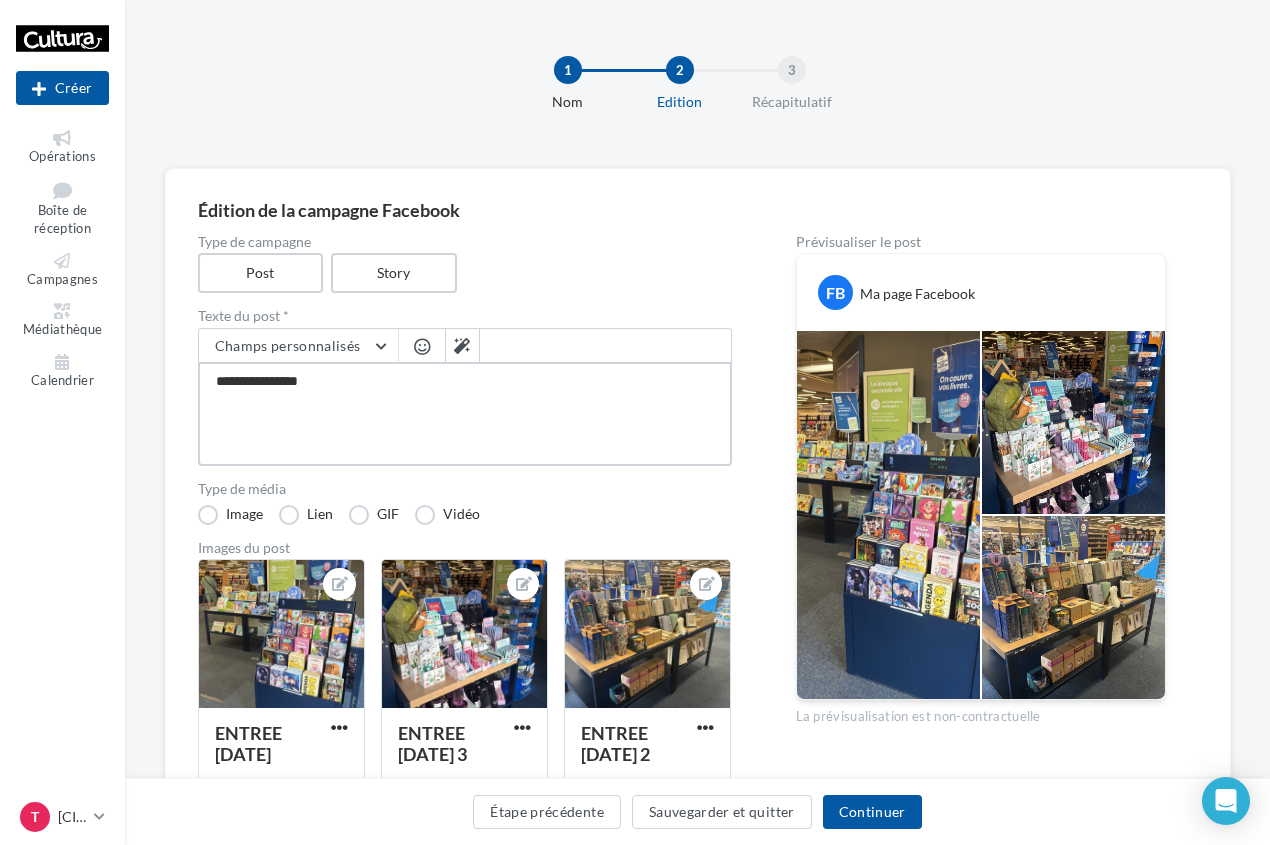 type on "**********" 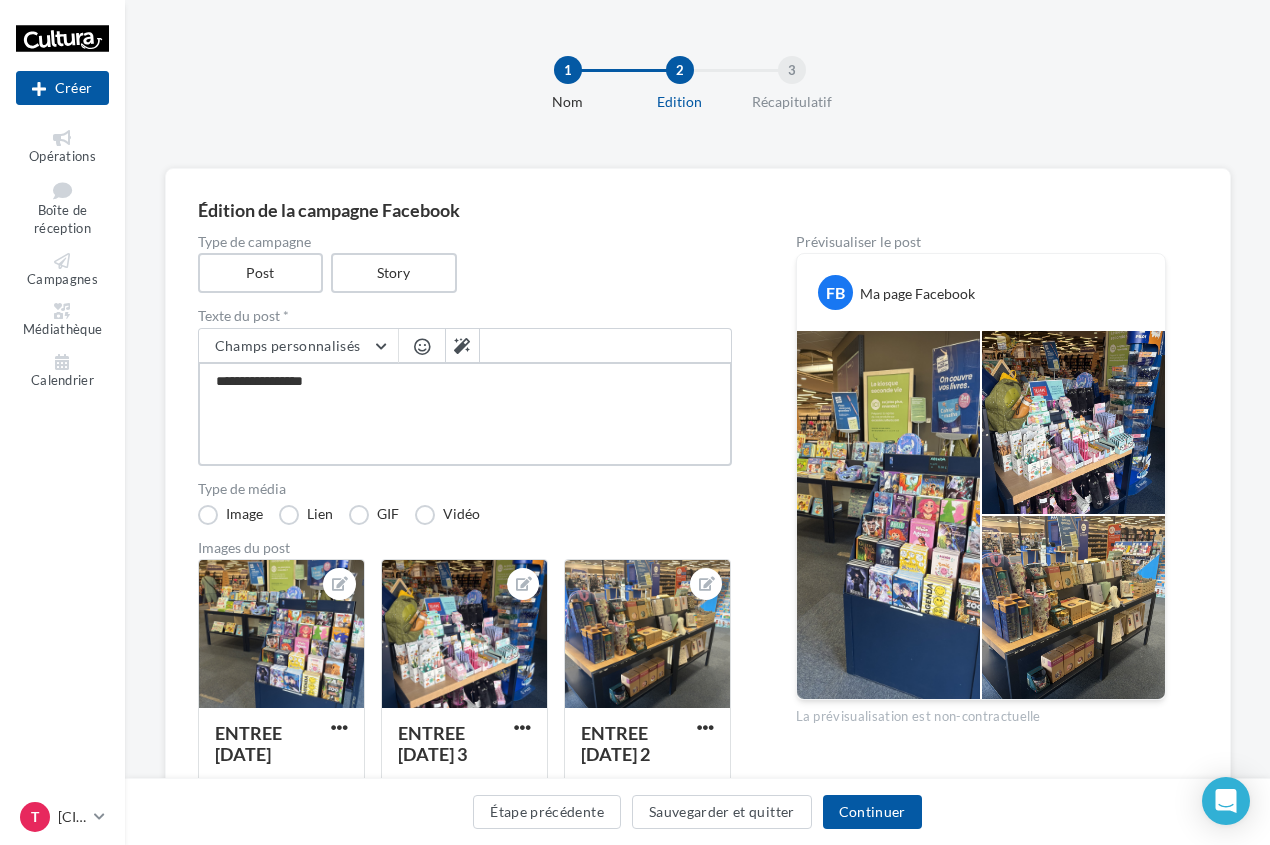 type on "**********" 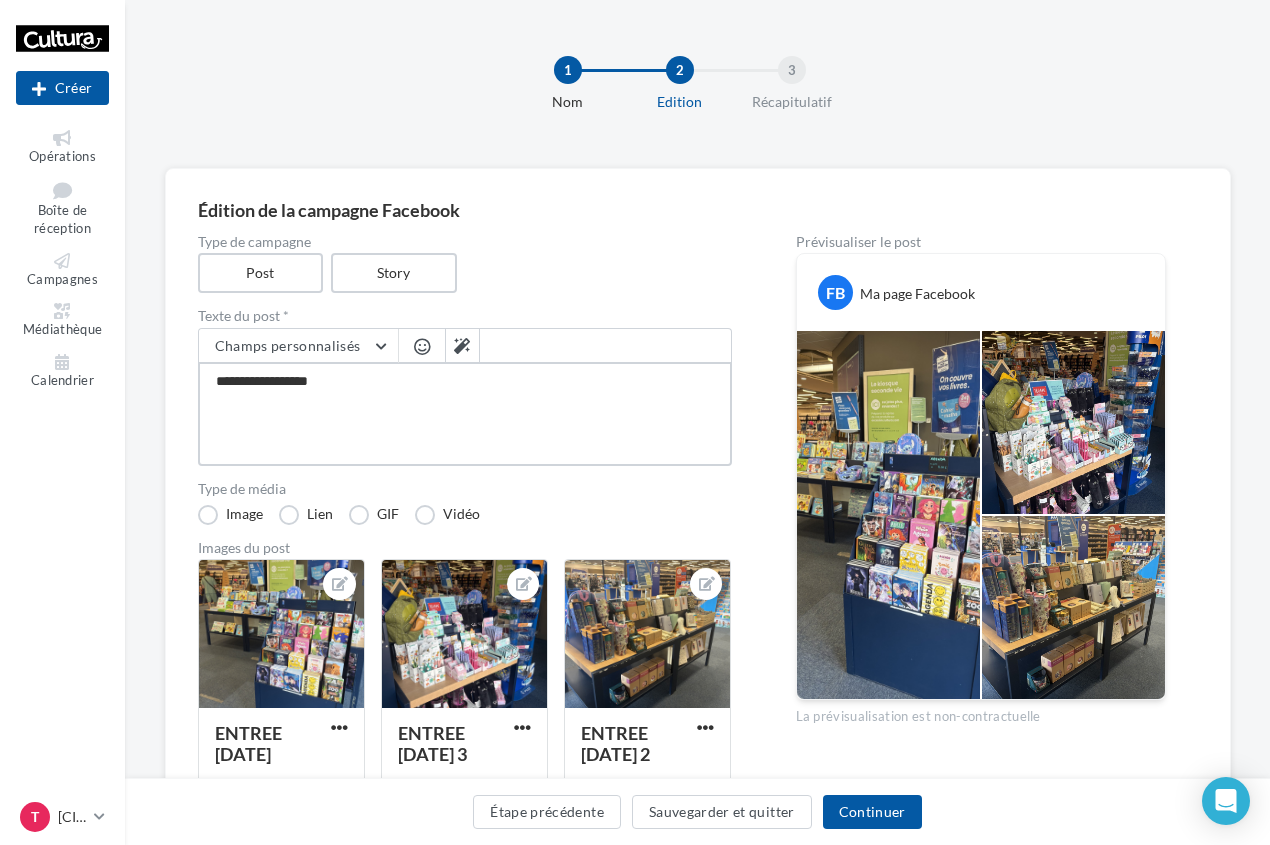type on "**********" 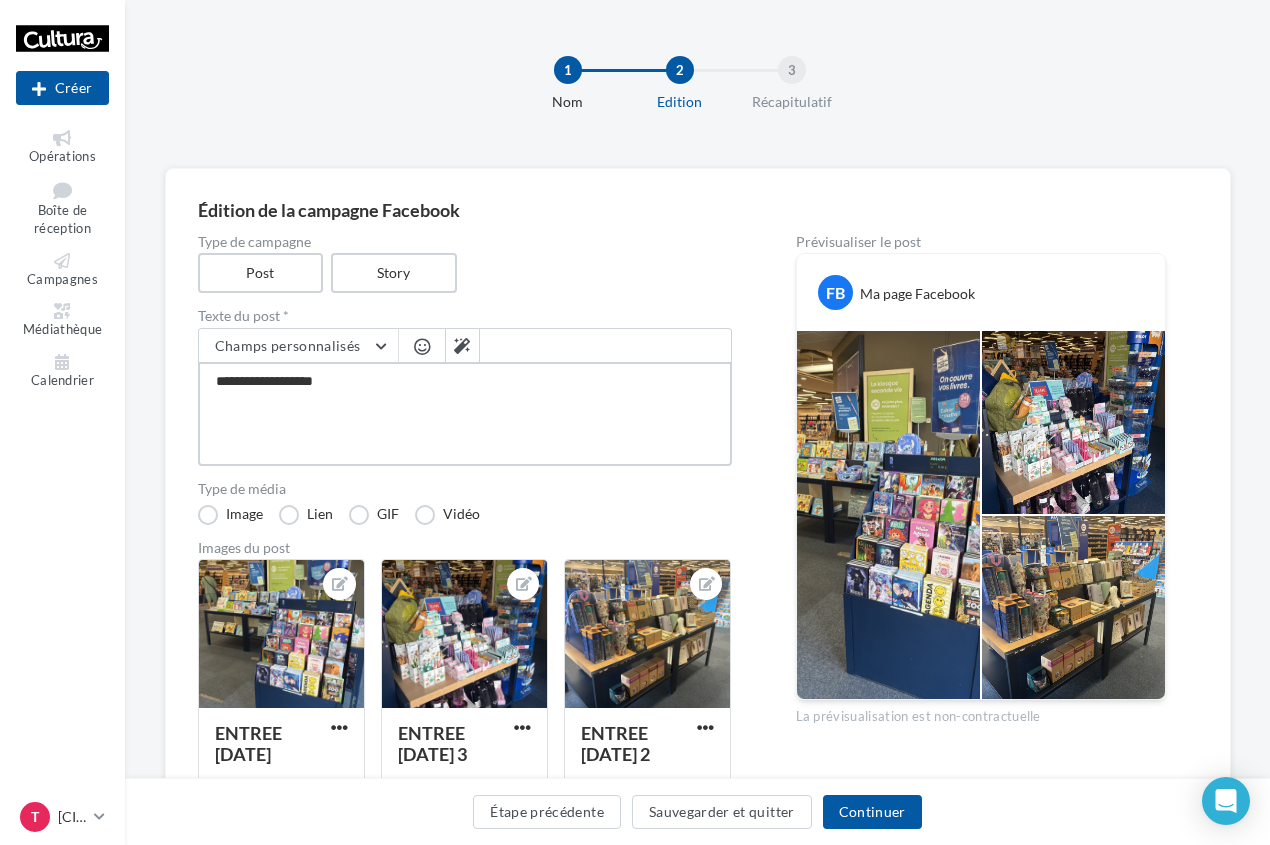 type on "**********" 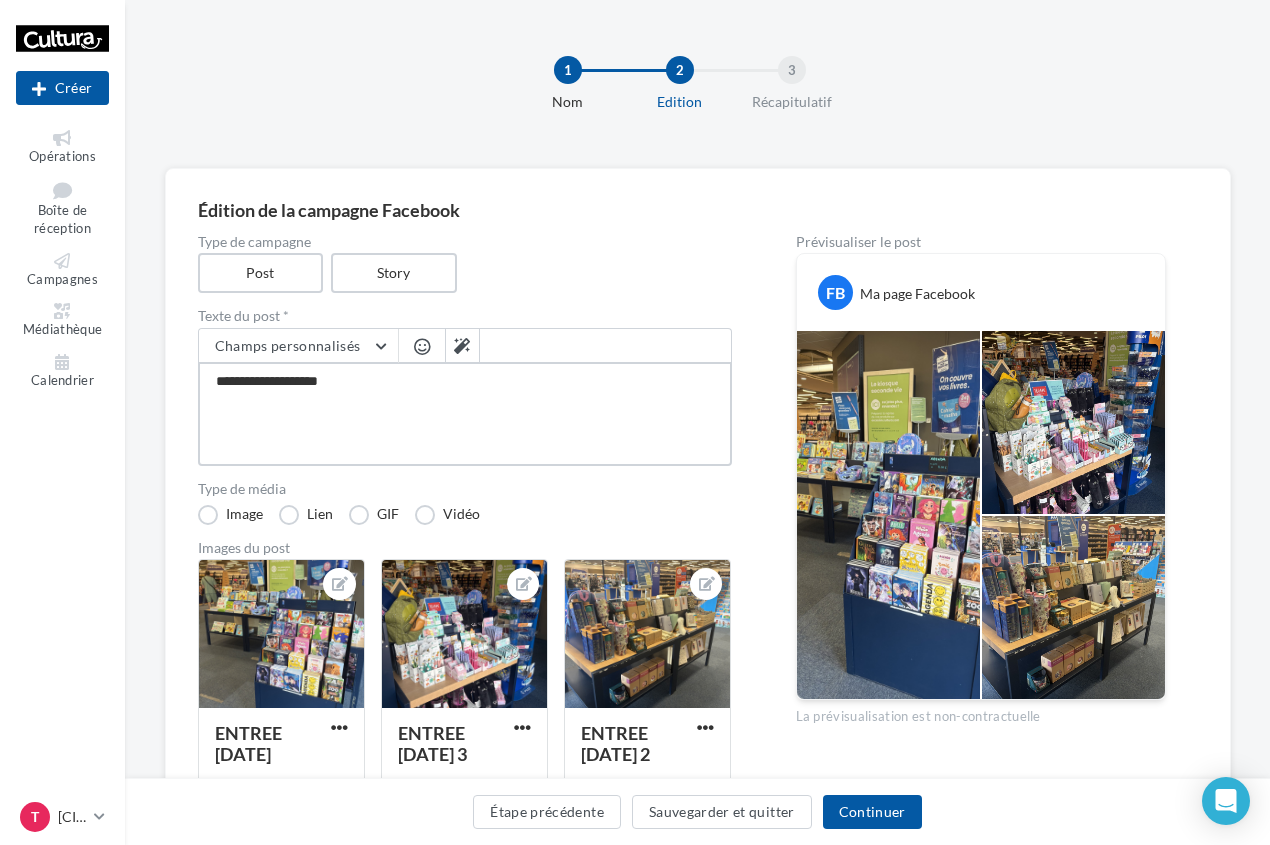 type on "**********" 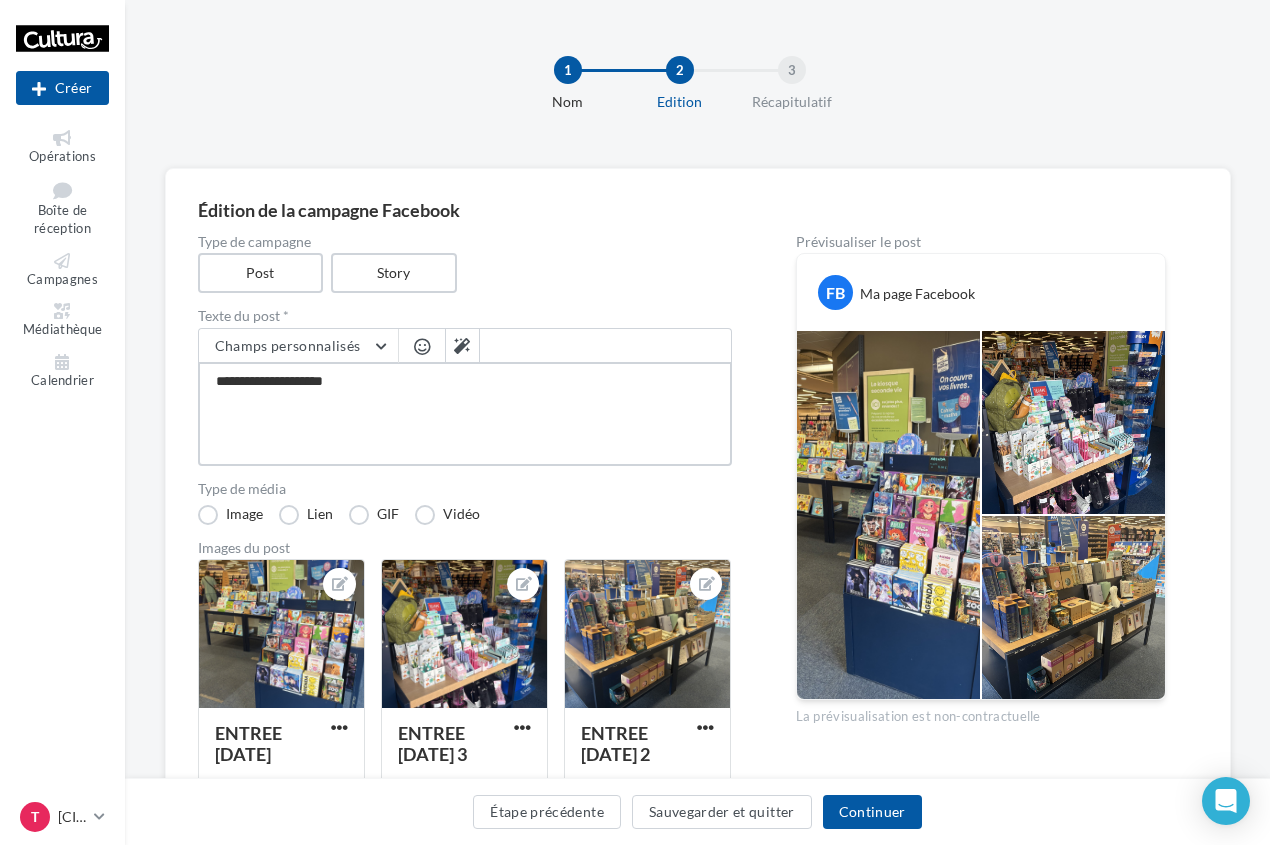 type on "**********" 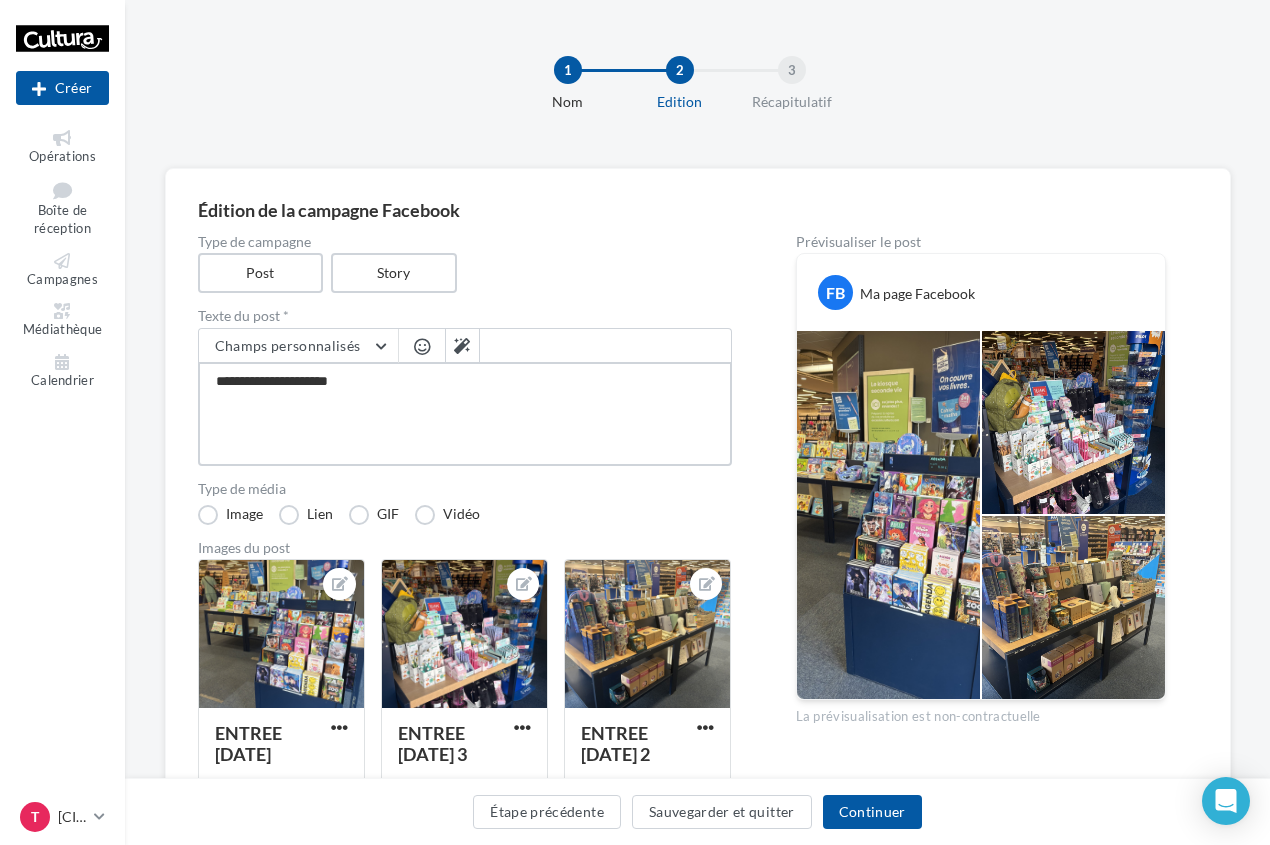 type on "**********" 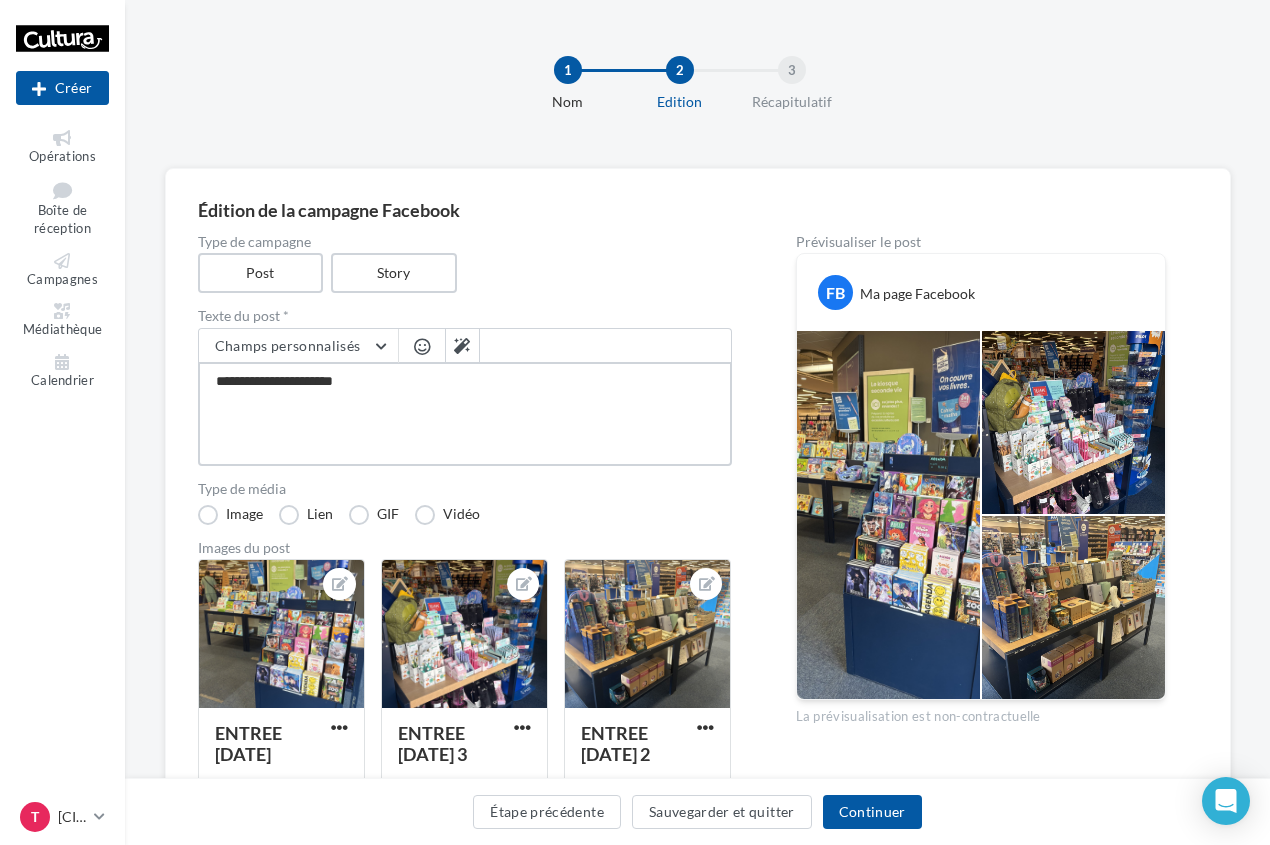type on "**********" 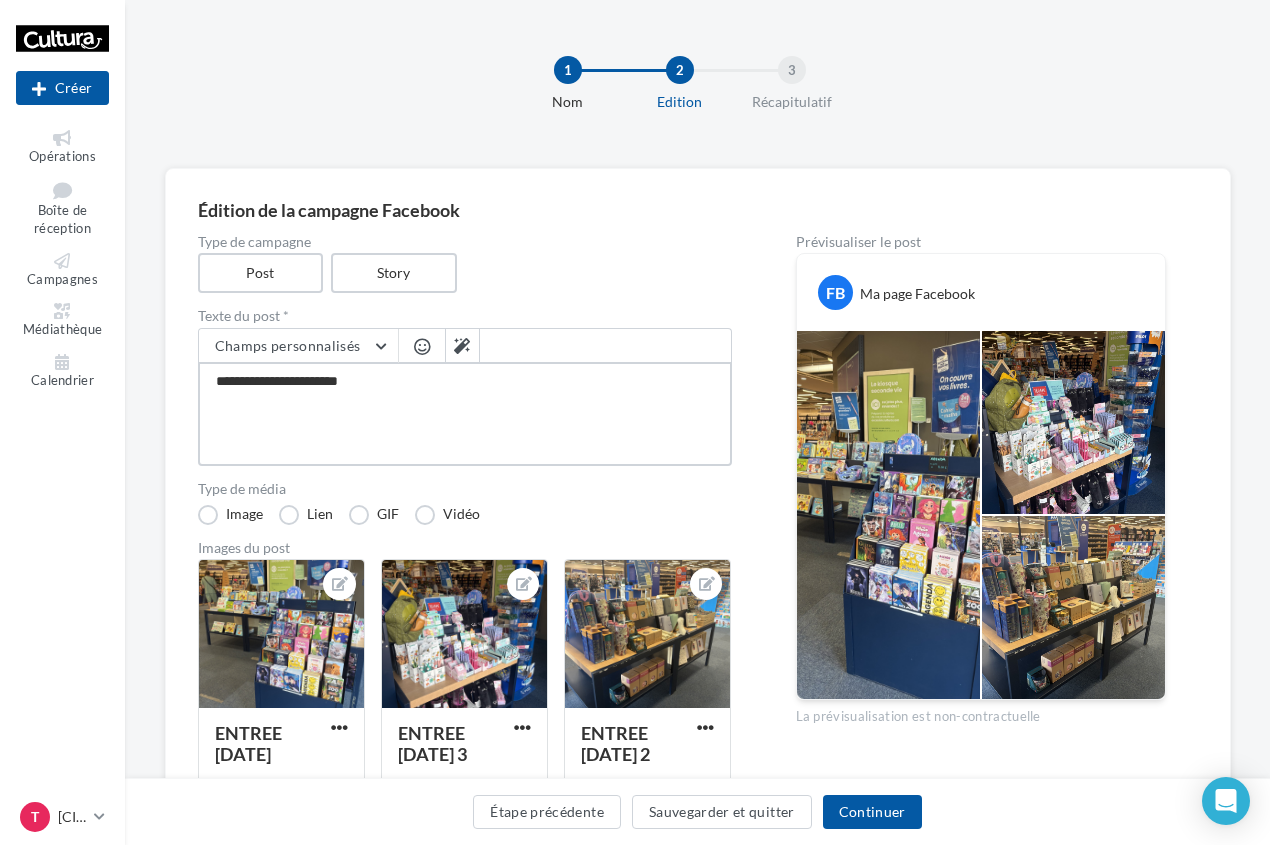 type on "**********" 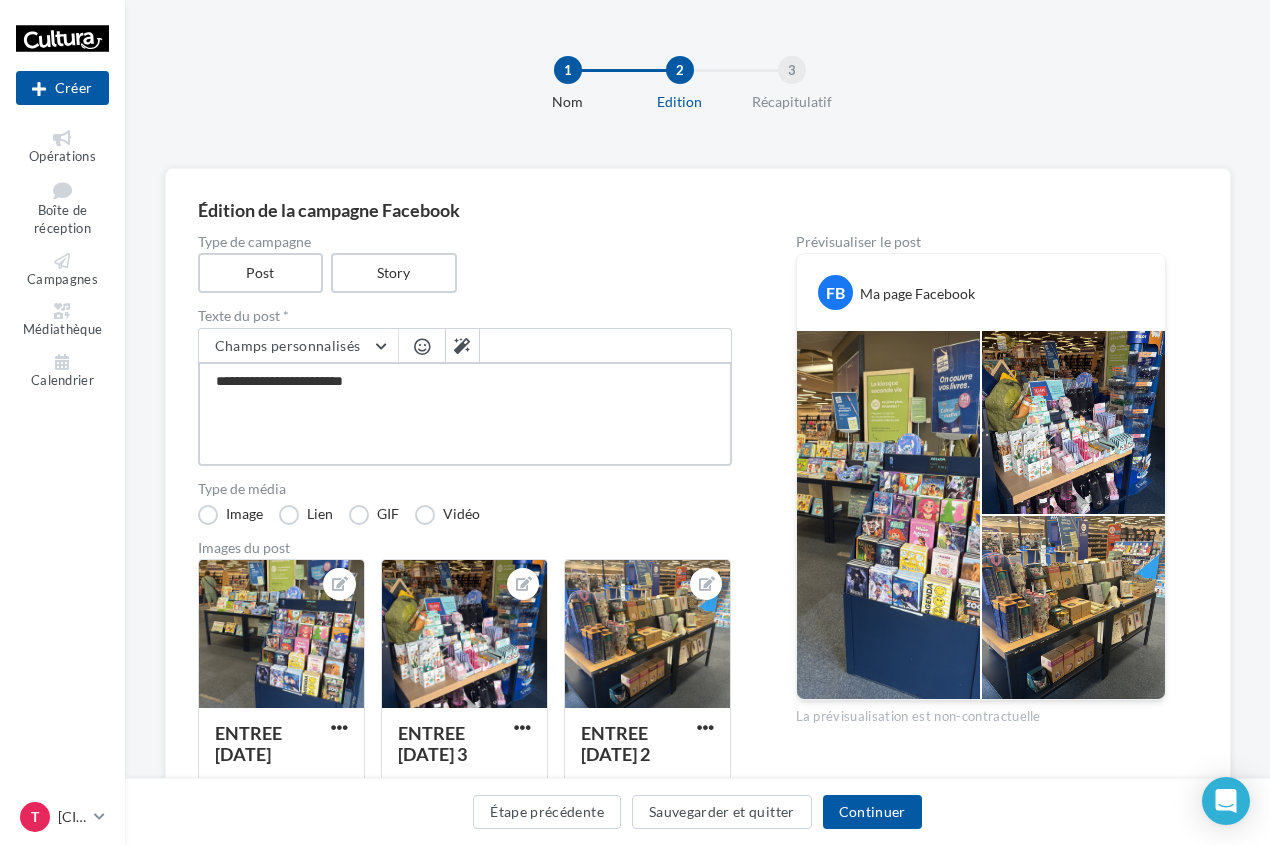 type on "**********" 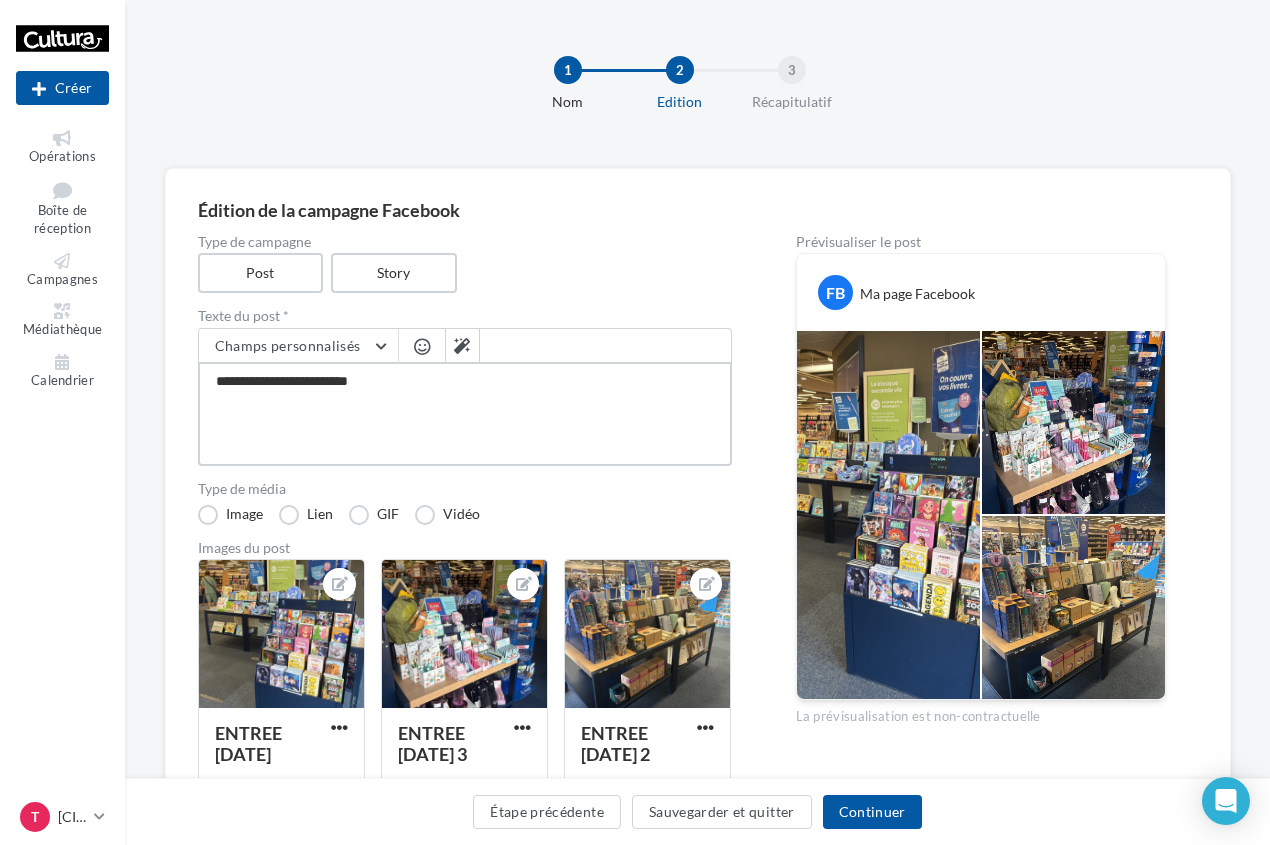 type on "**********" 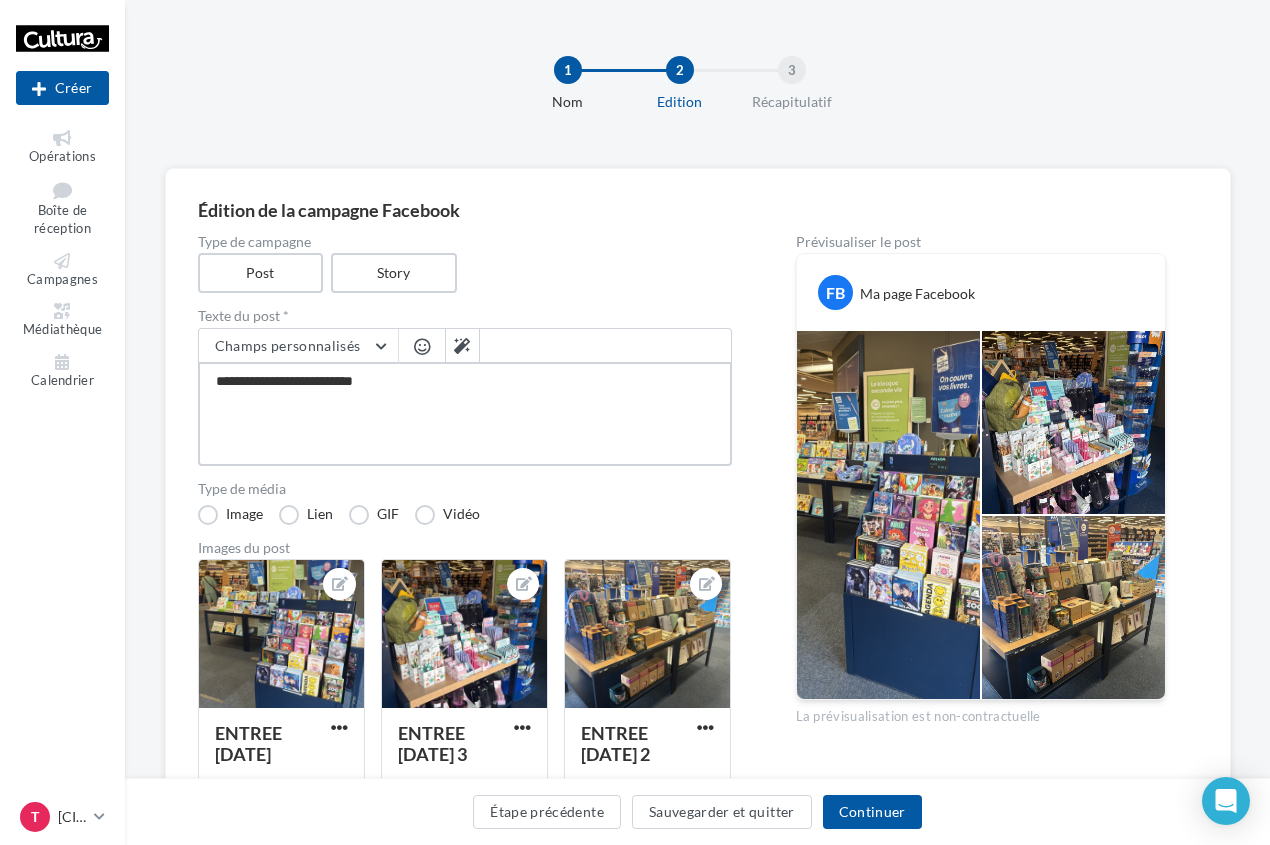 type on "**********" 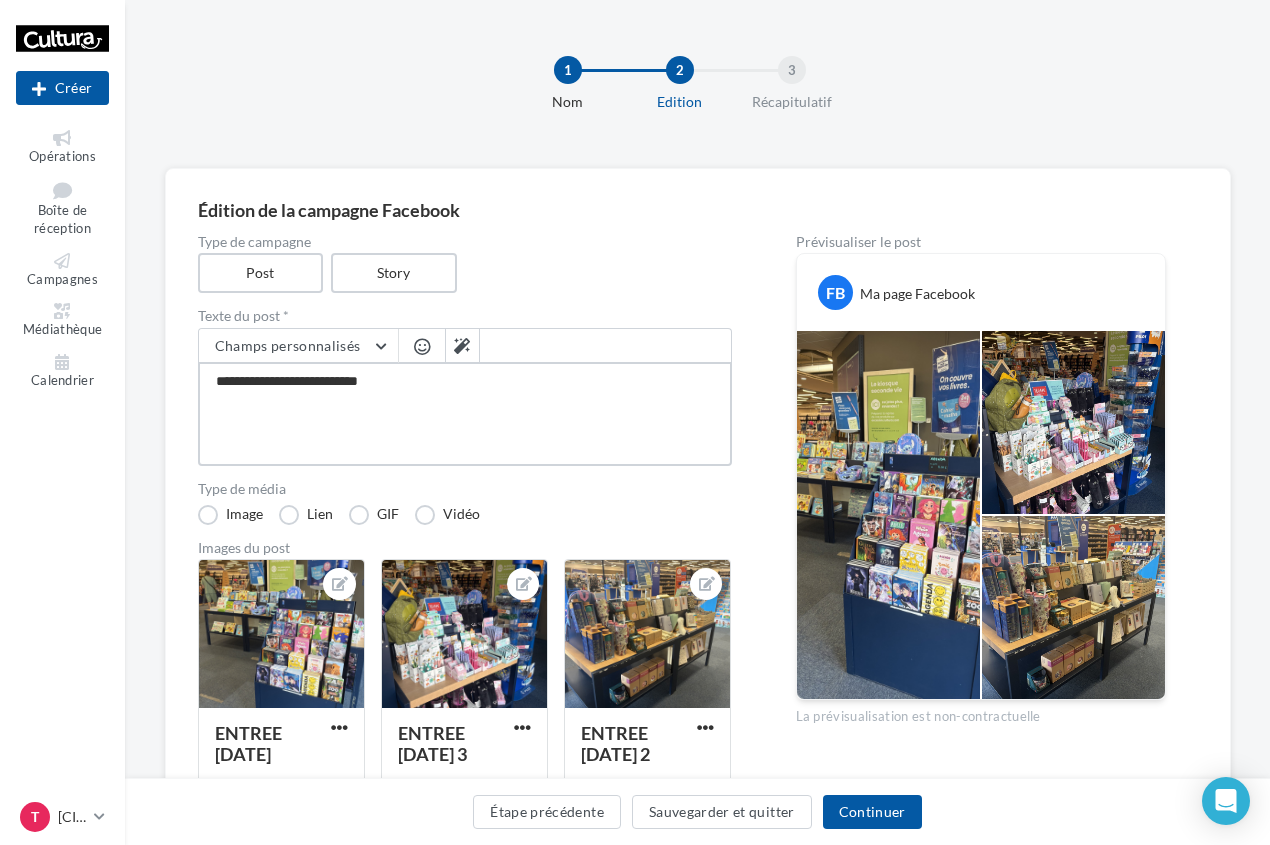 type on "**********" 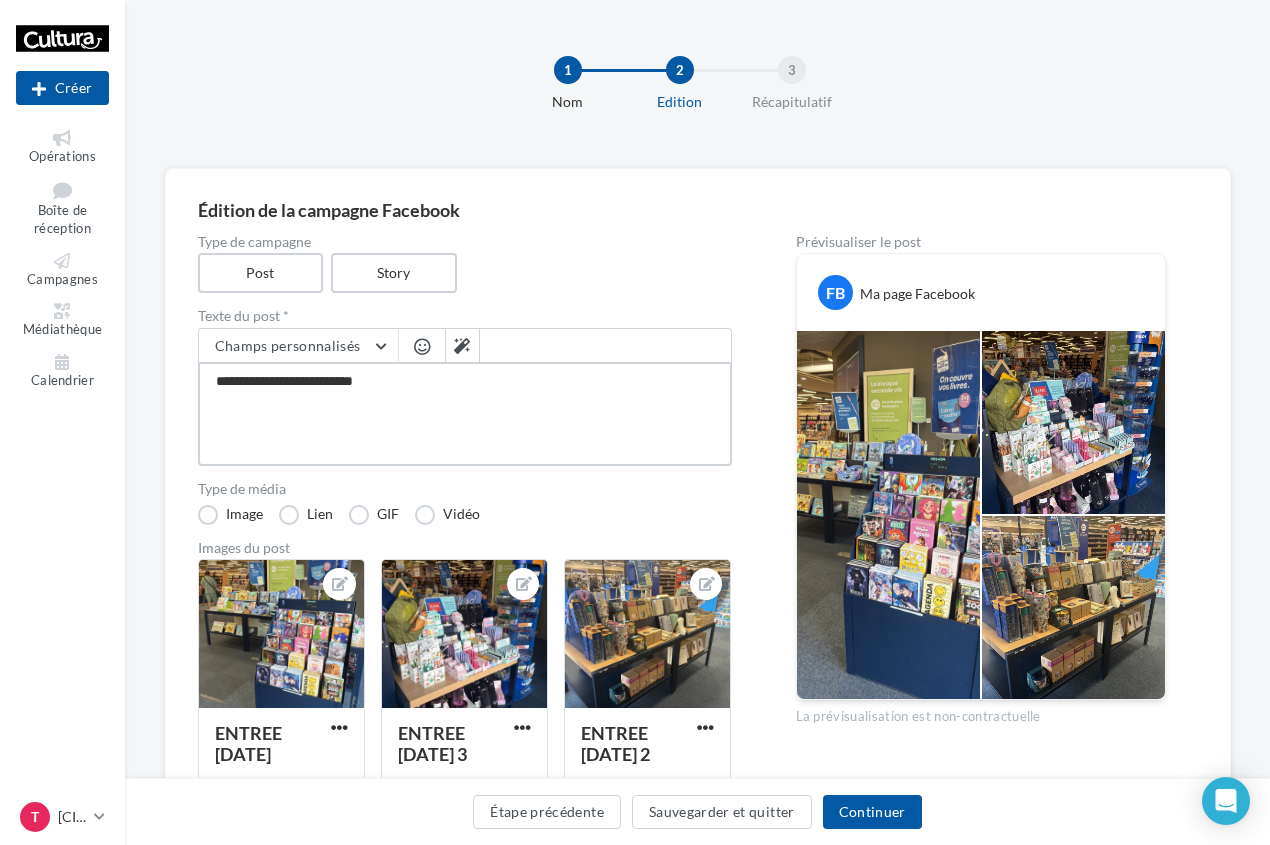 type on "**********" 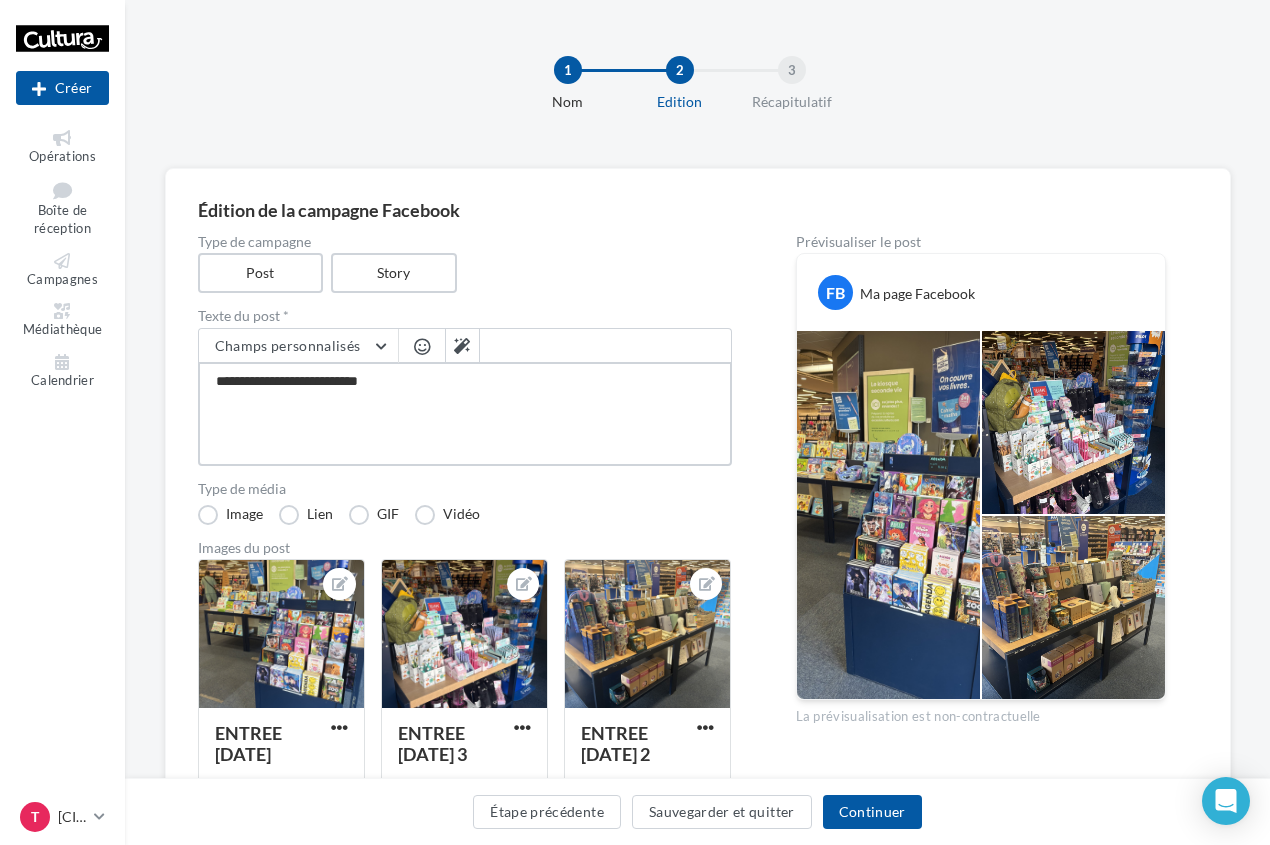 type on "**********" 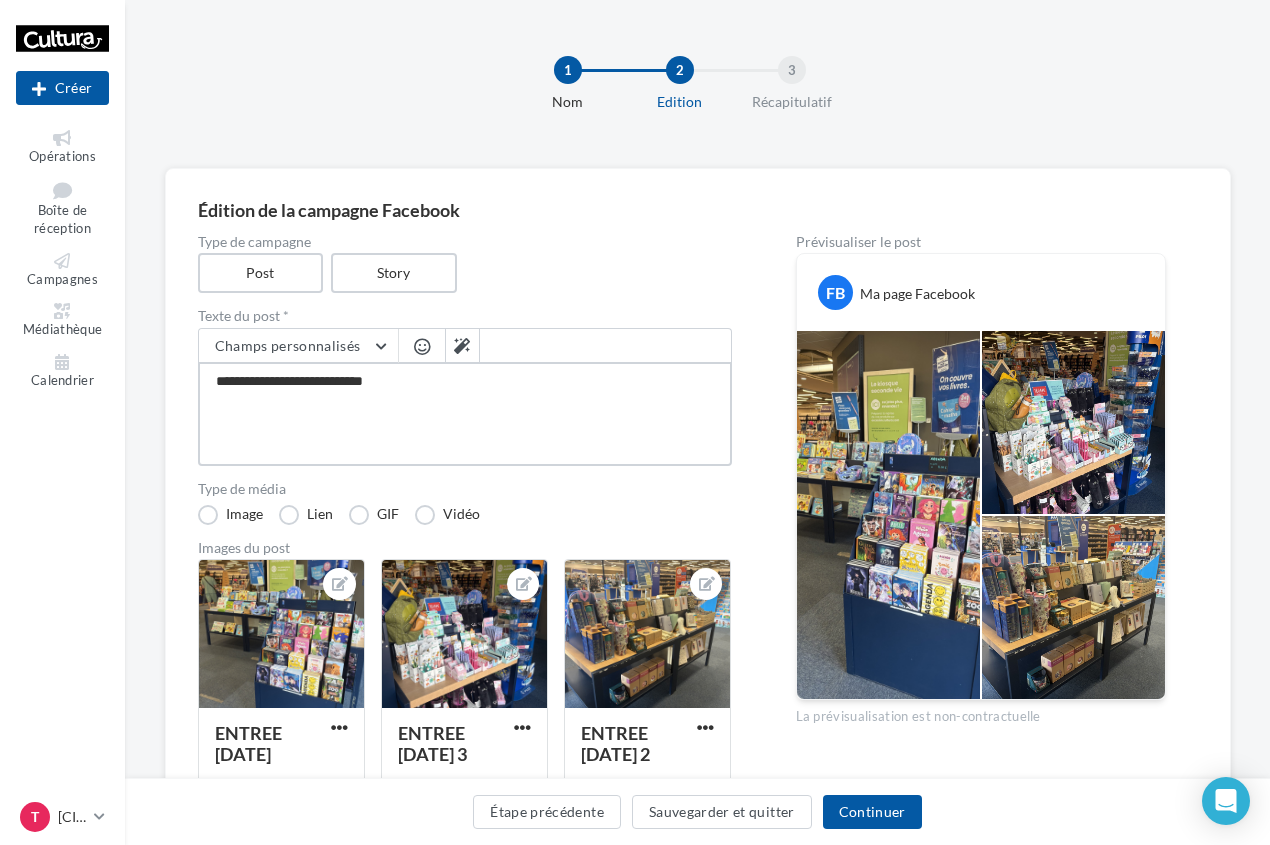 type on "**********" 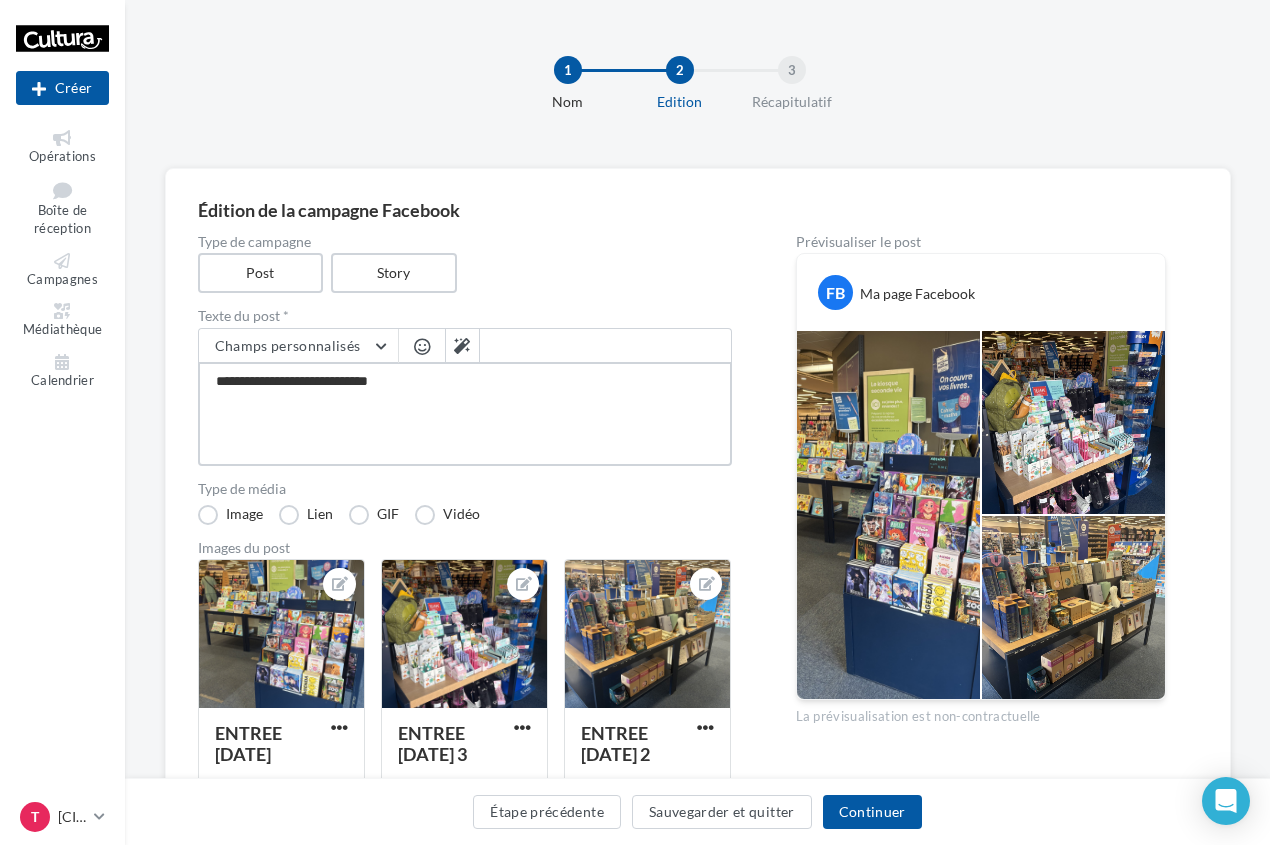 type on "**********" 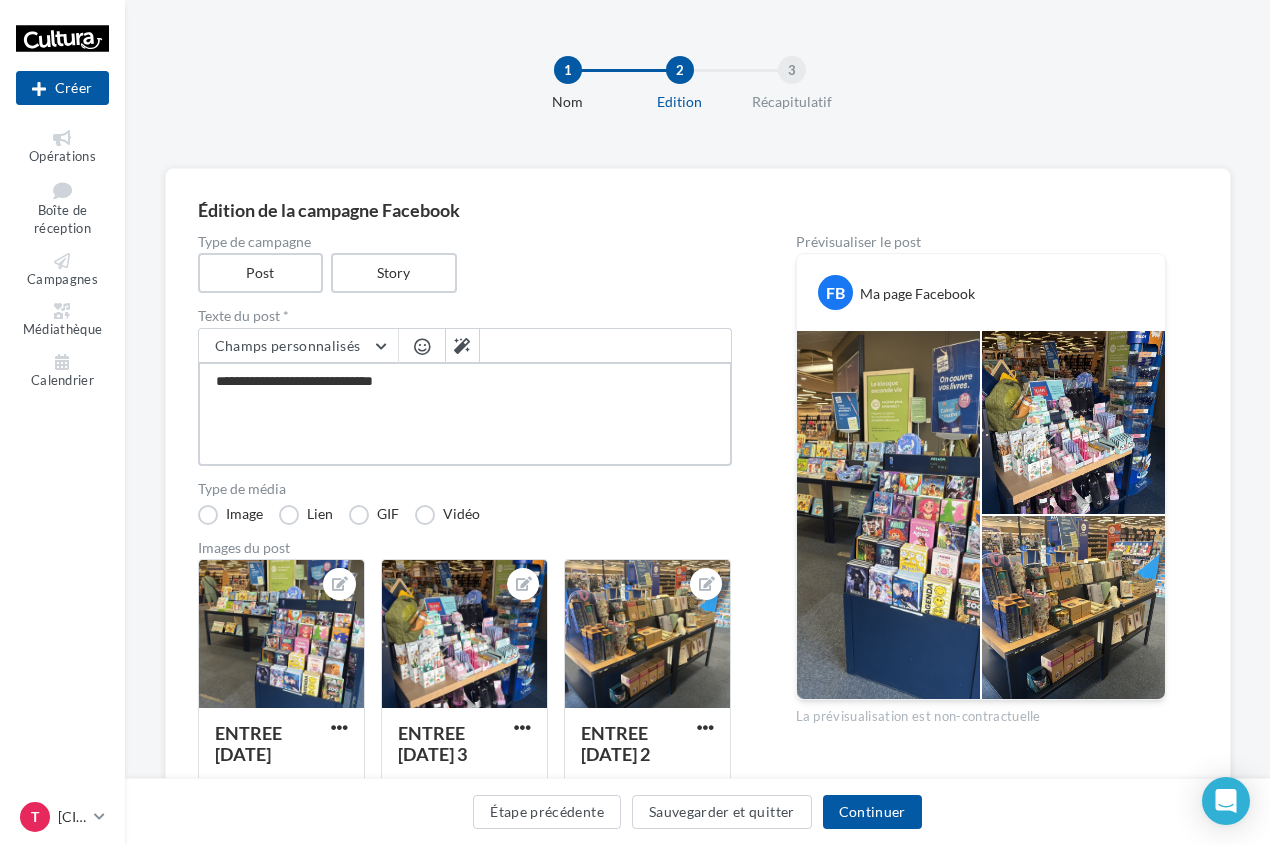 type on "**********" 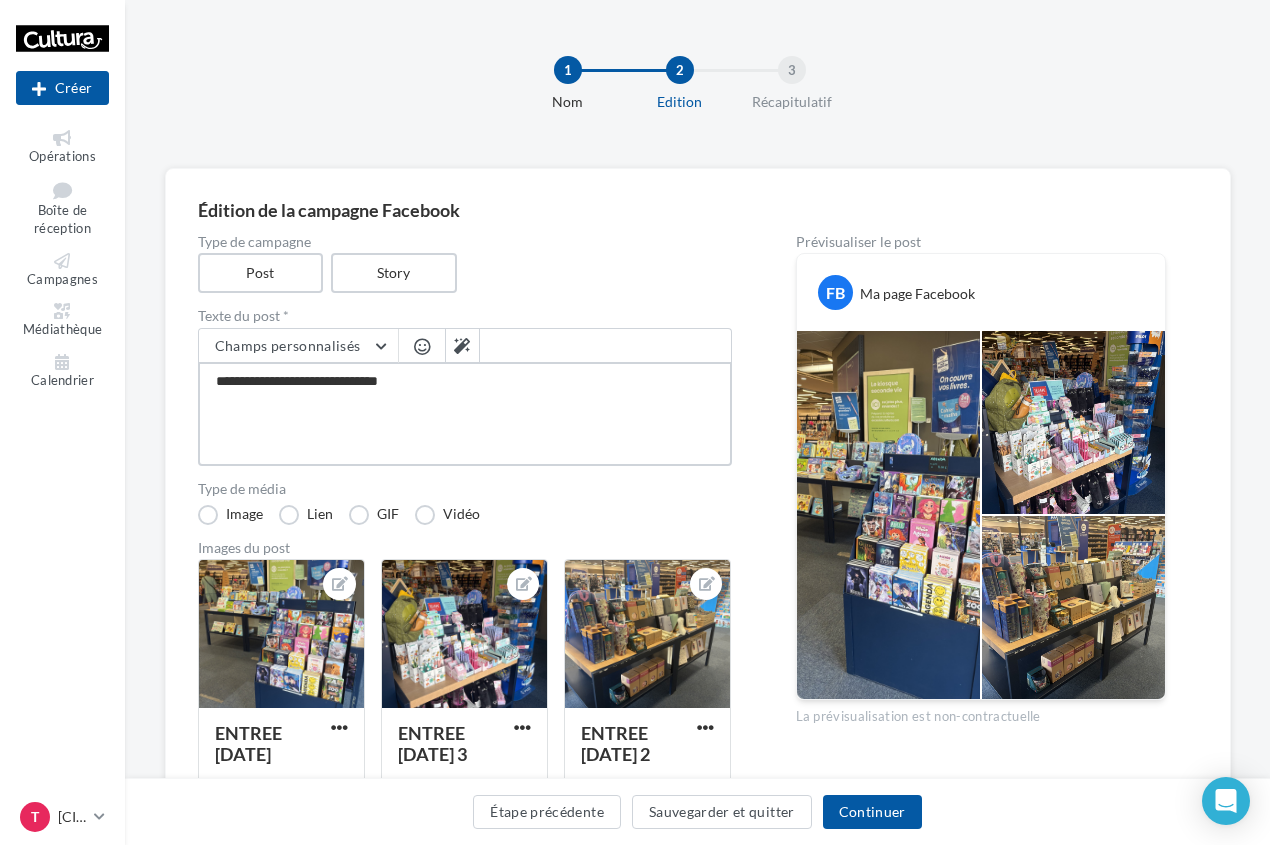 type on "**********" 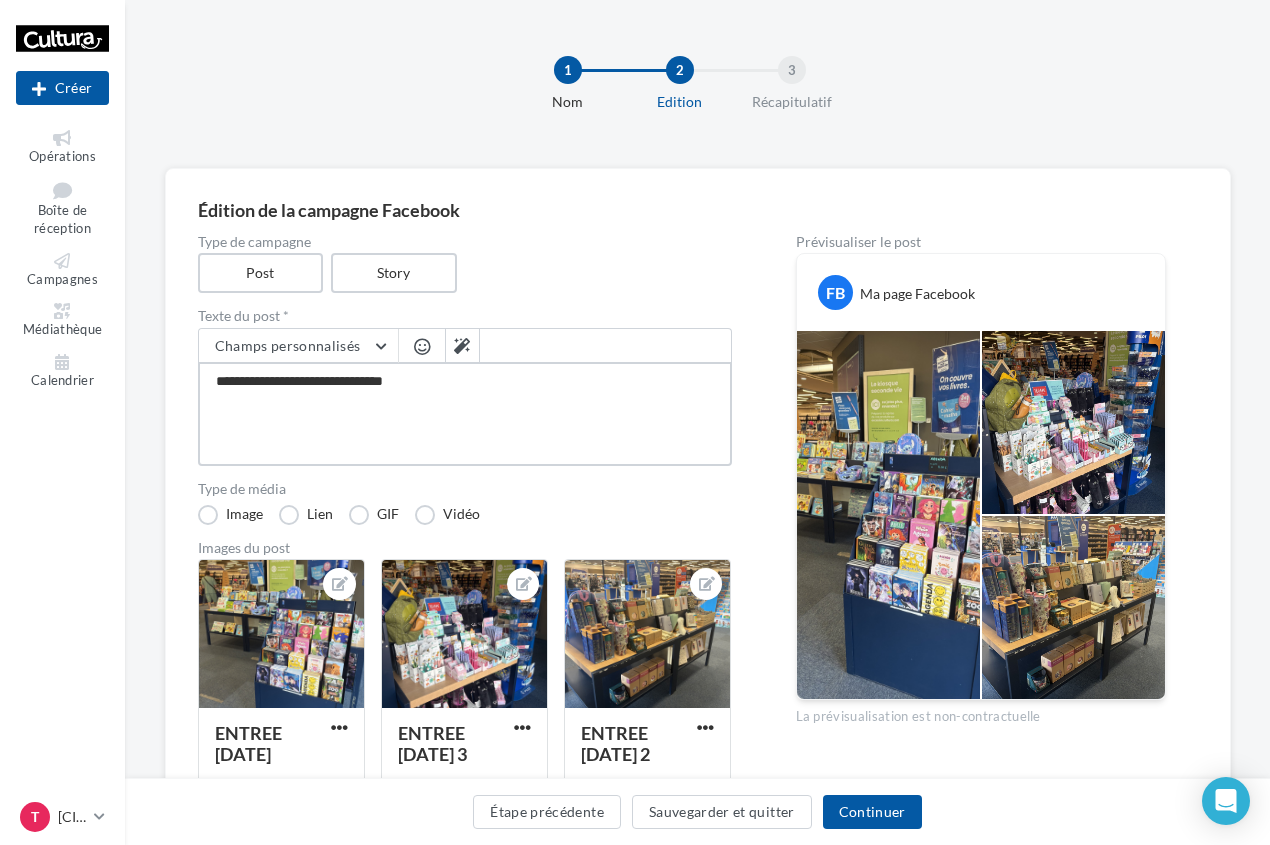 type on "**********" 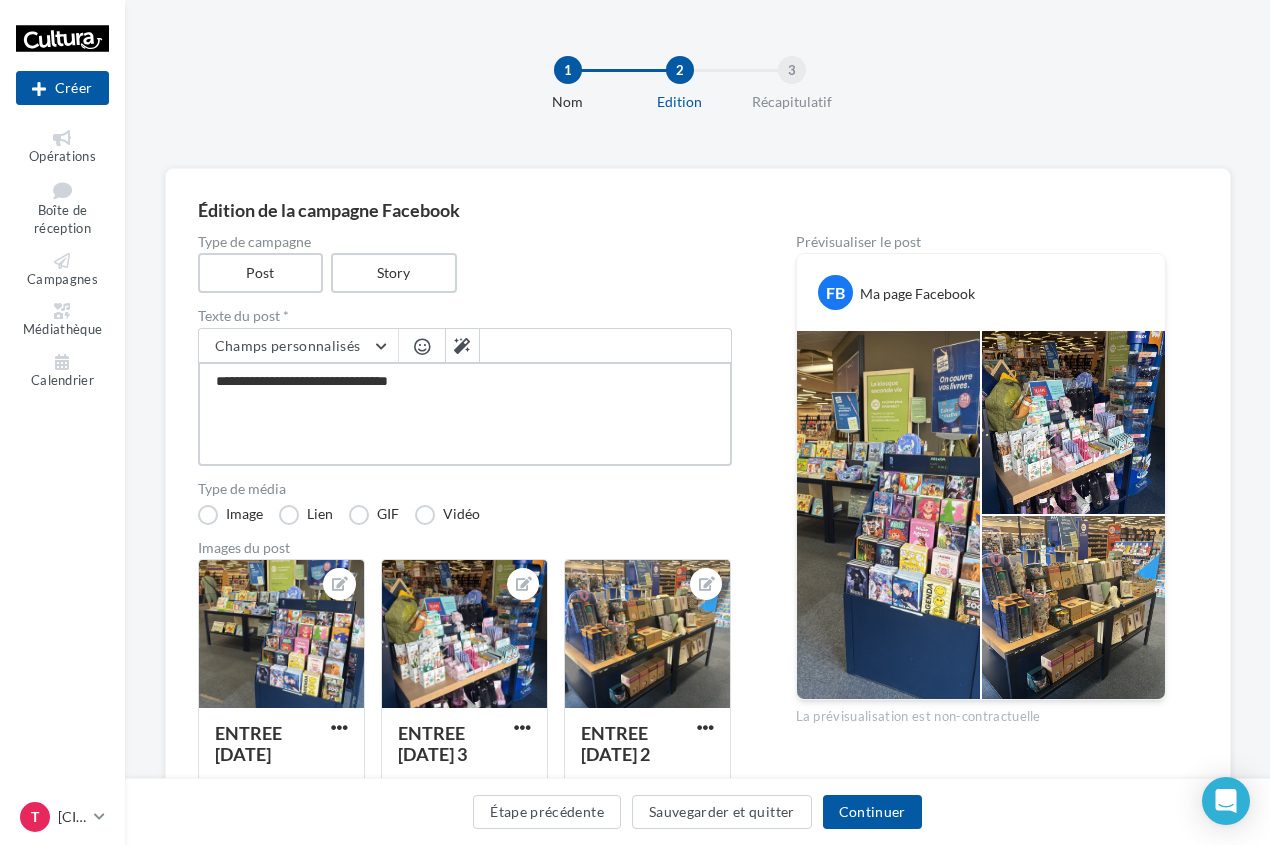 type on "**********" 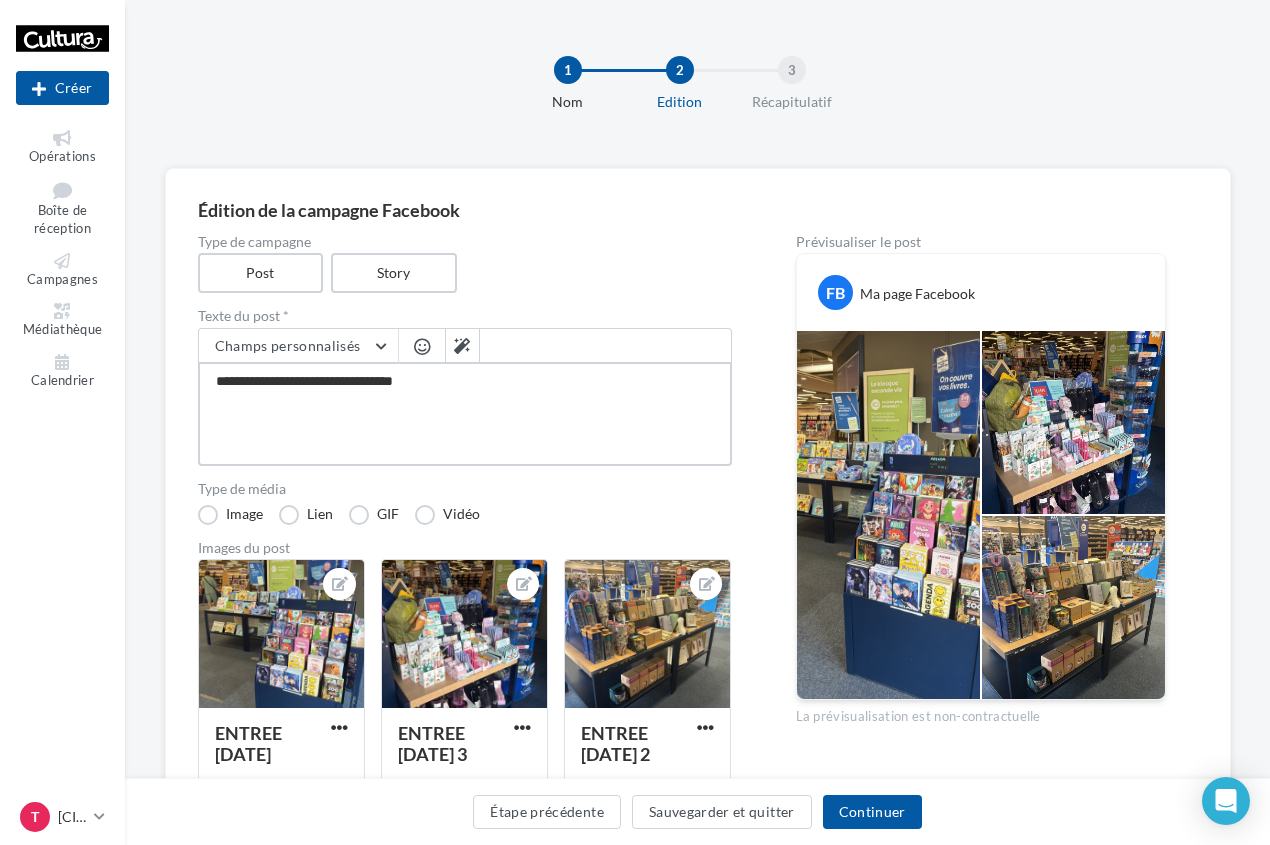 type on "**********" 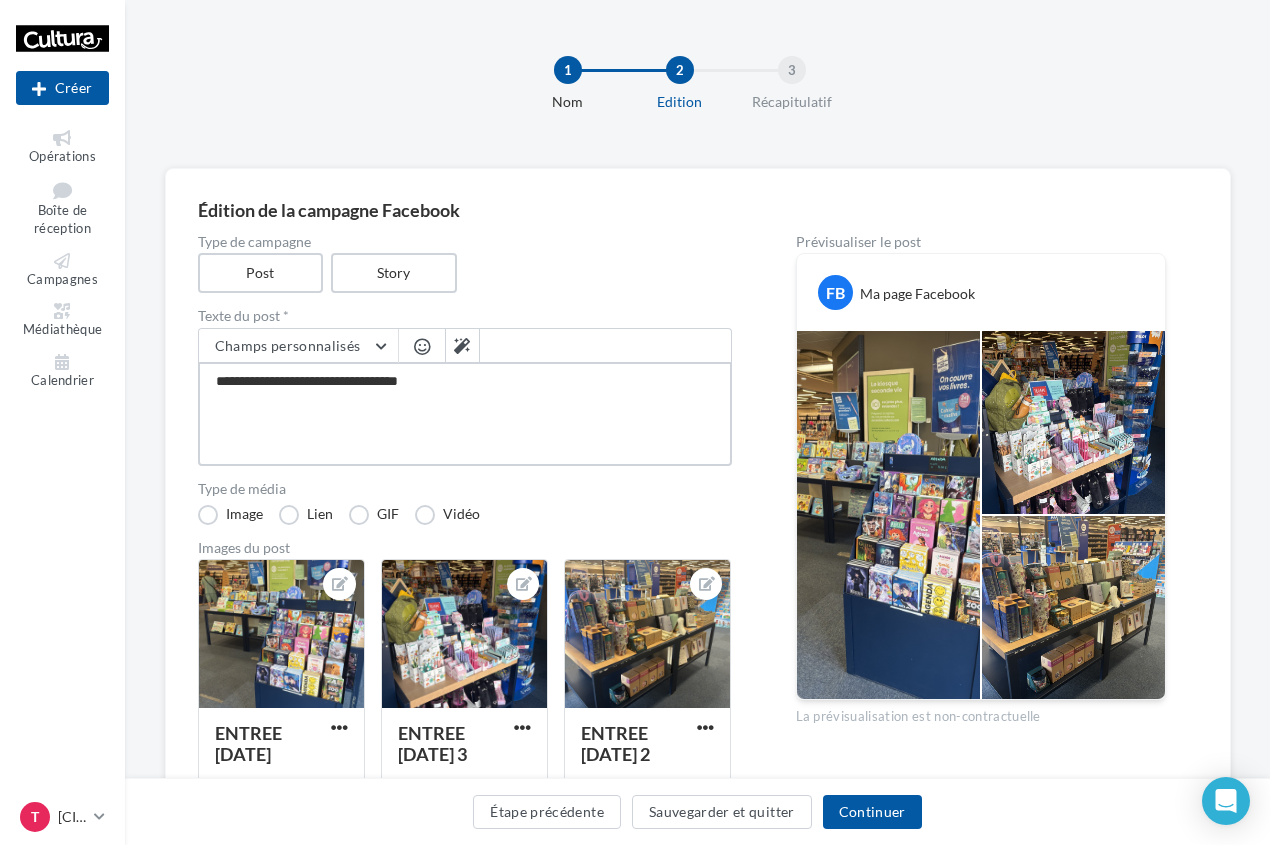 type on "**********" 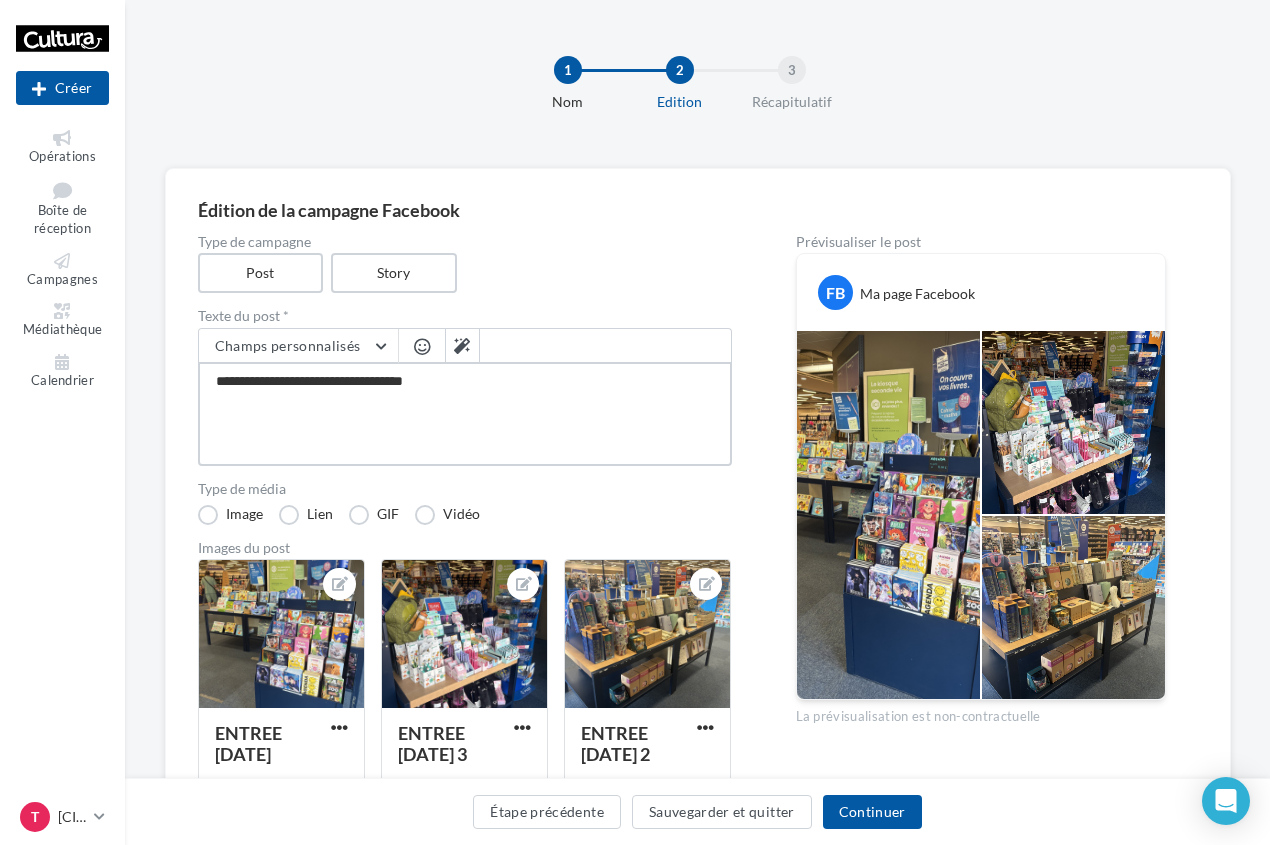 type on "**********" 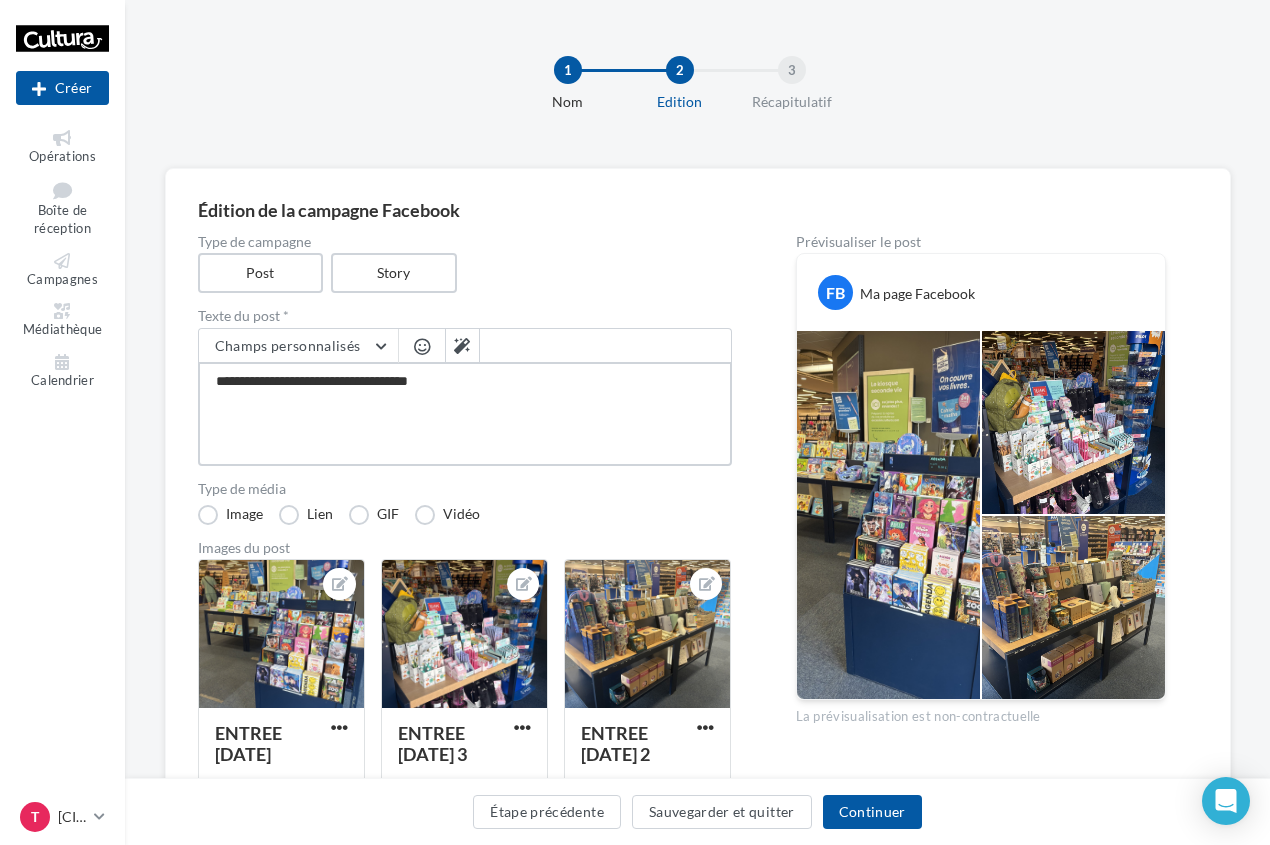 type on "**********" 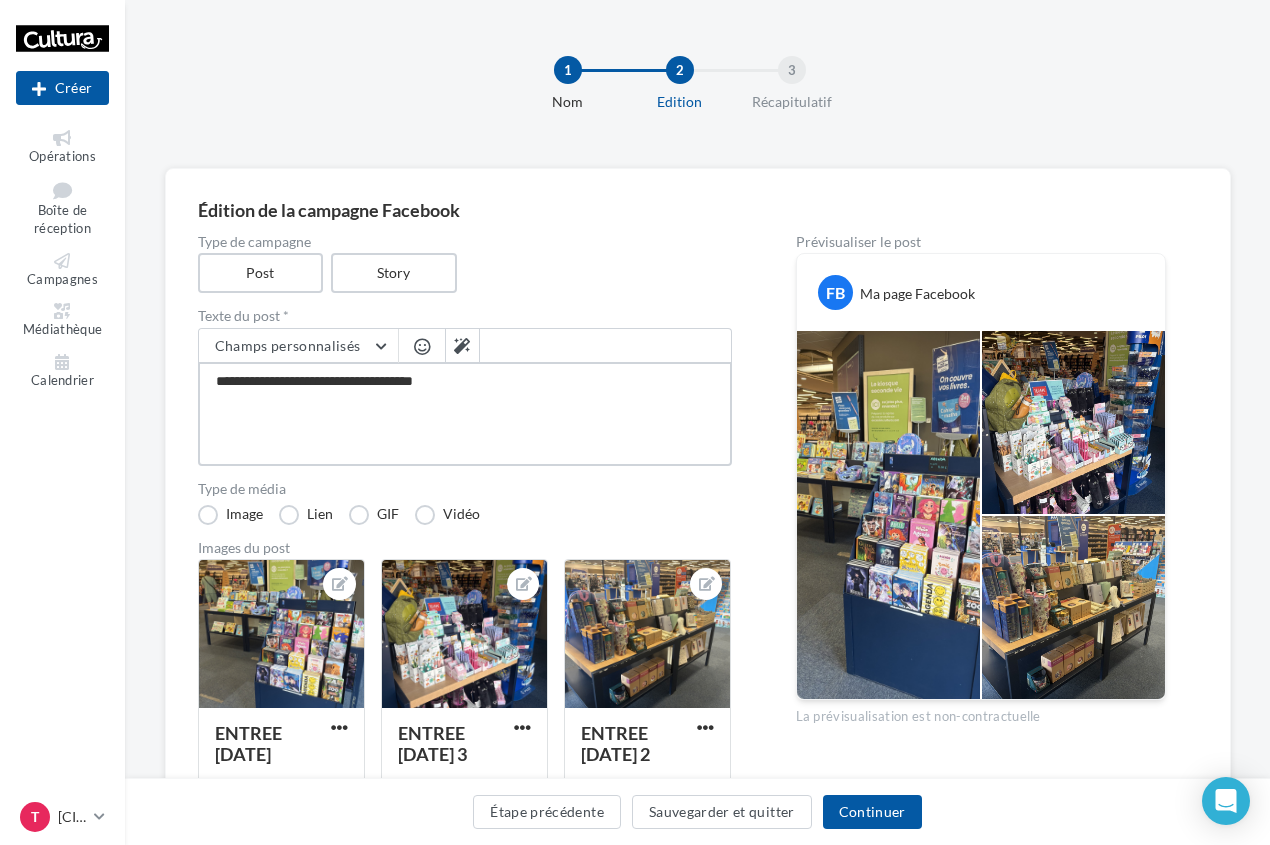 type on "**********" 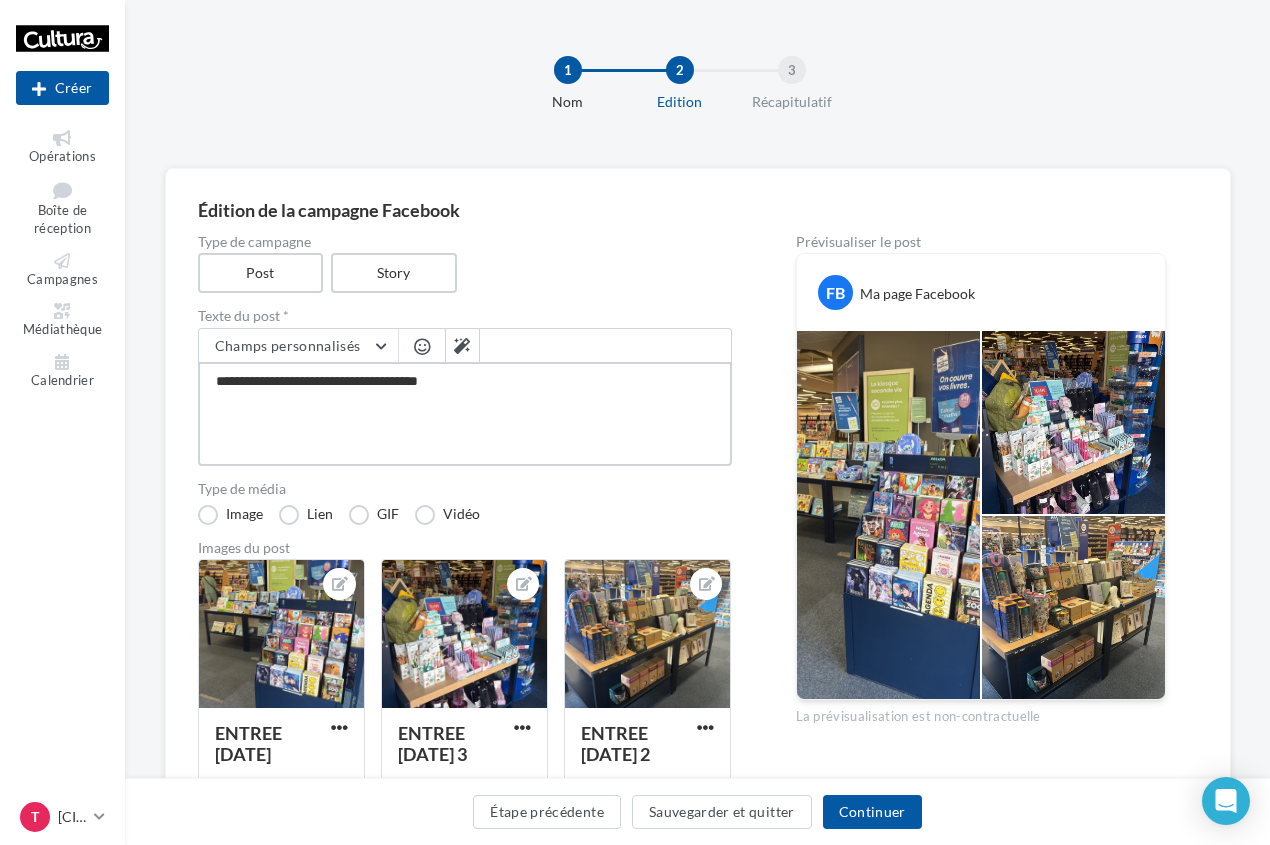 type on "**********" 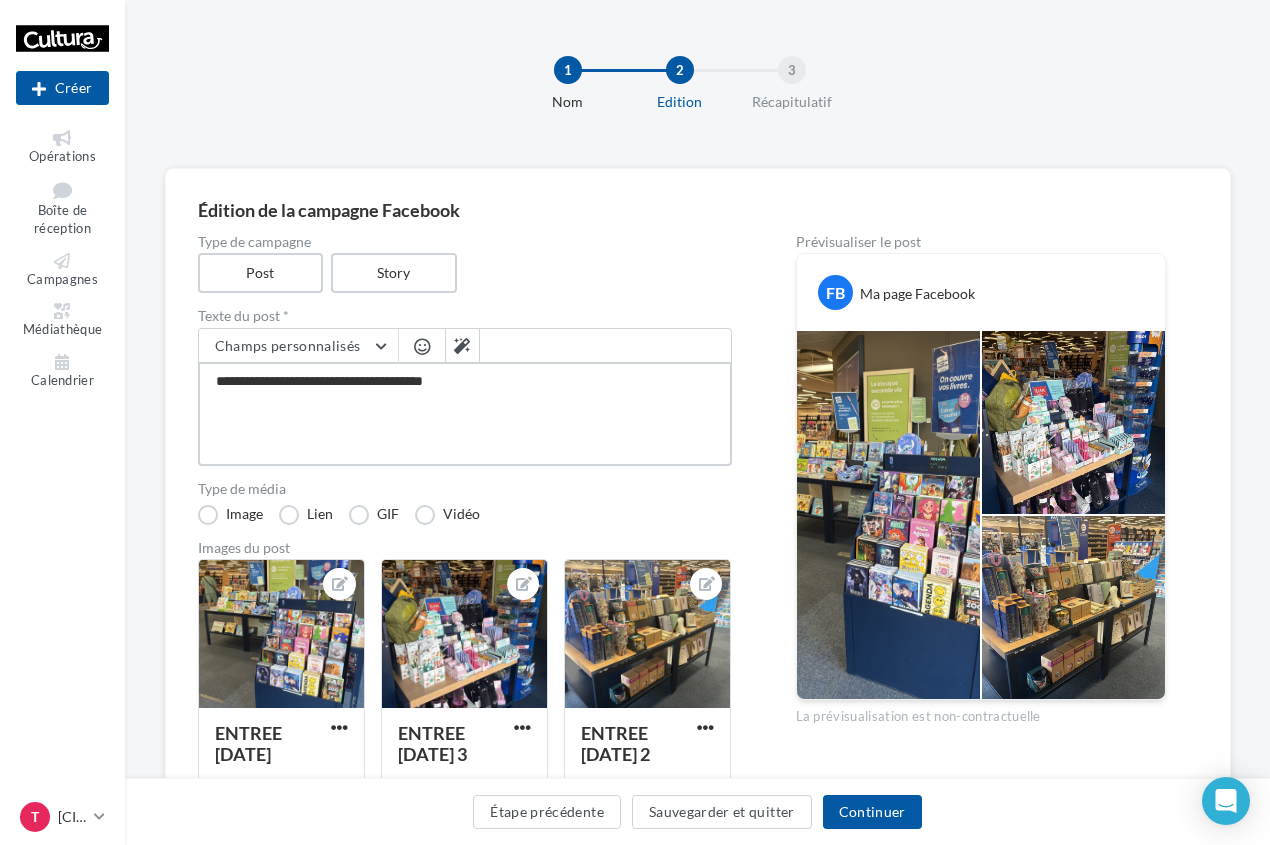 type on "**********" 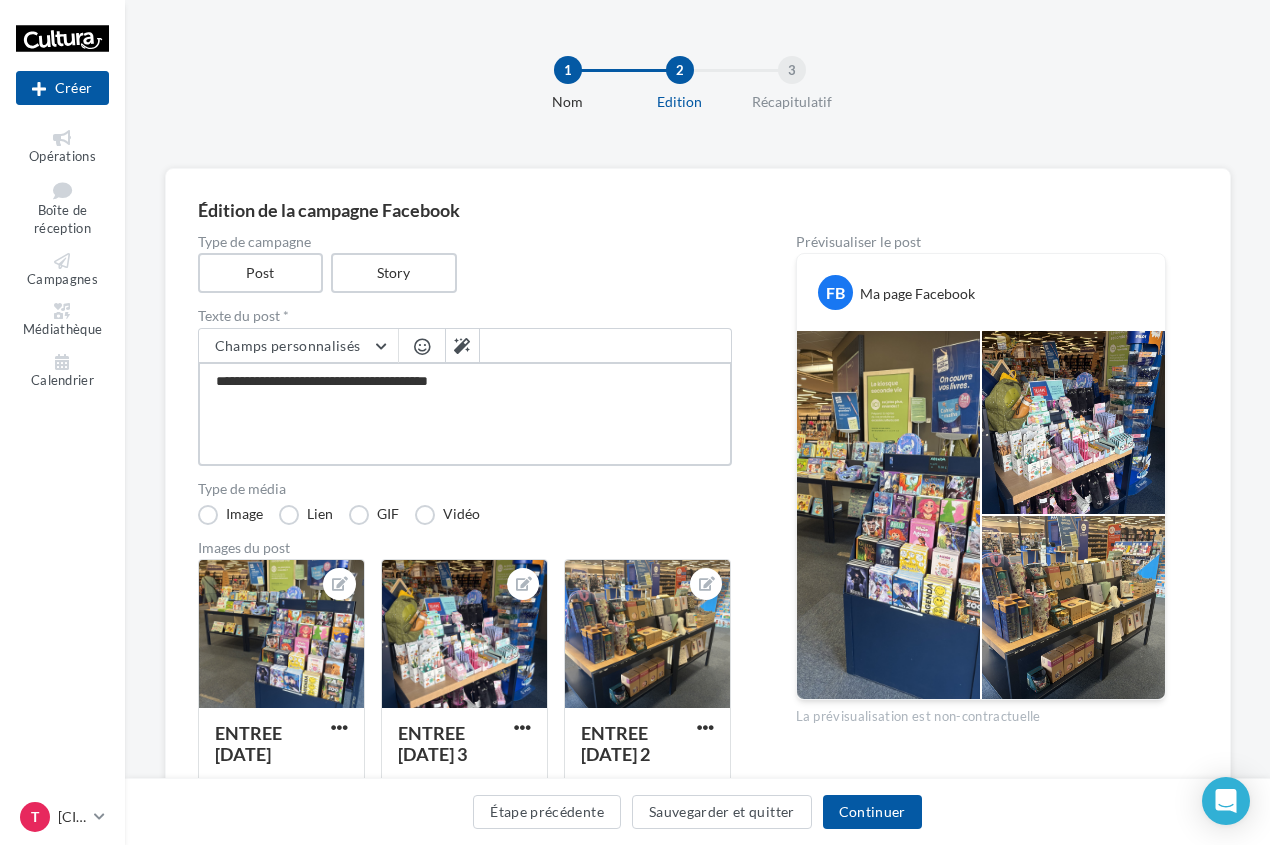 type on "**********" 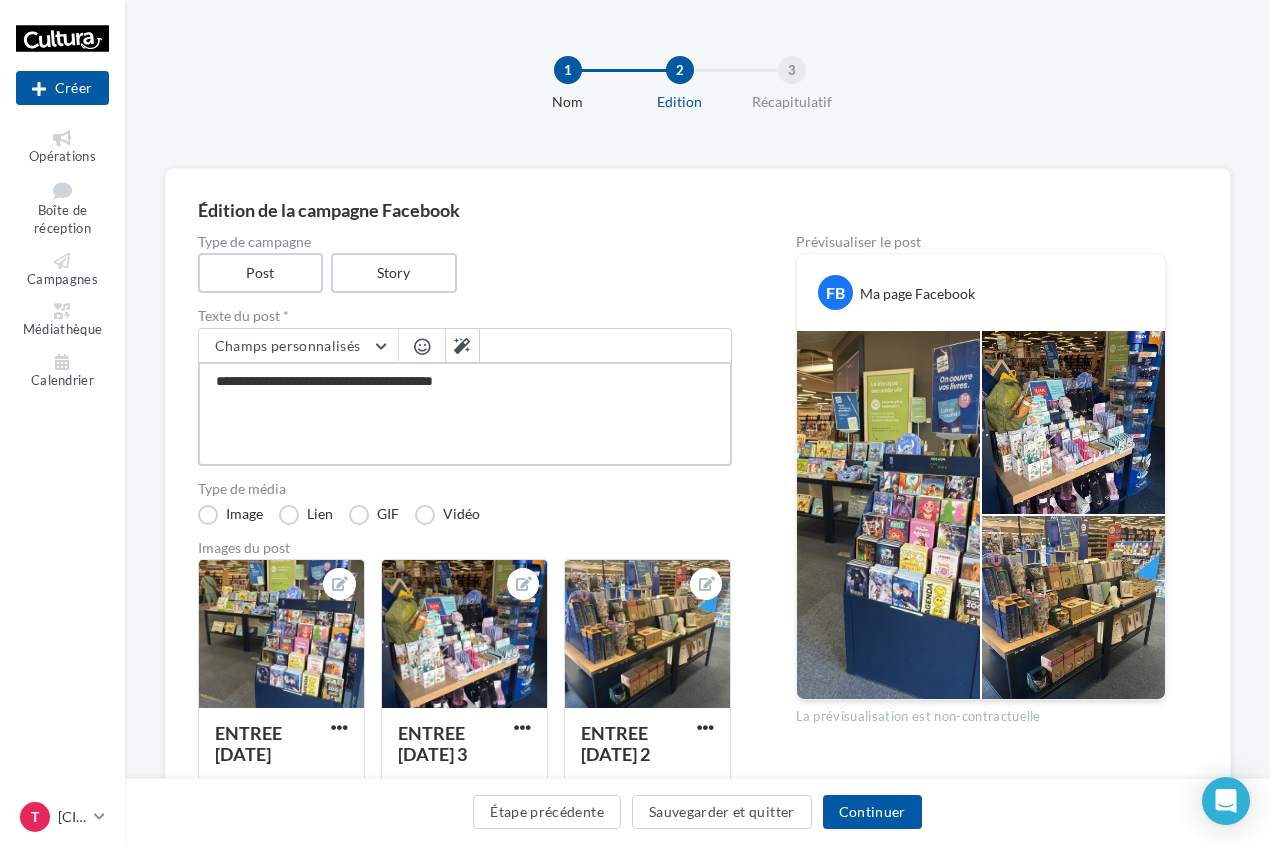 type on "**********" 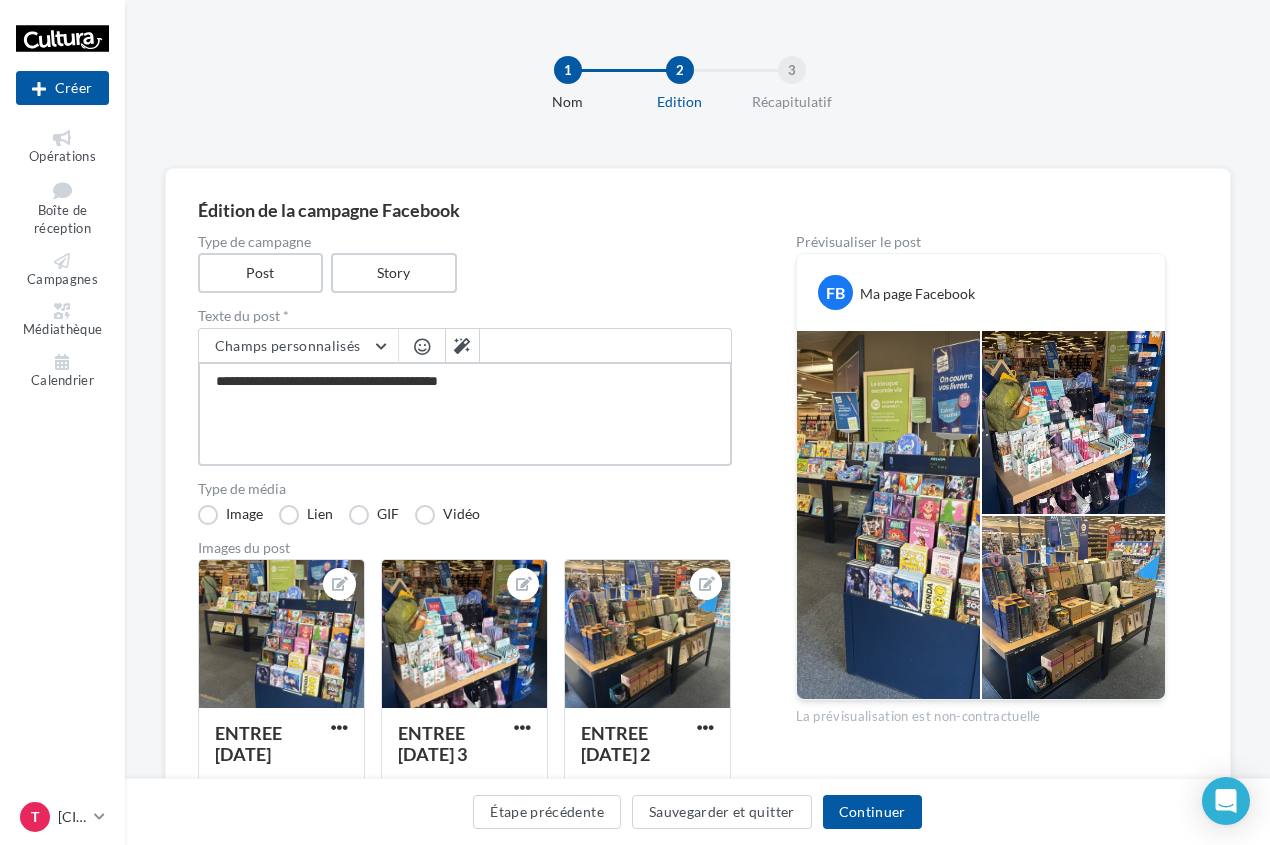 type on "**********" 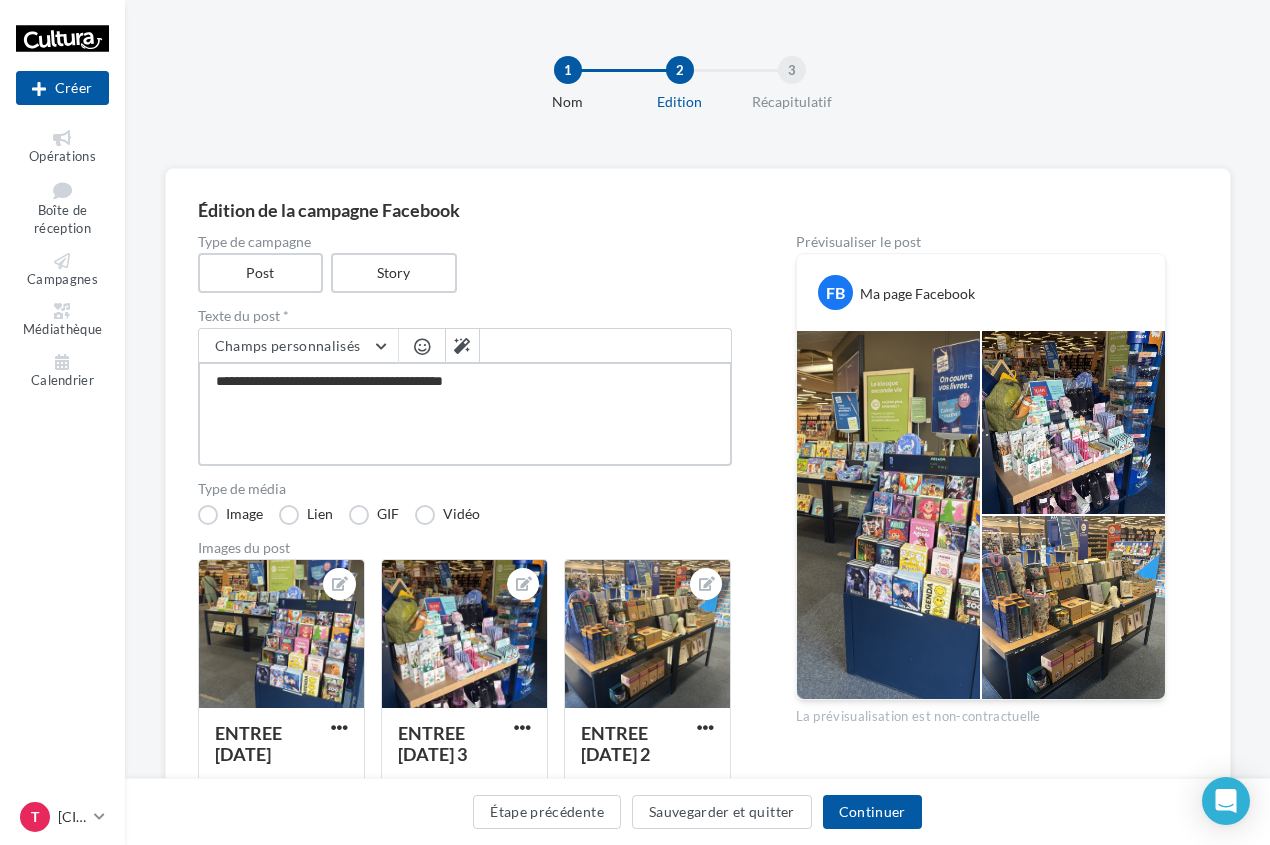 type on "**********" 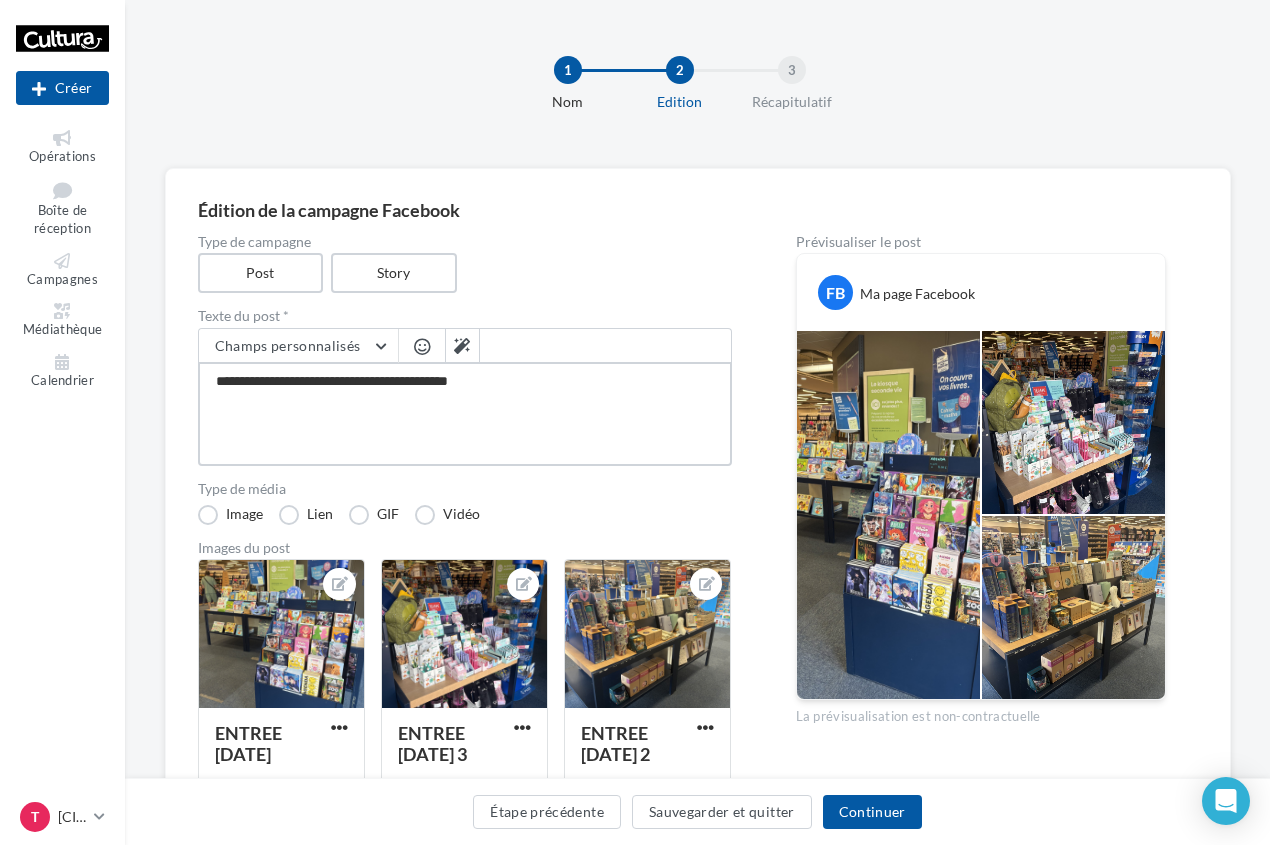 type on "**********" 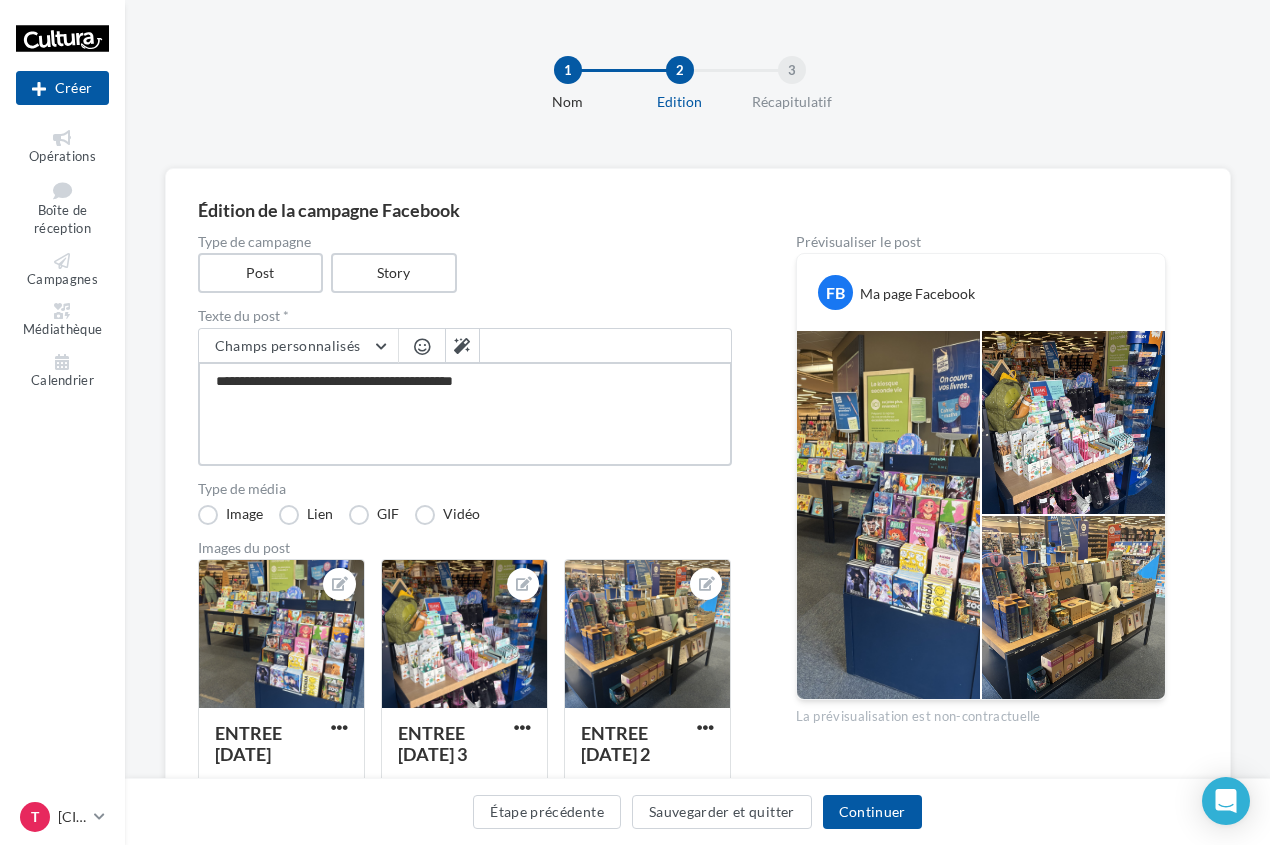type on "**********" 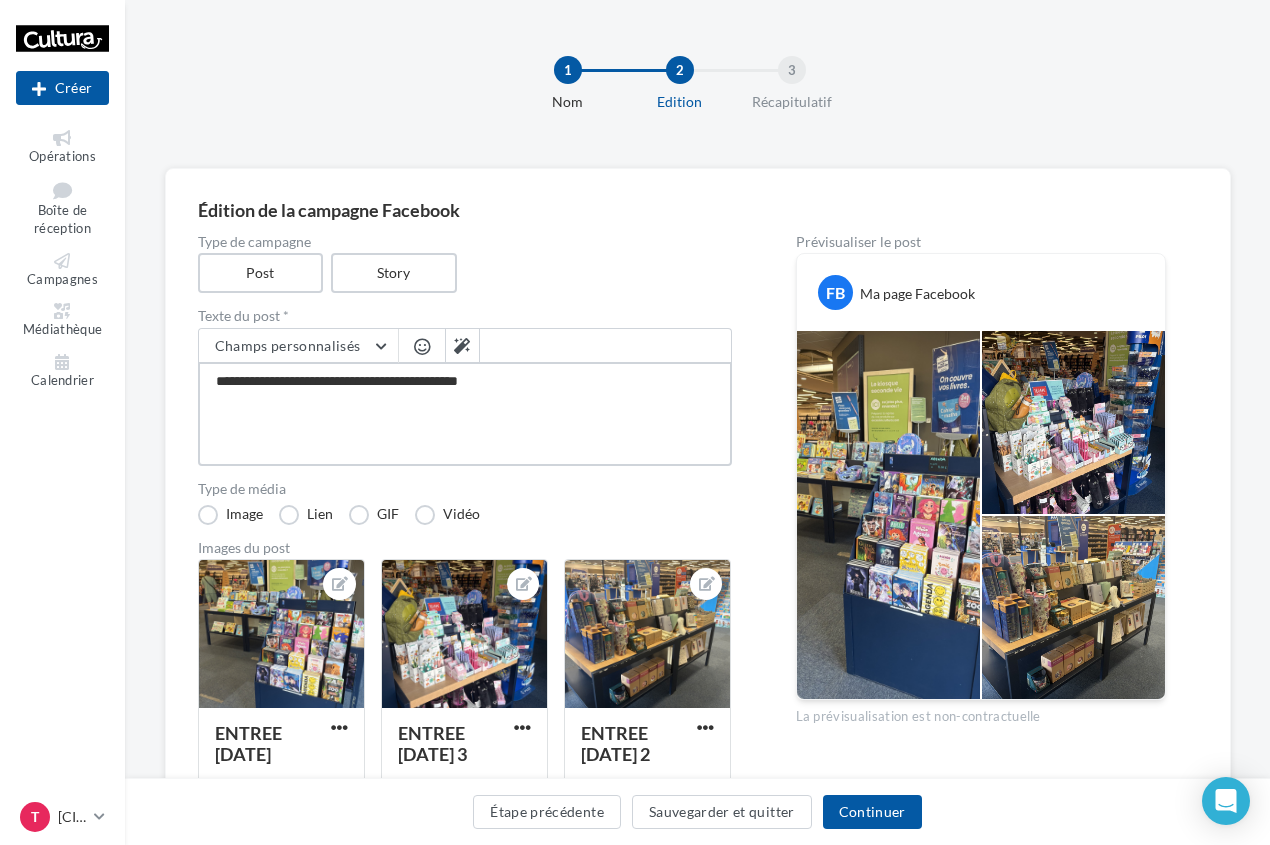 type on "**********" 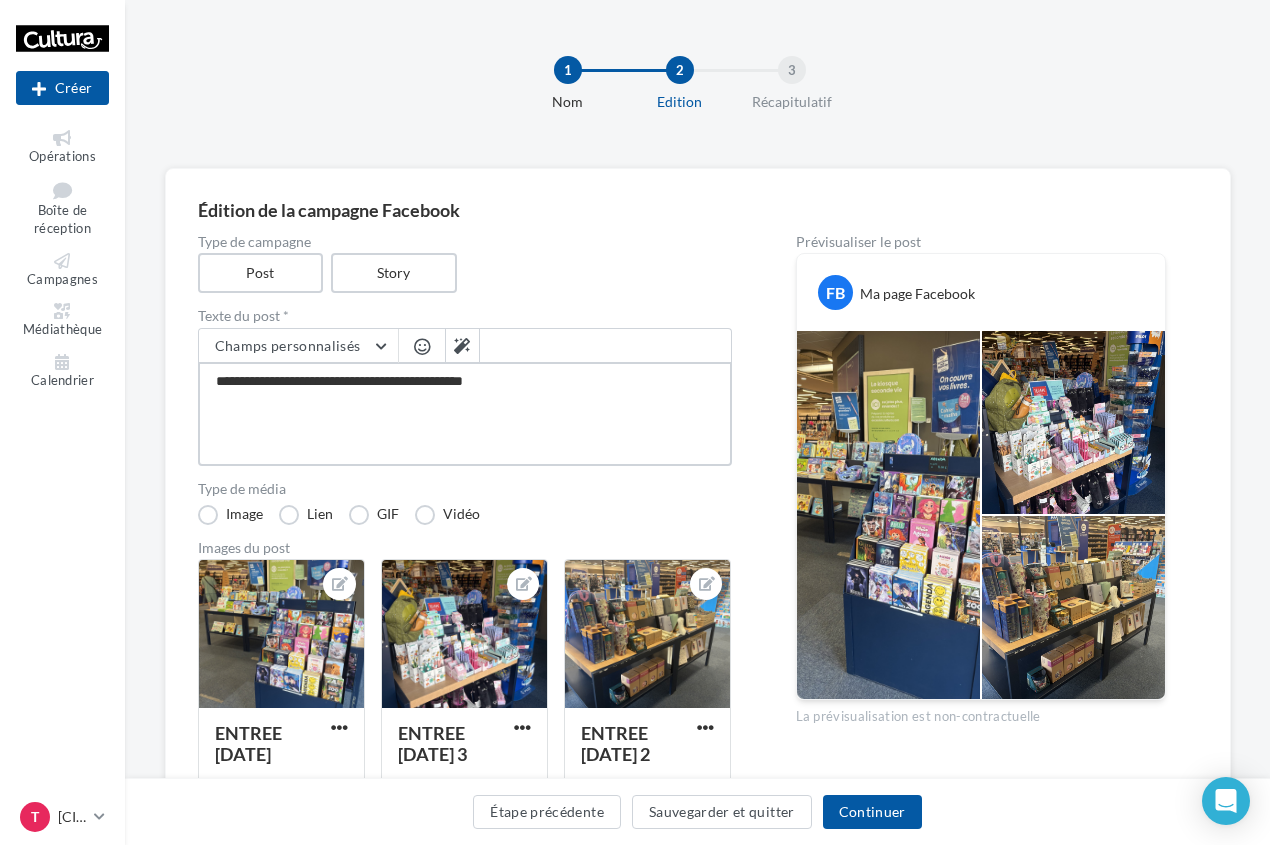 type on "**********" 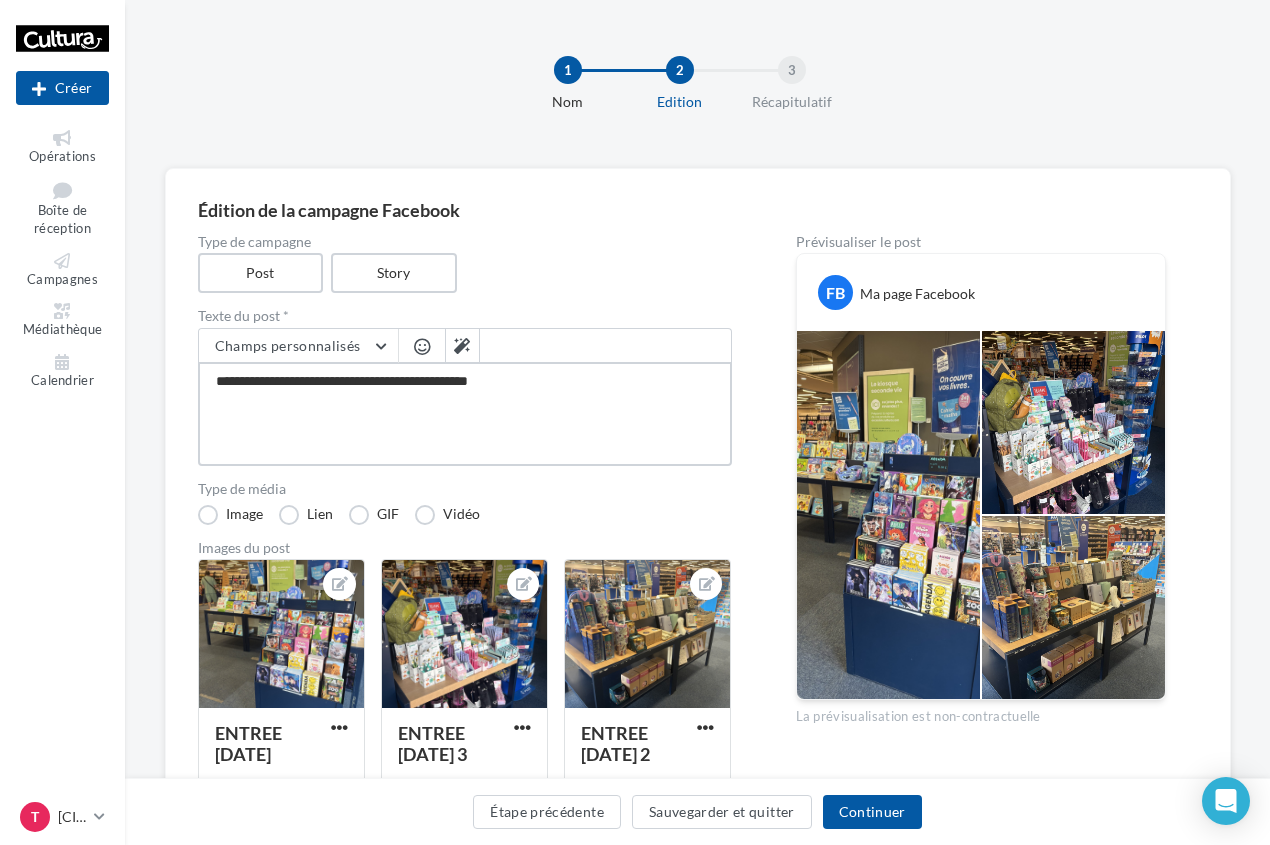 type on "**********" 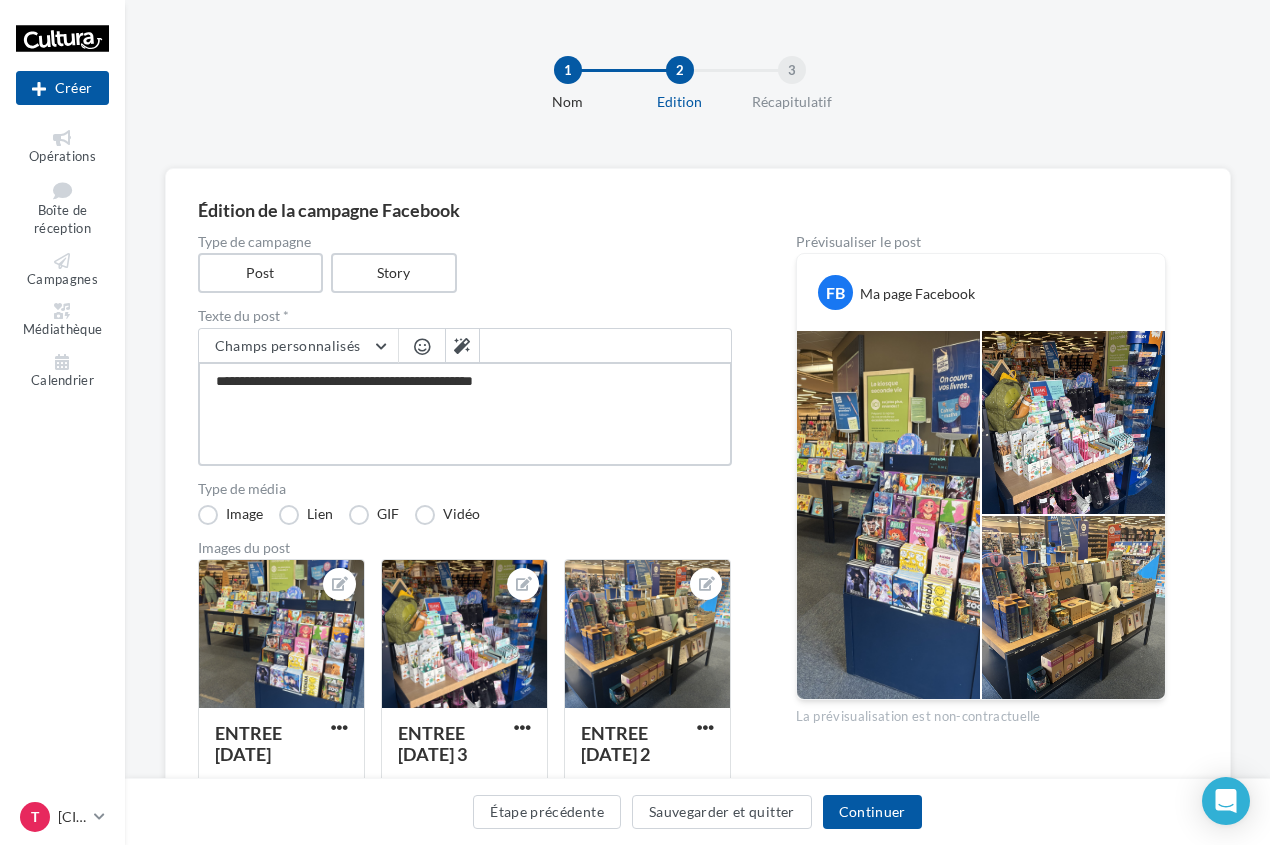 type on "**********" 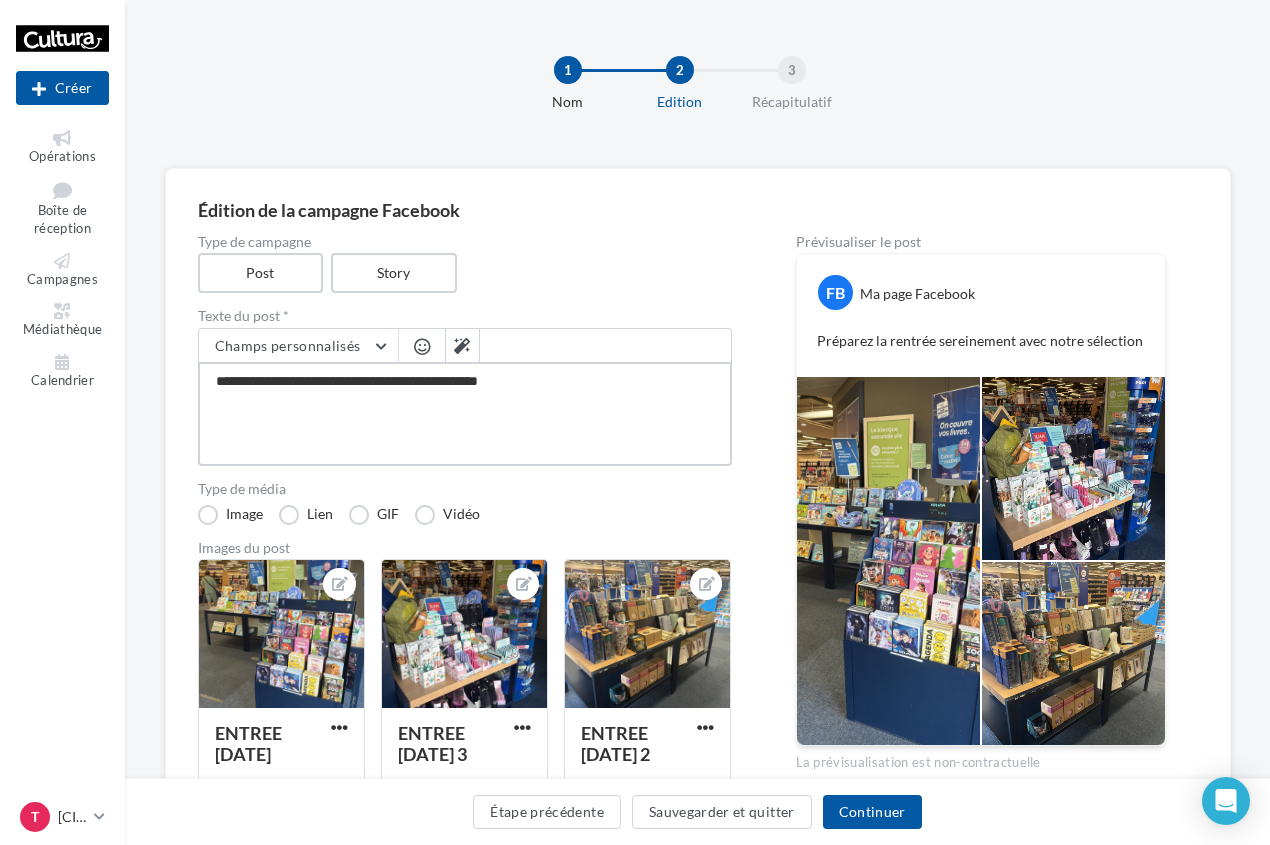 type on "**********" 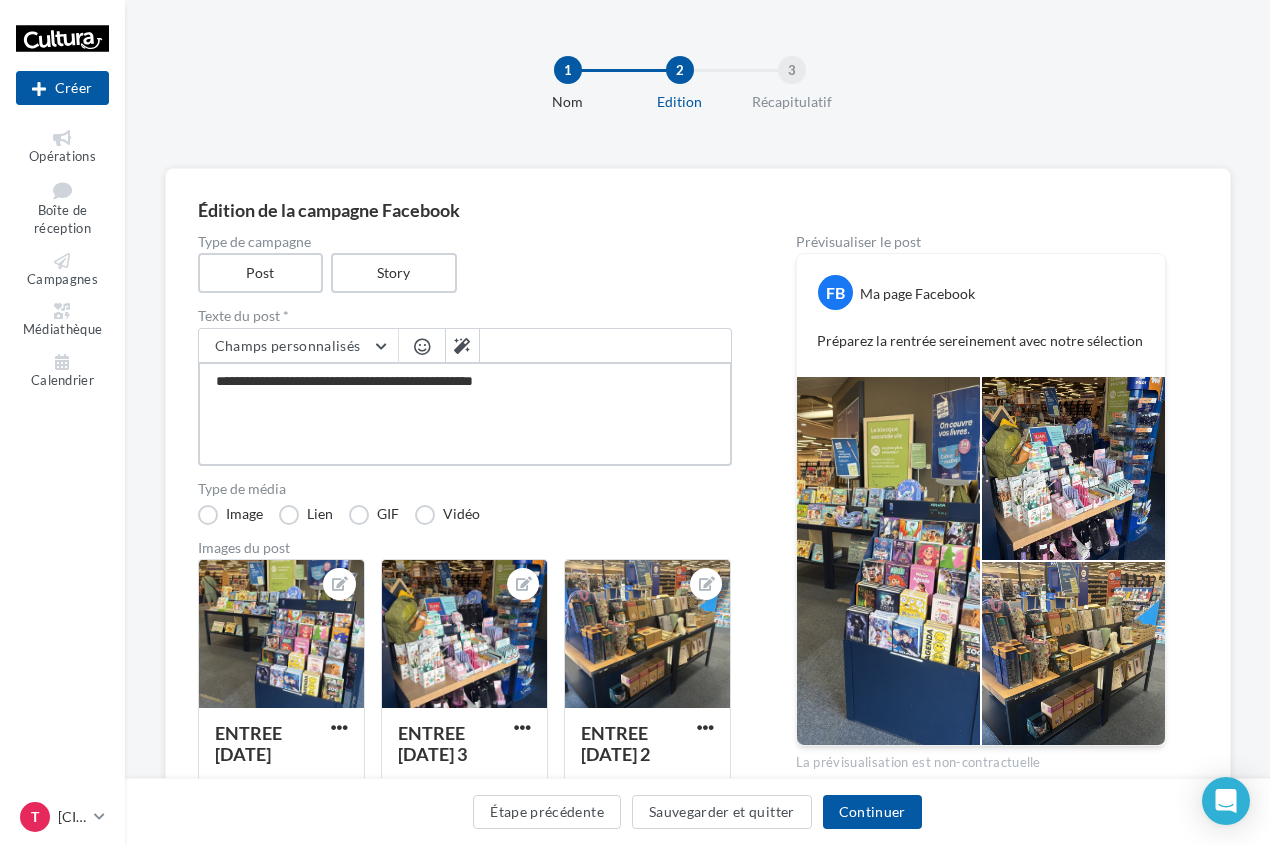 type on "**********" 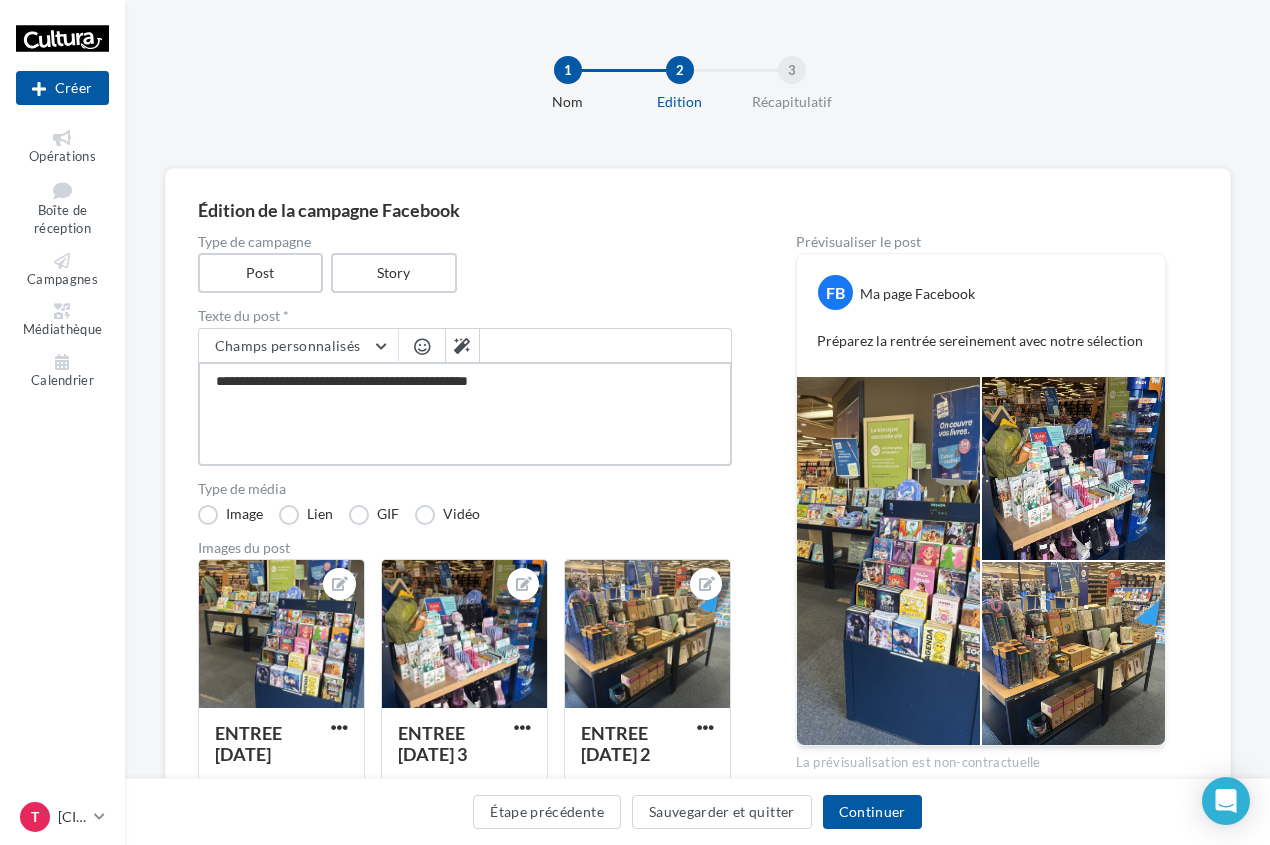 type on "**********" 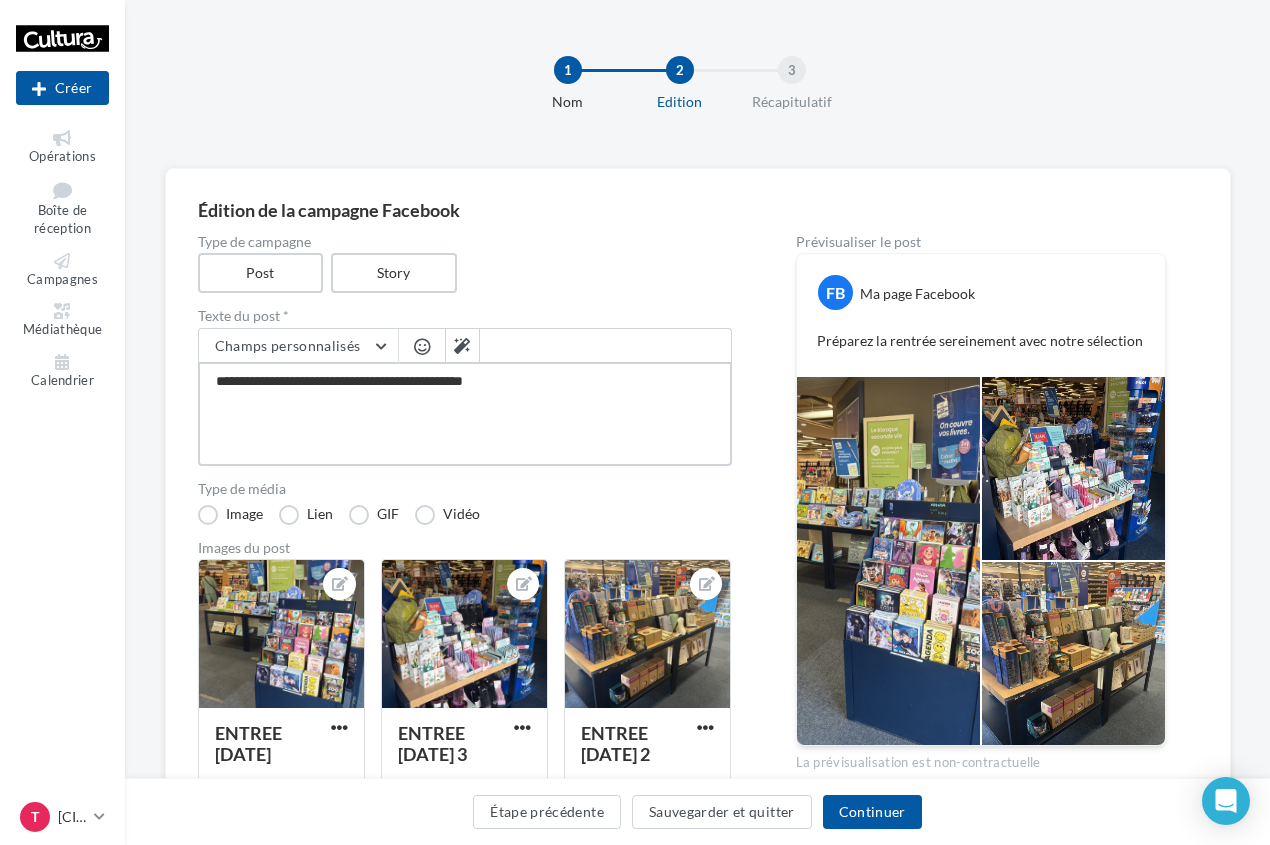 type on "**********" 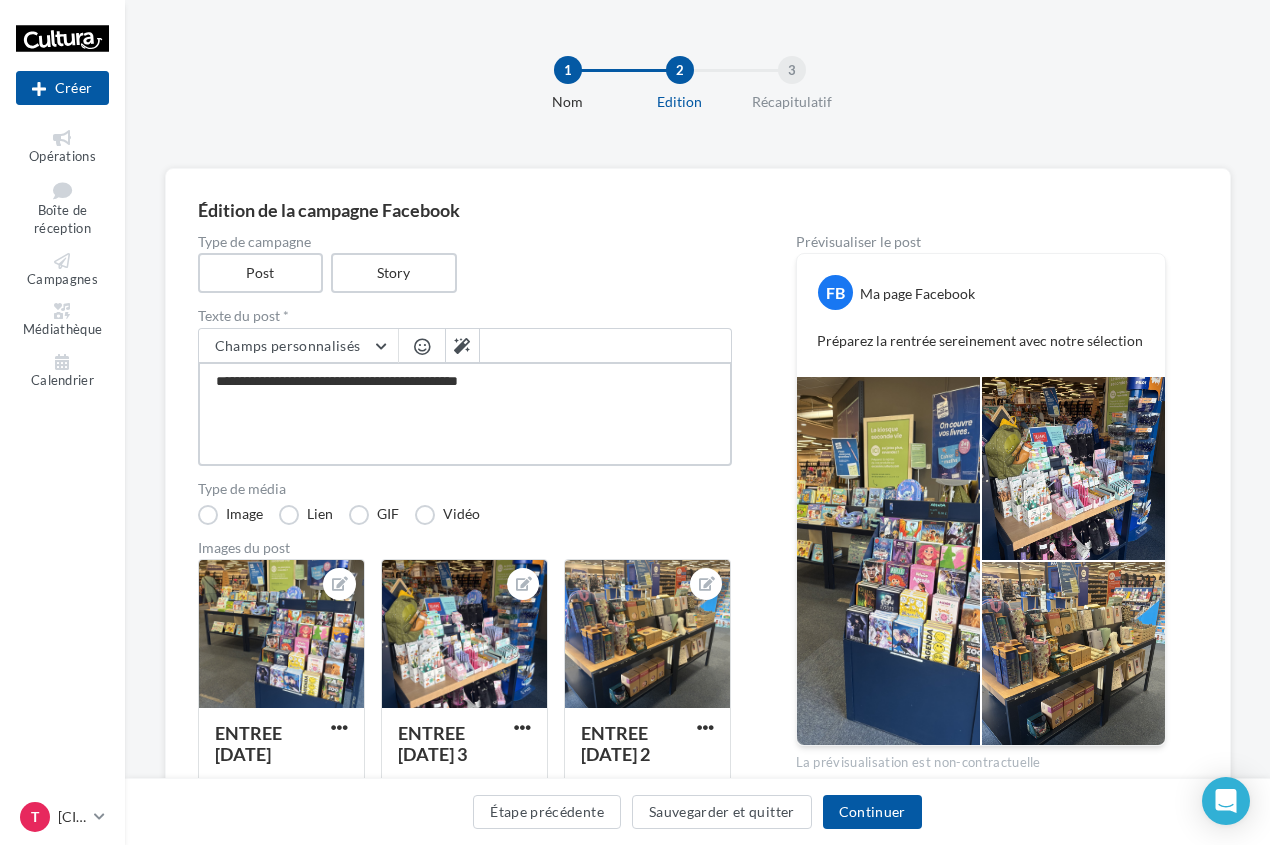 type on "**********" 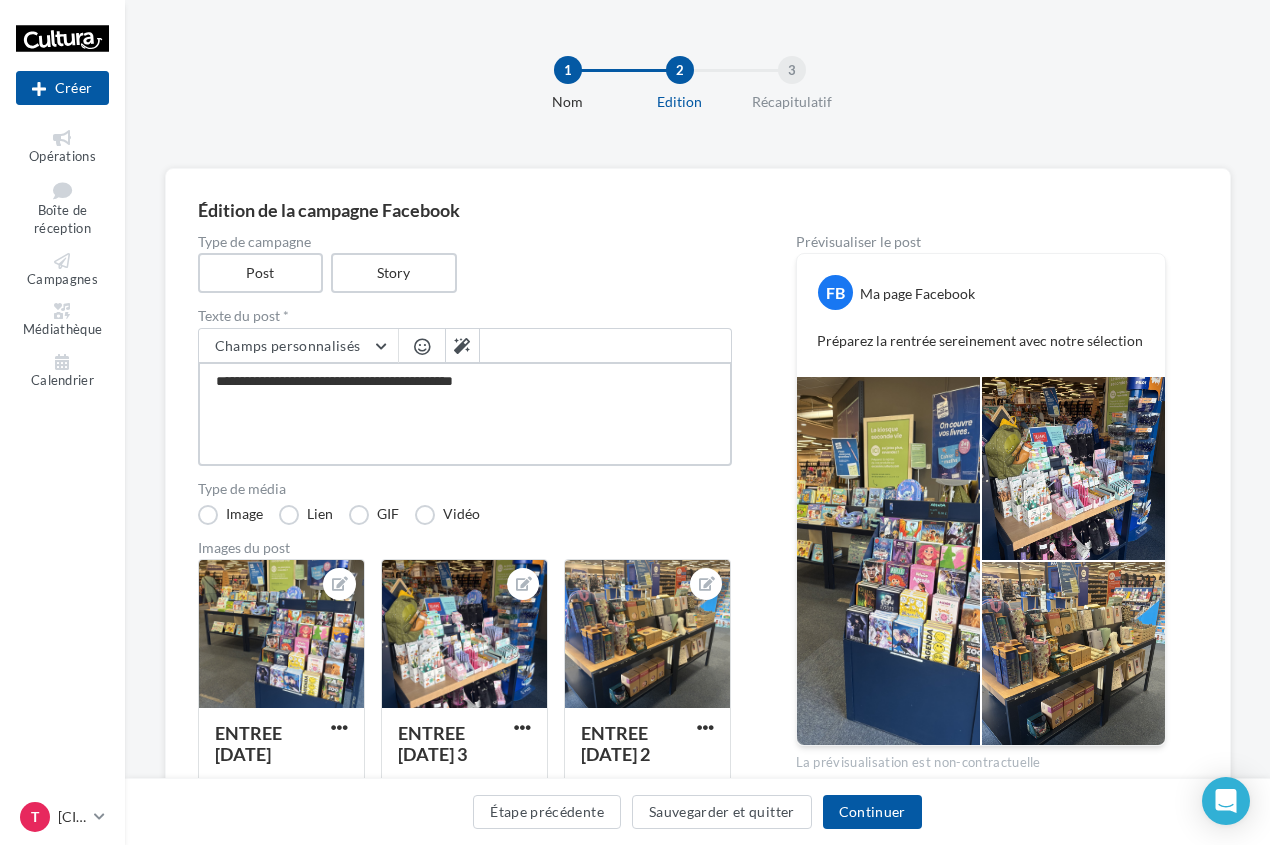 type on "**********" 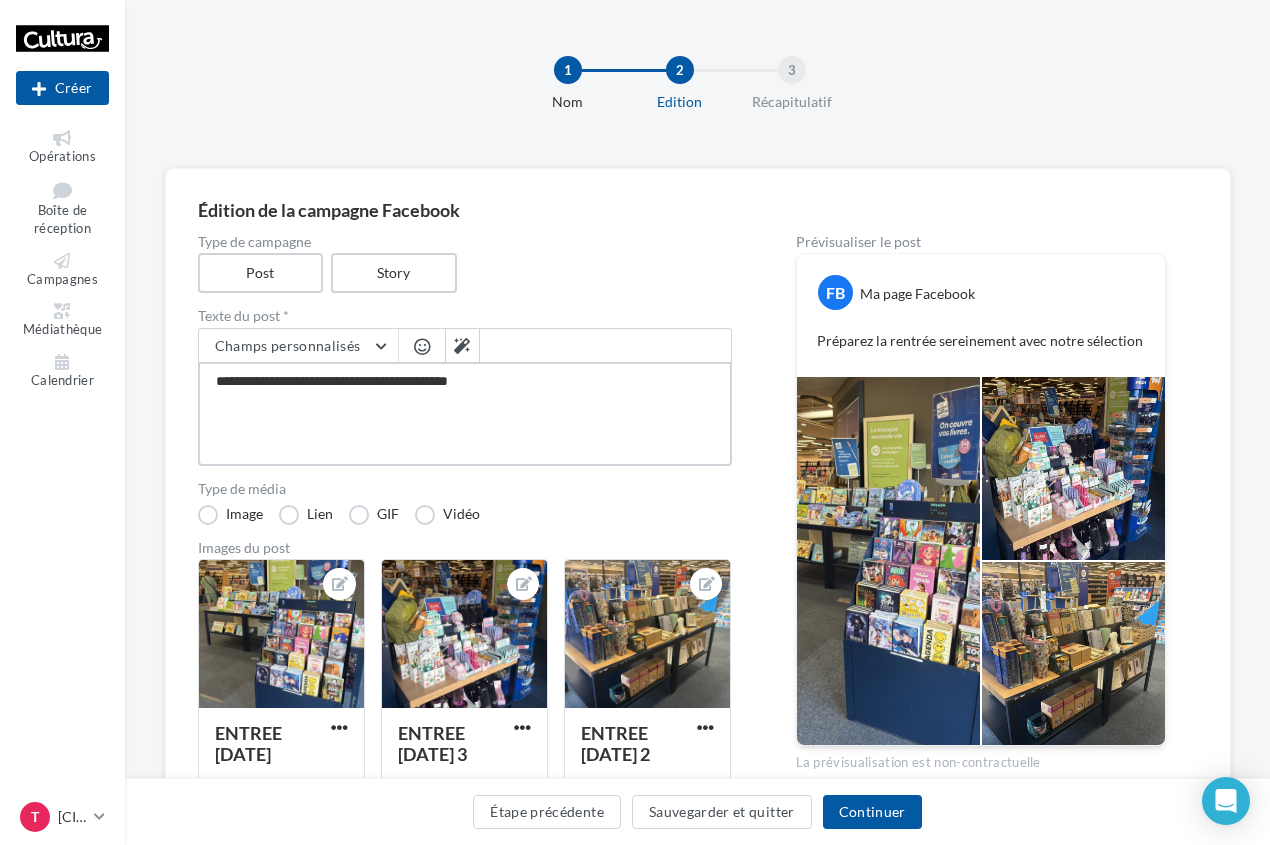 type on "**********" 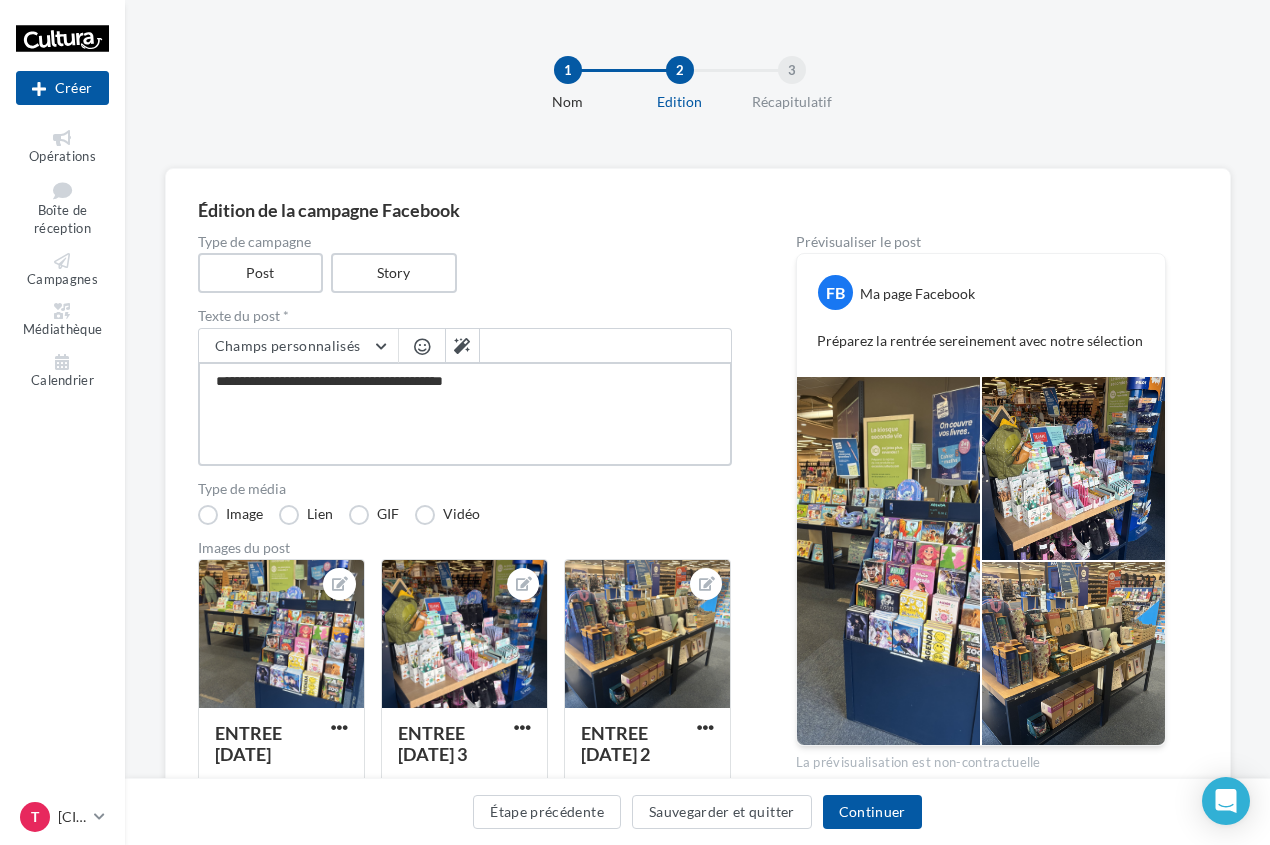 type on "**********" 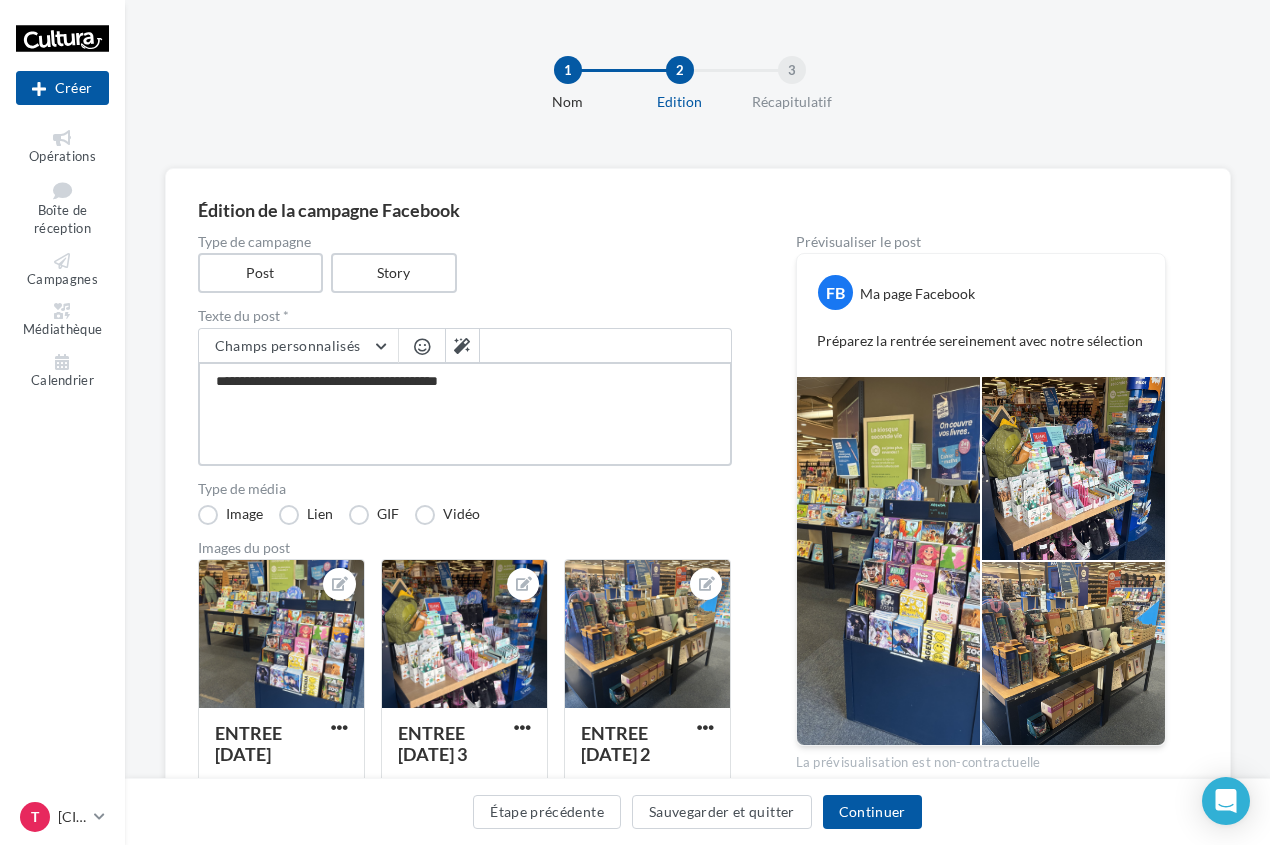 type on "**********" 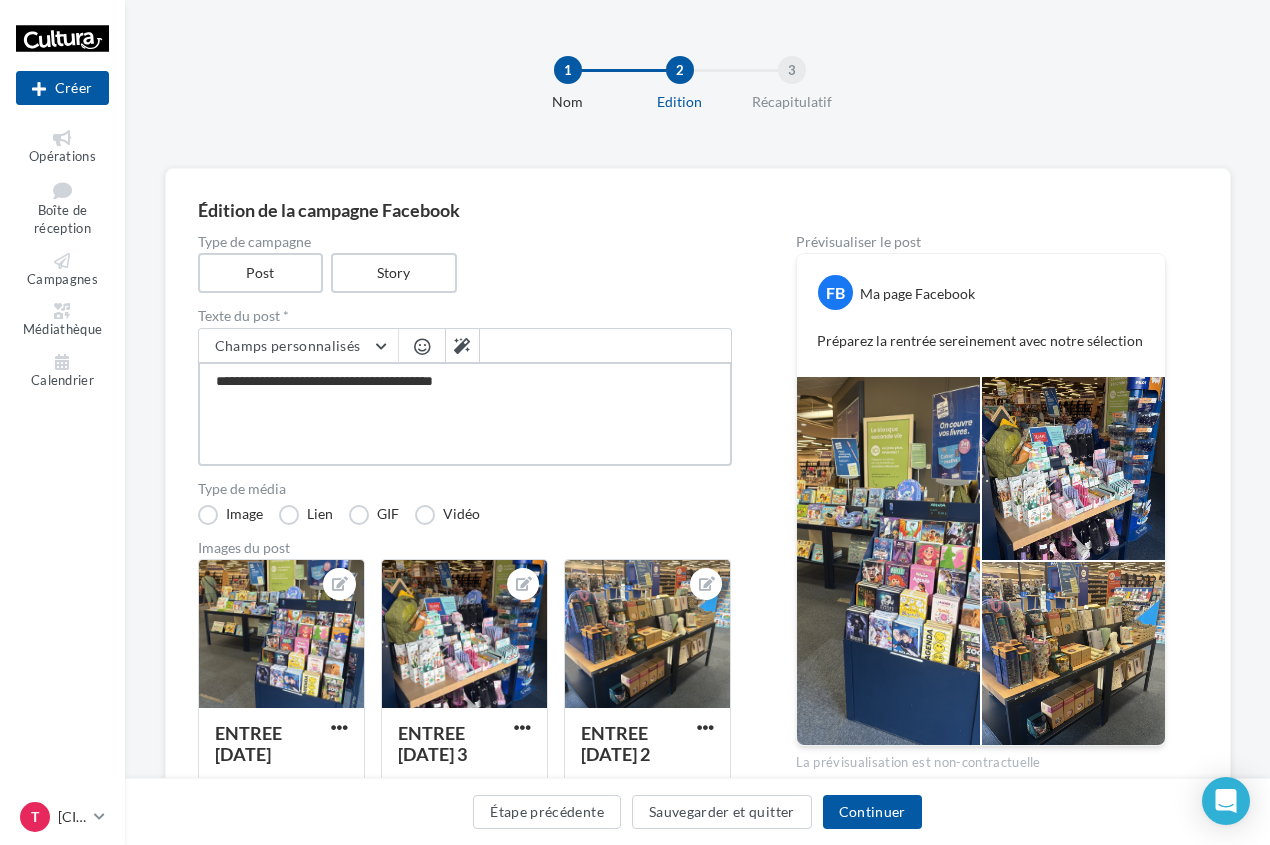 type on "**********" 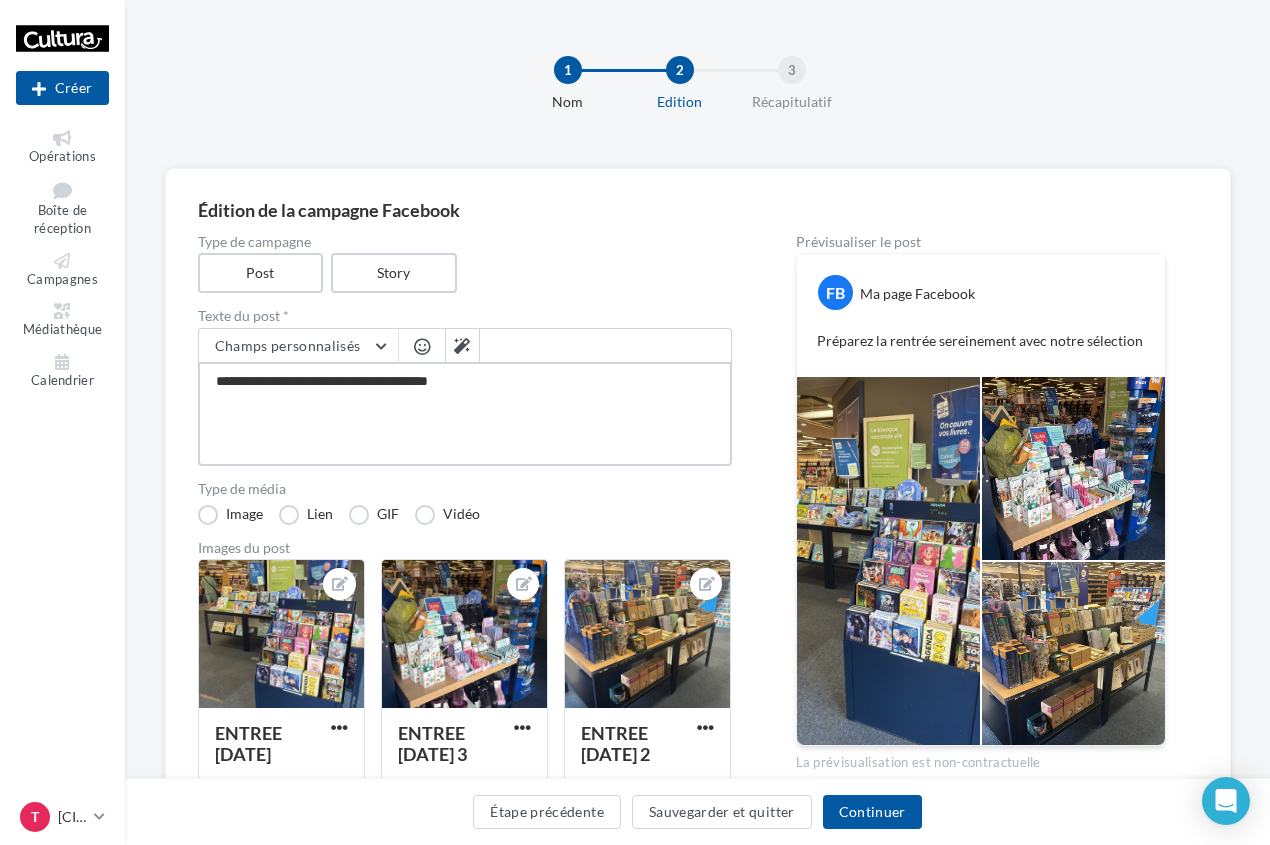 type on "**********" 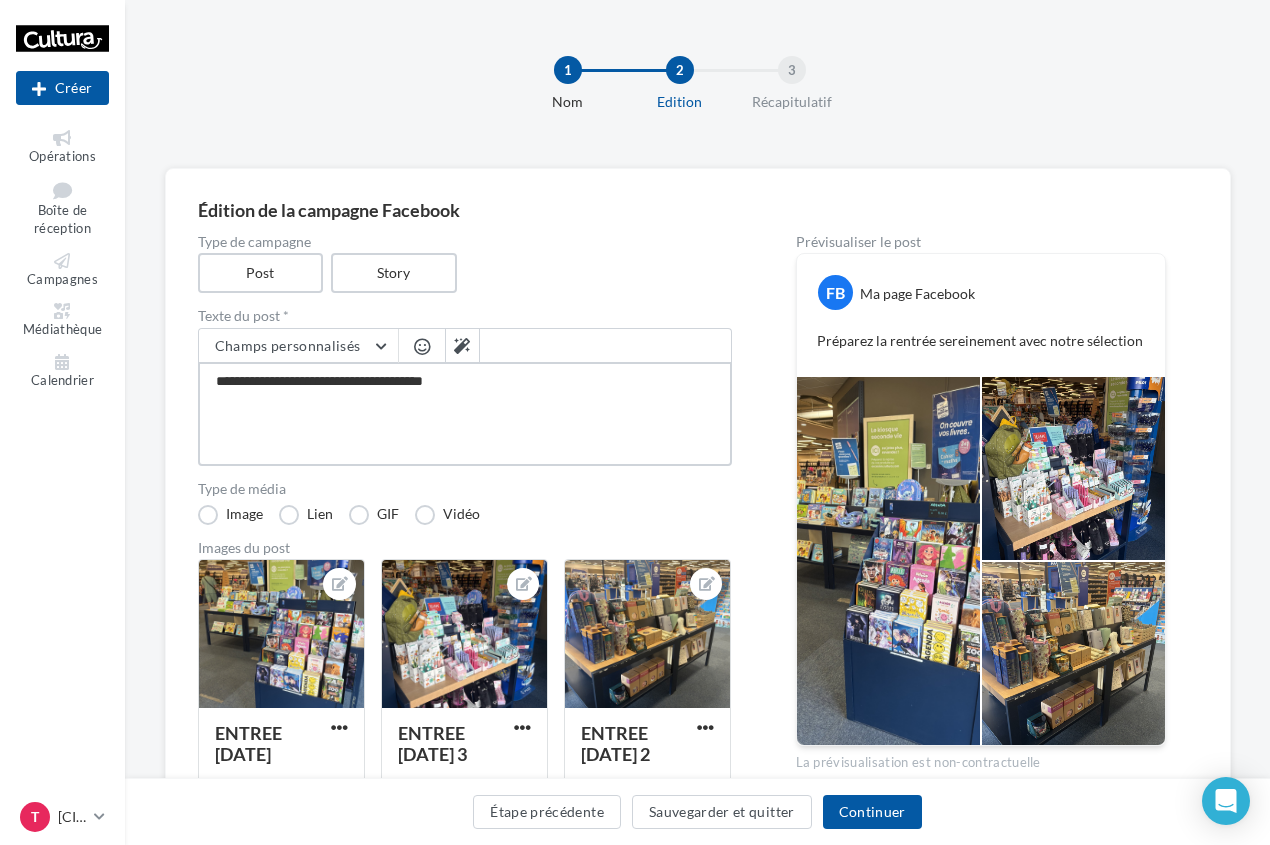 type on "**********" 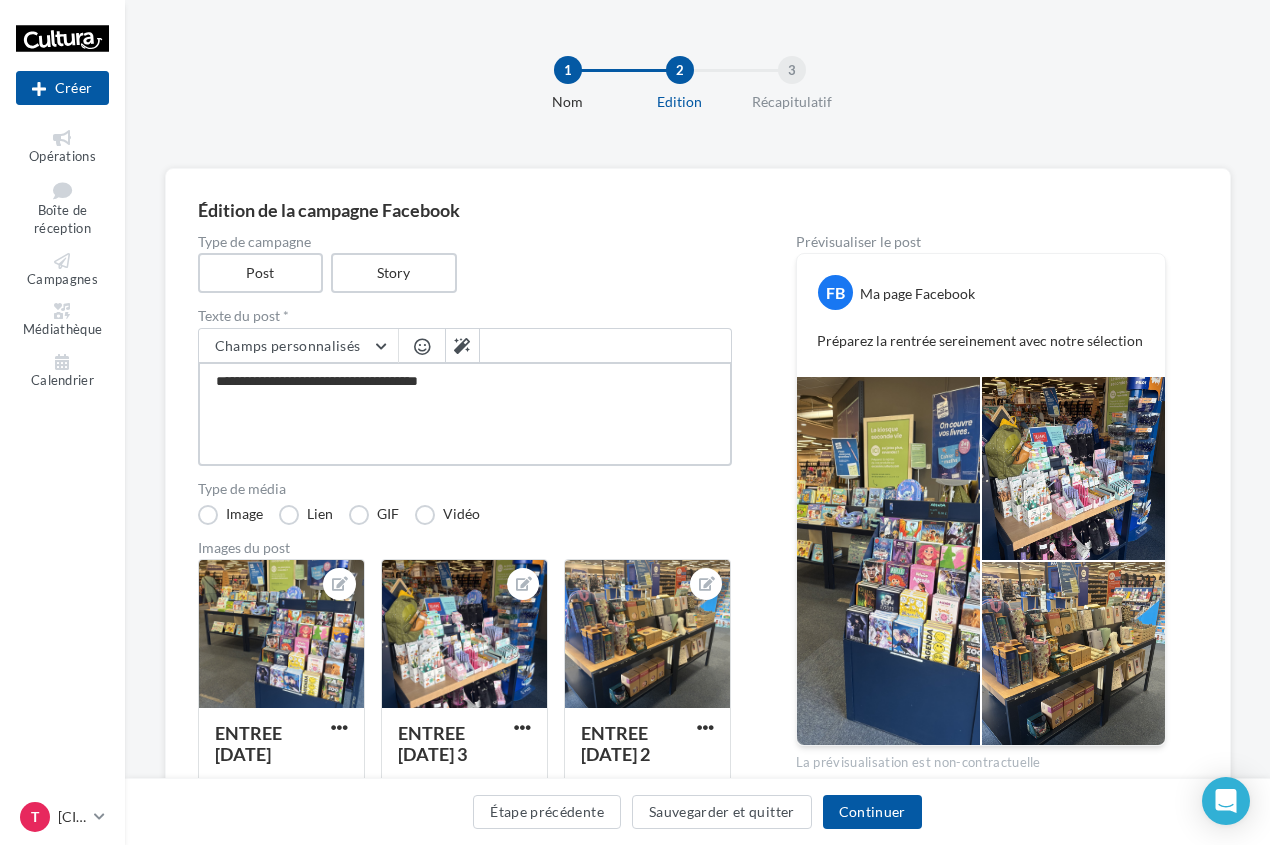 type on "**********" 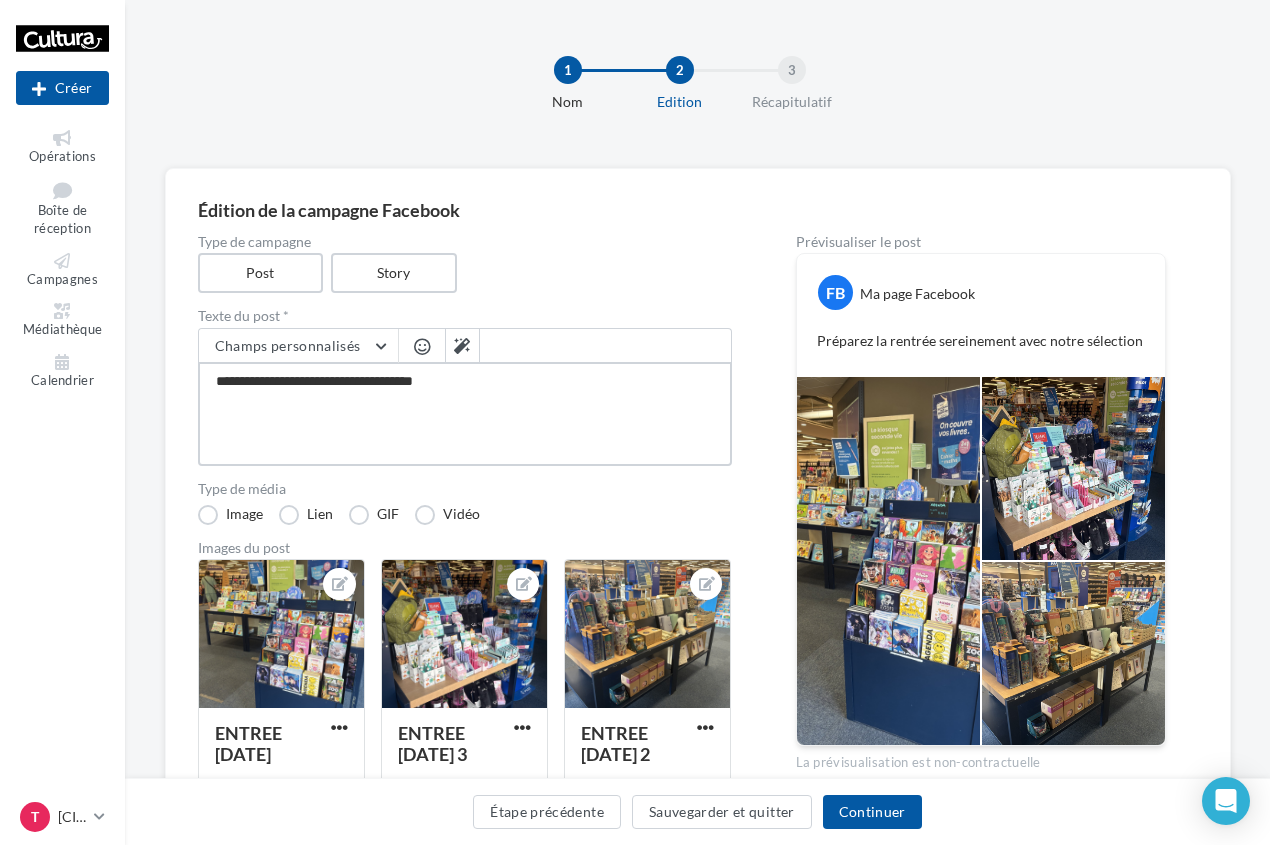 type on "**********" 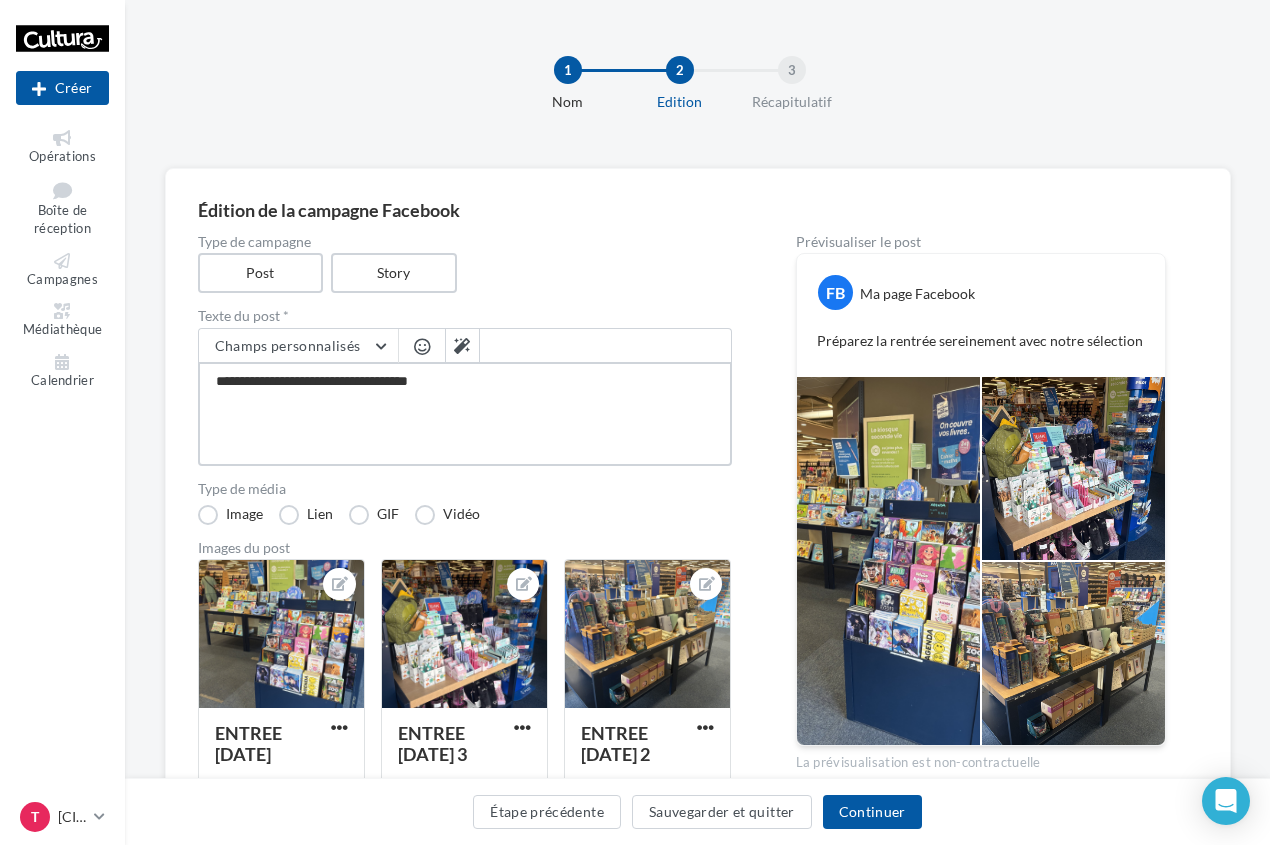type on "**********" 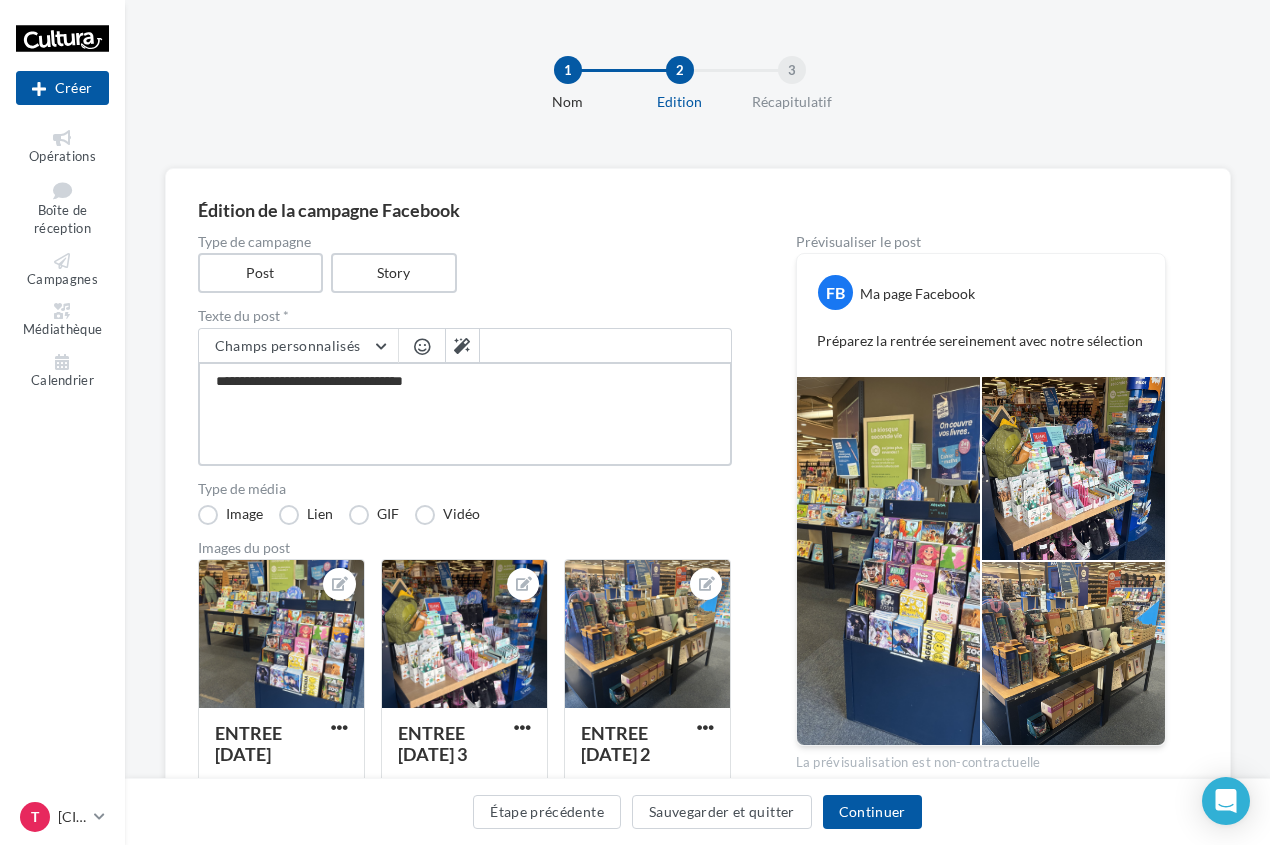 type on "**********" 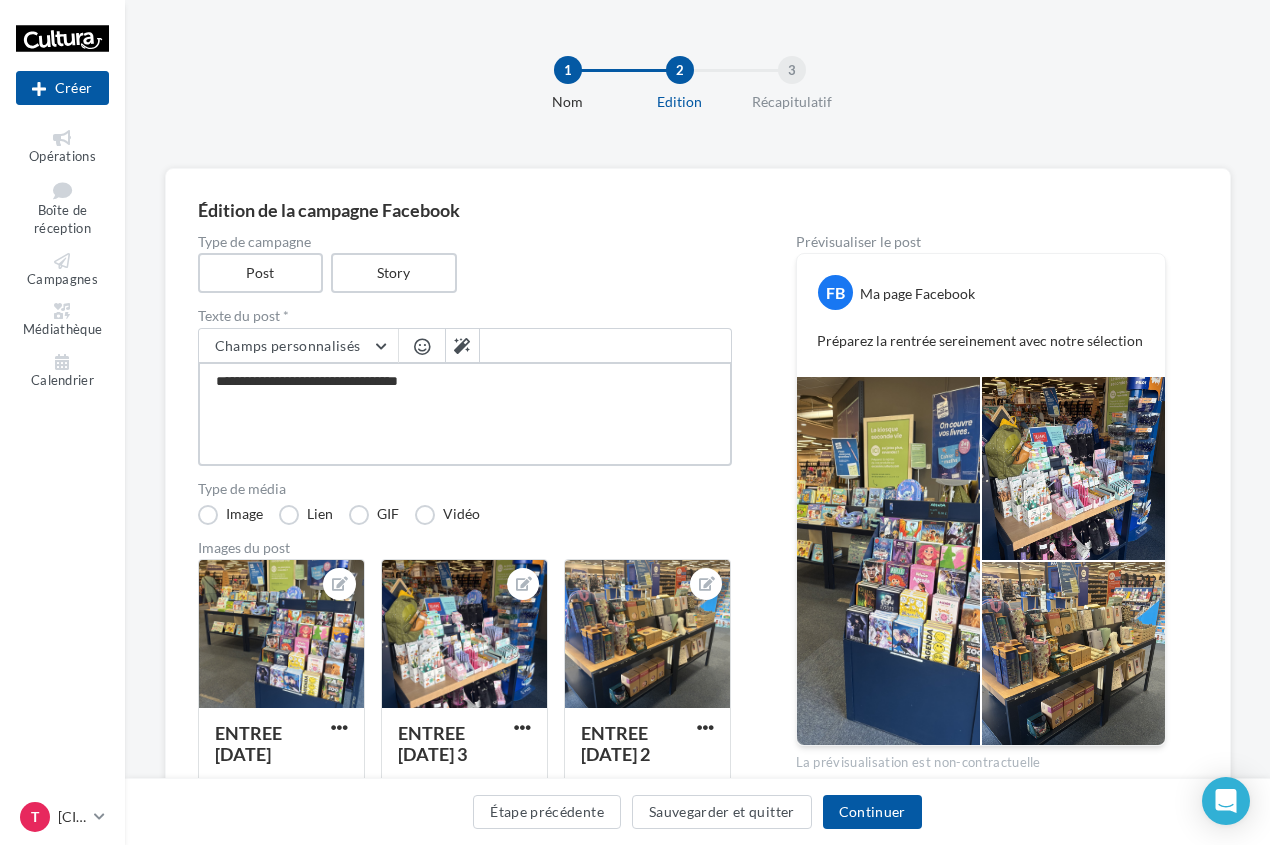 type on "**********" 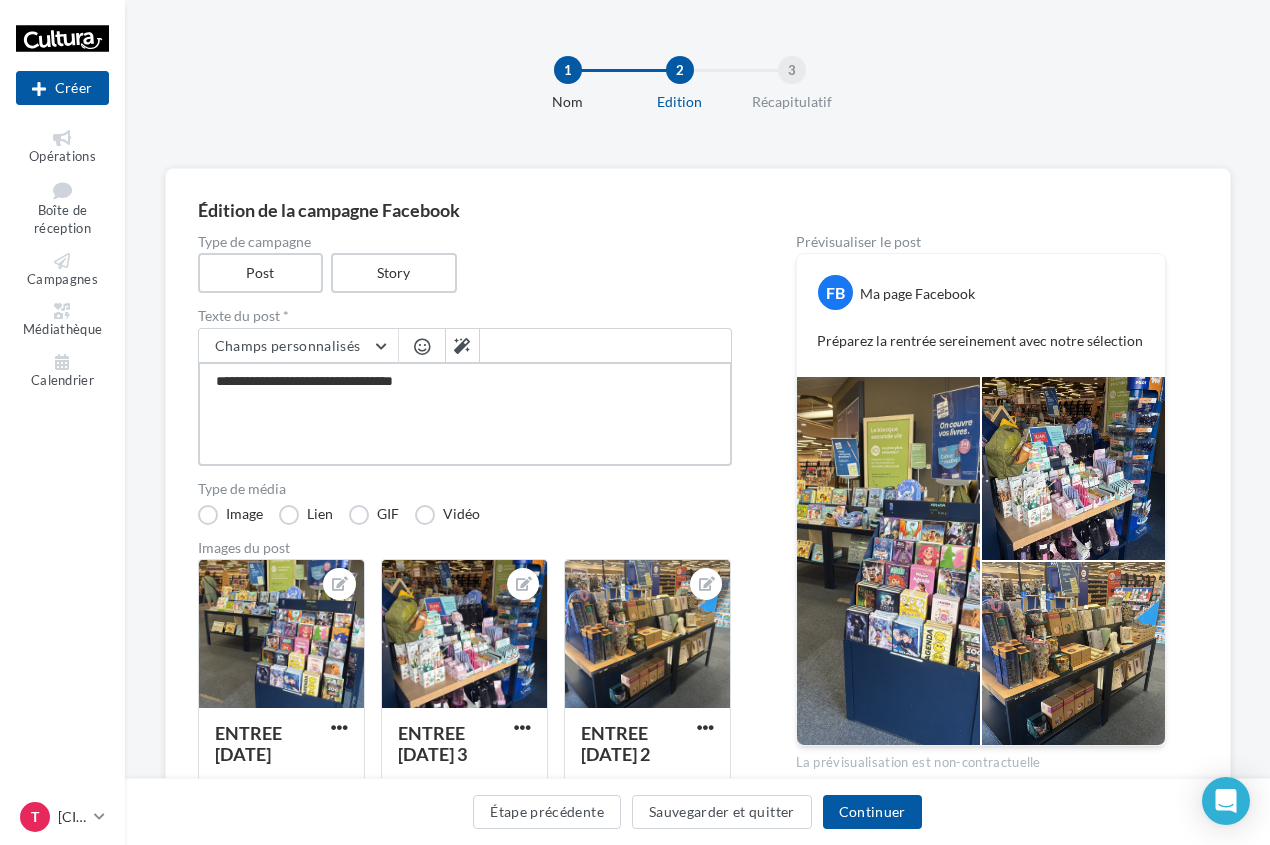 type on "**********" 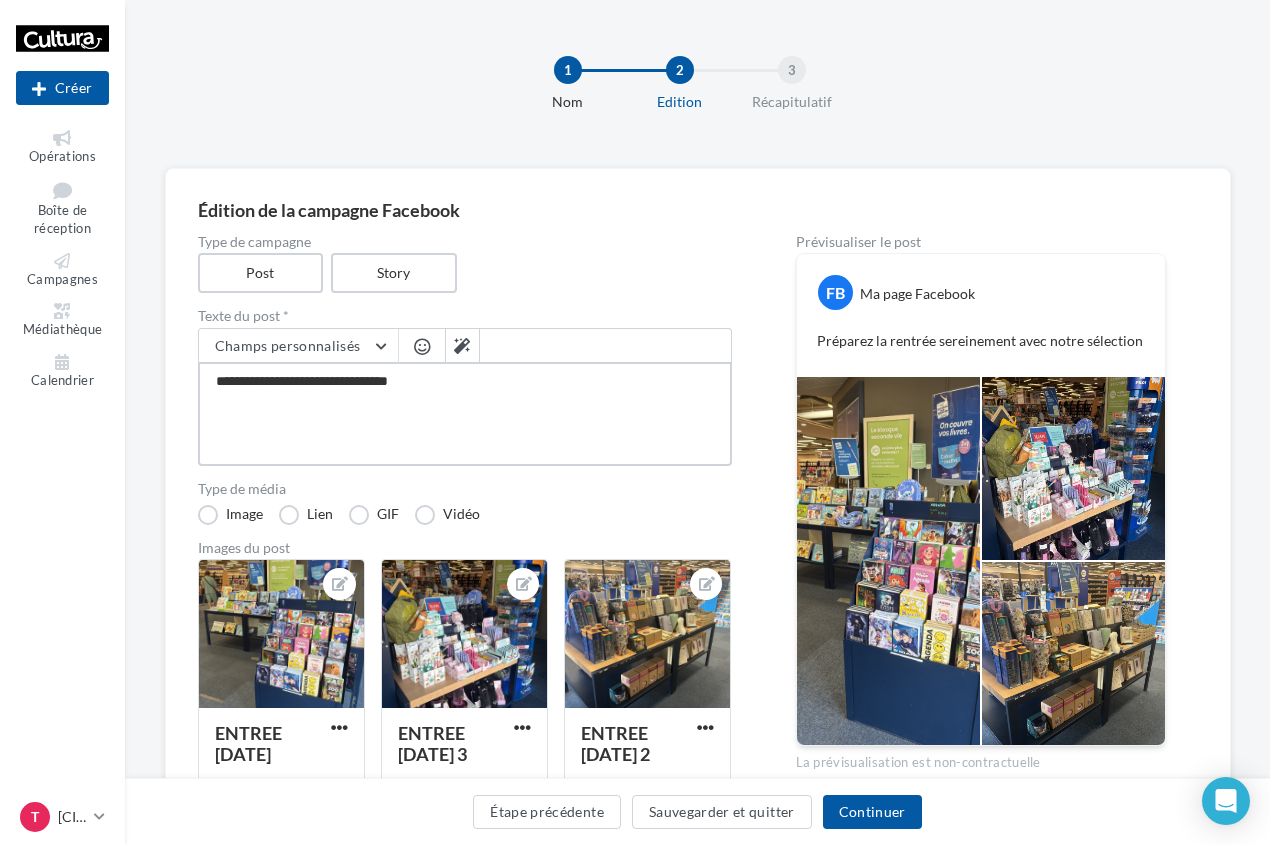 type on "**********" 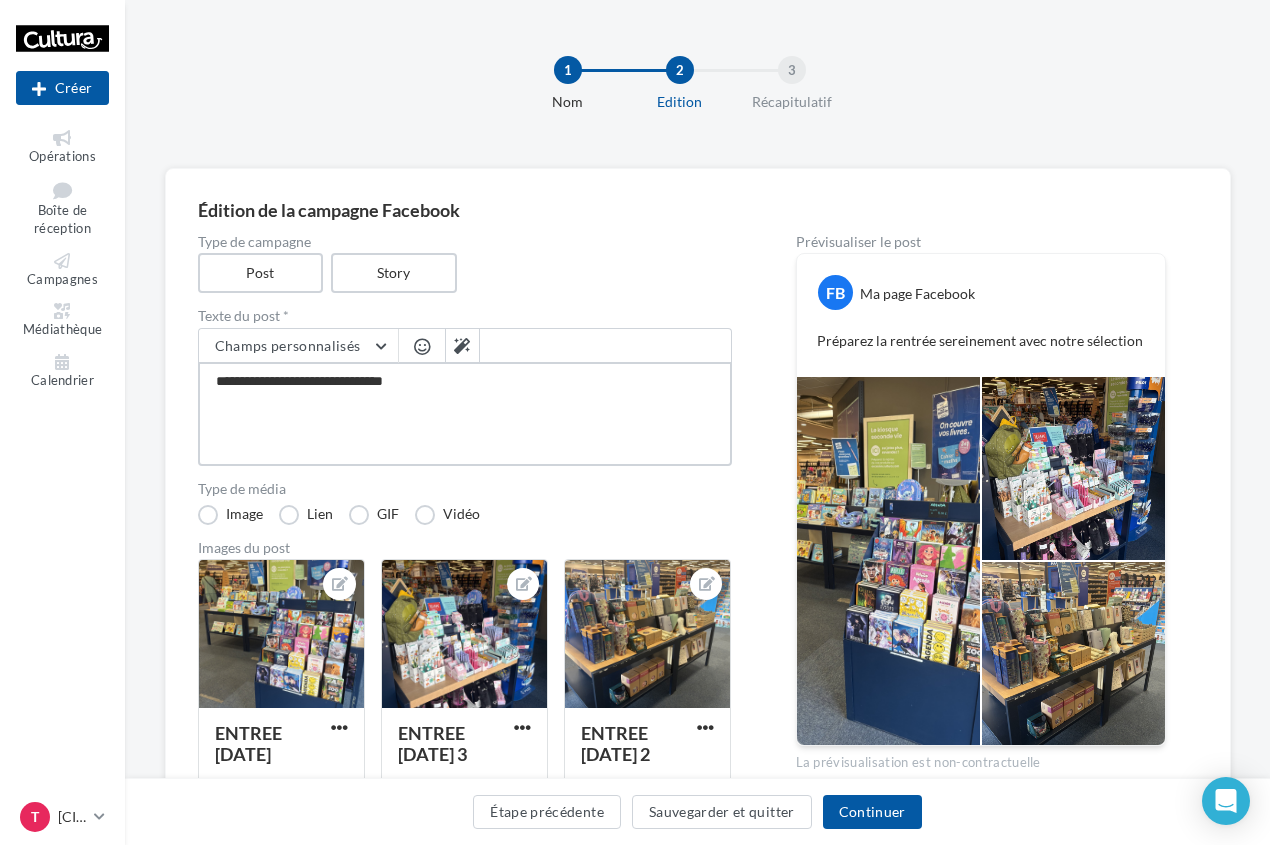 type on "**********" 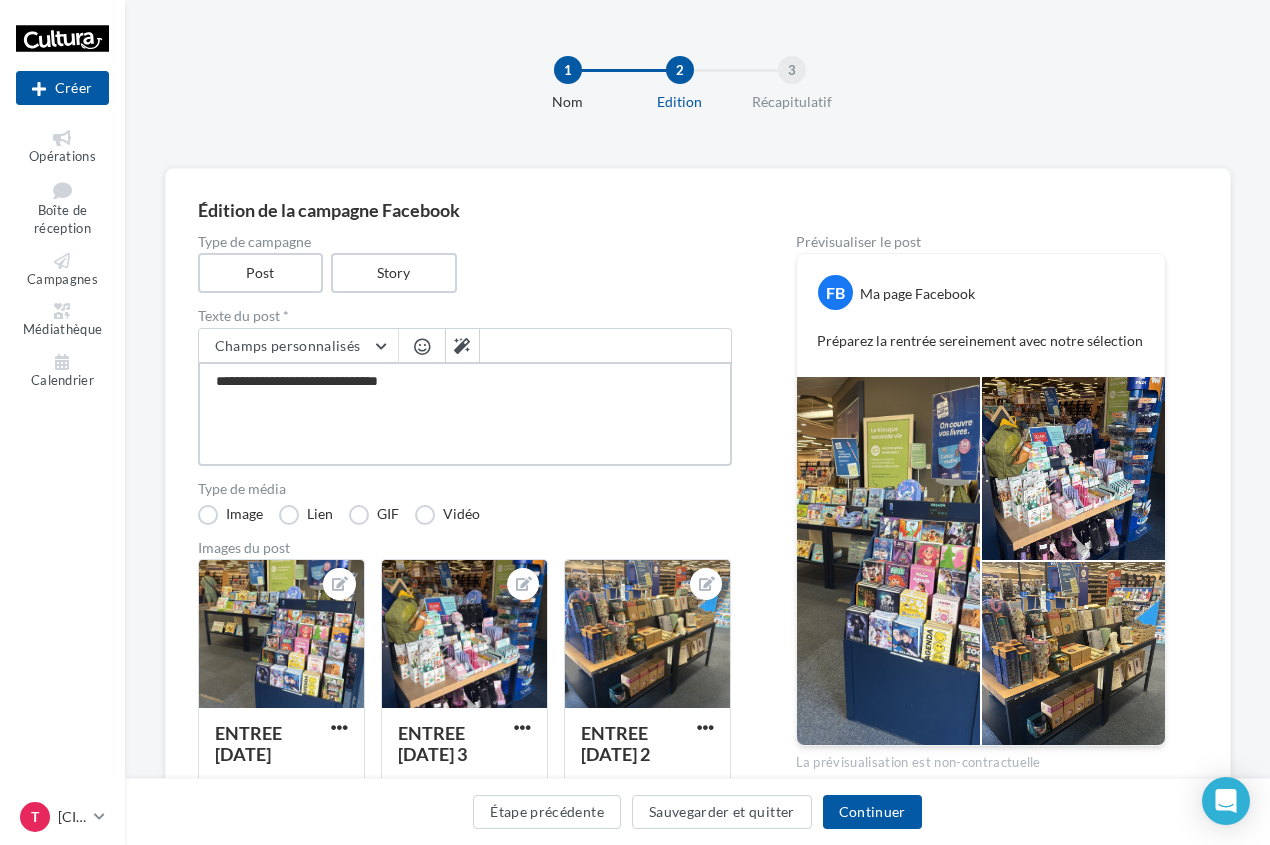 type on "**********" 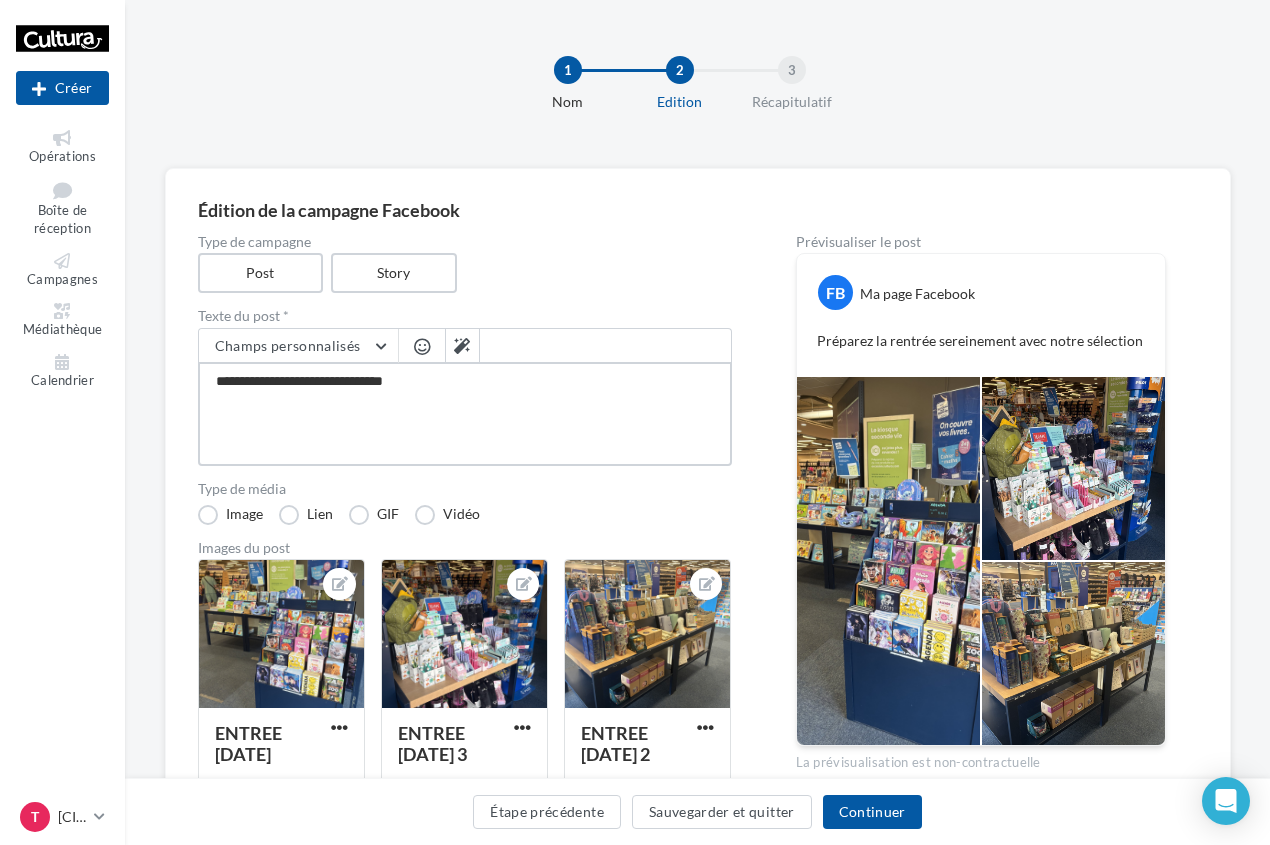 type on "**********" 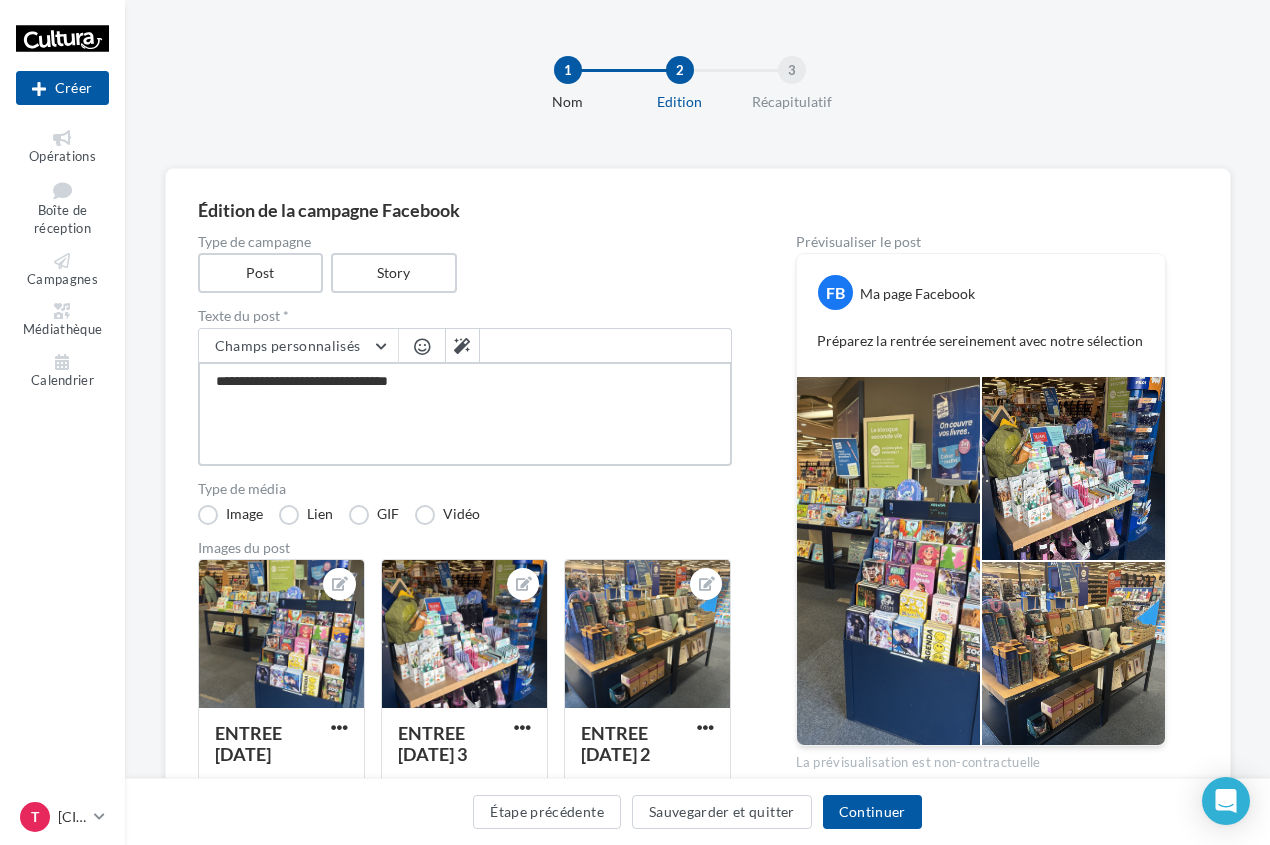 type on "**********" 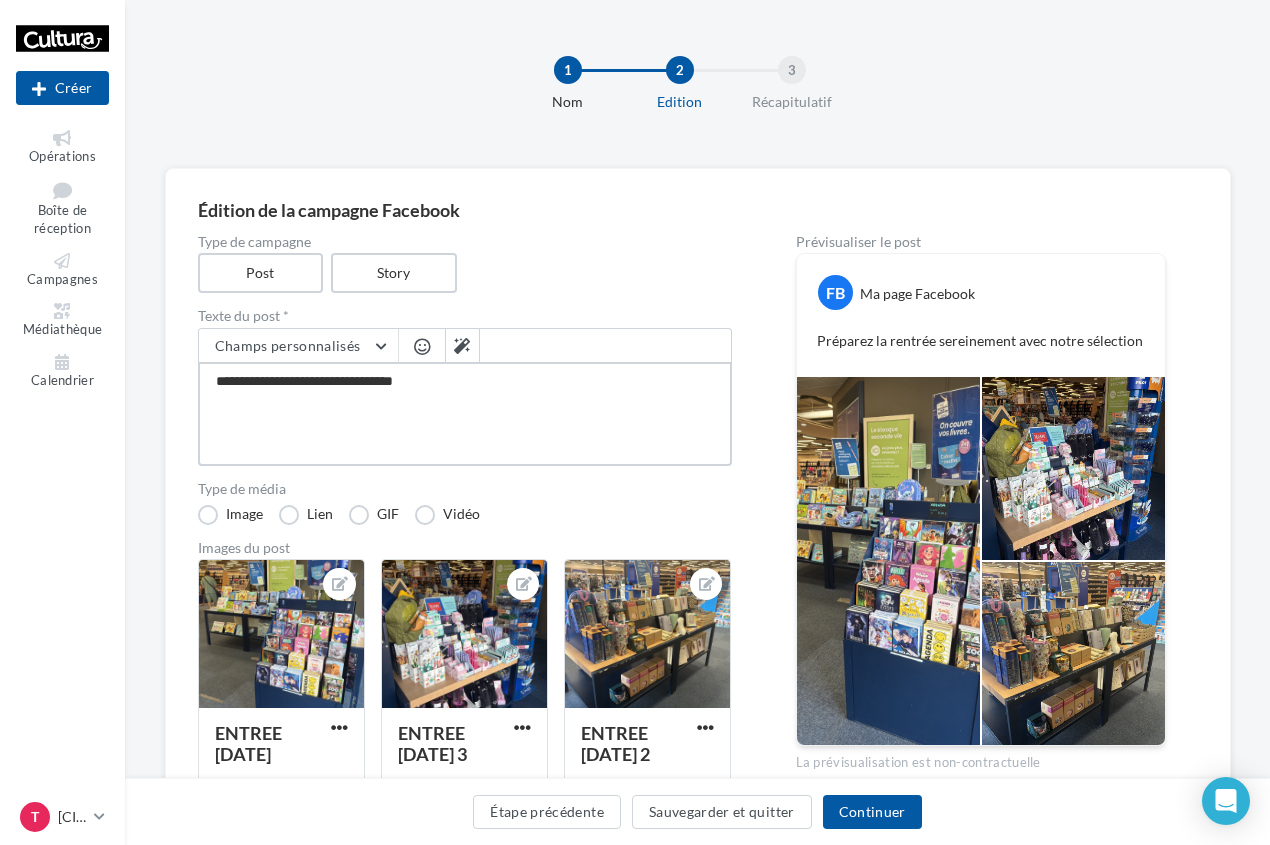 type on "**********" 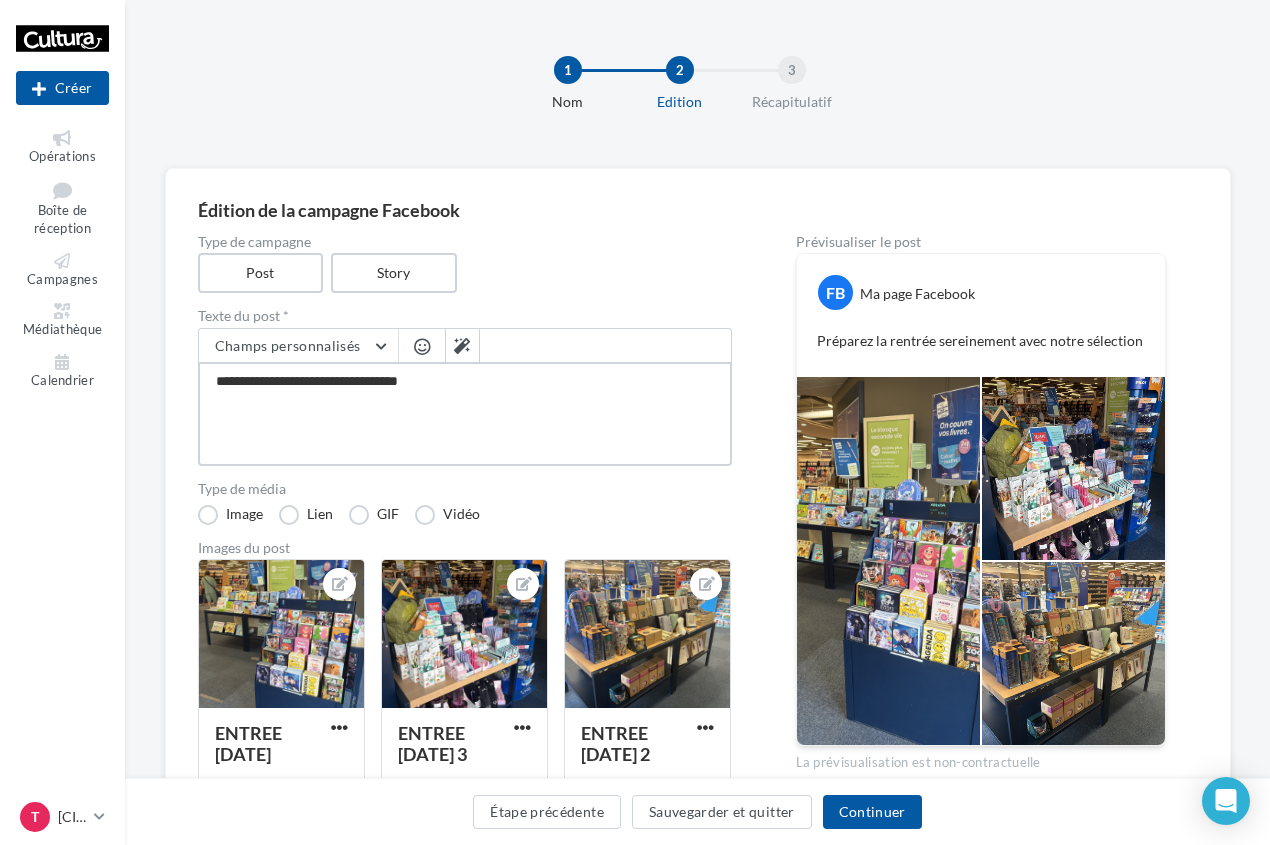 type on "**********" 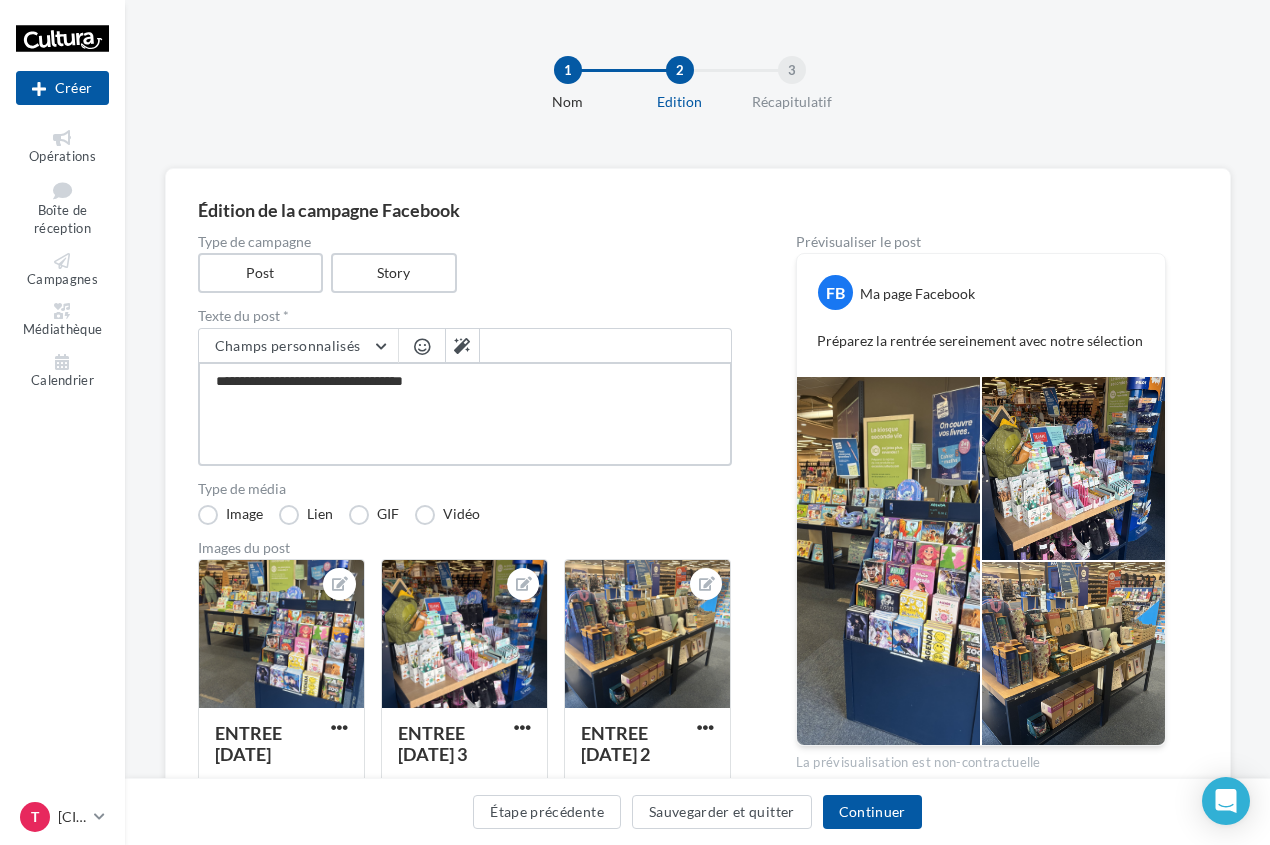 type on "**********" 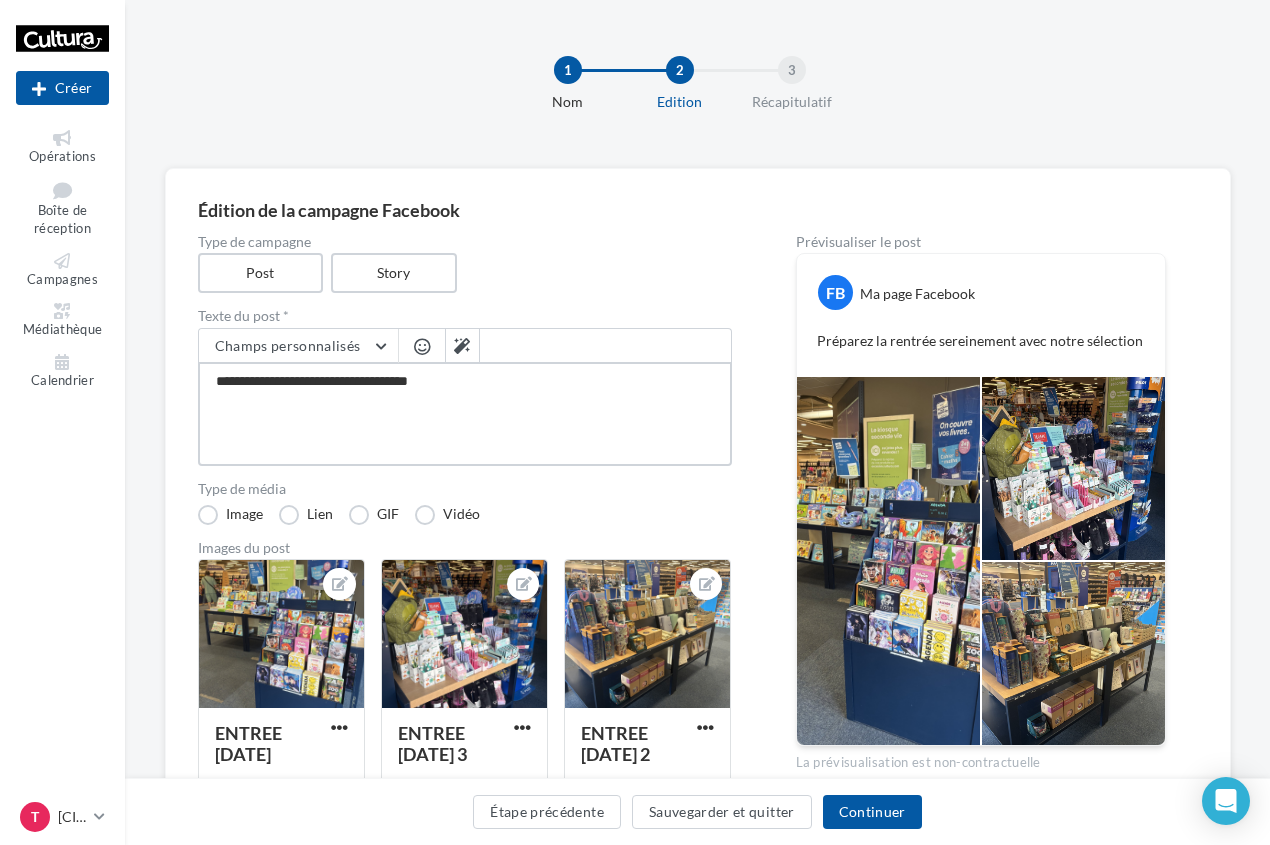 type on "**********" 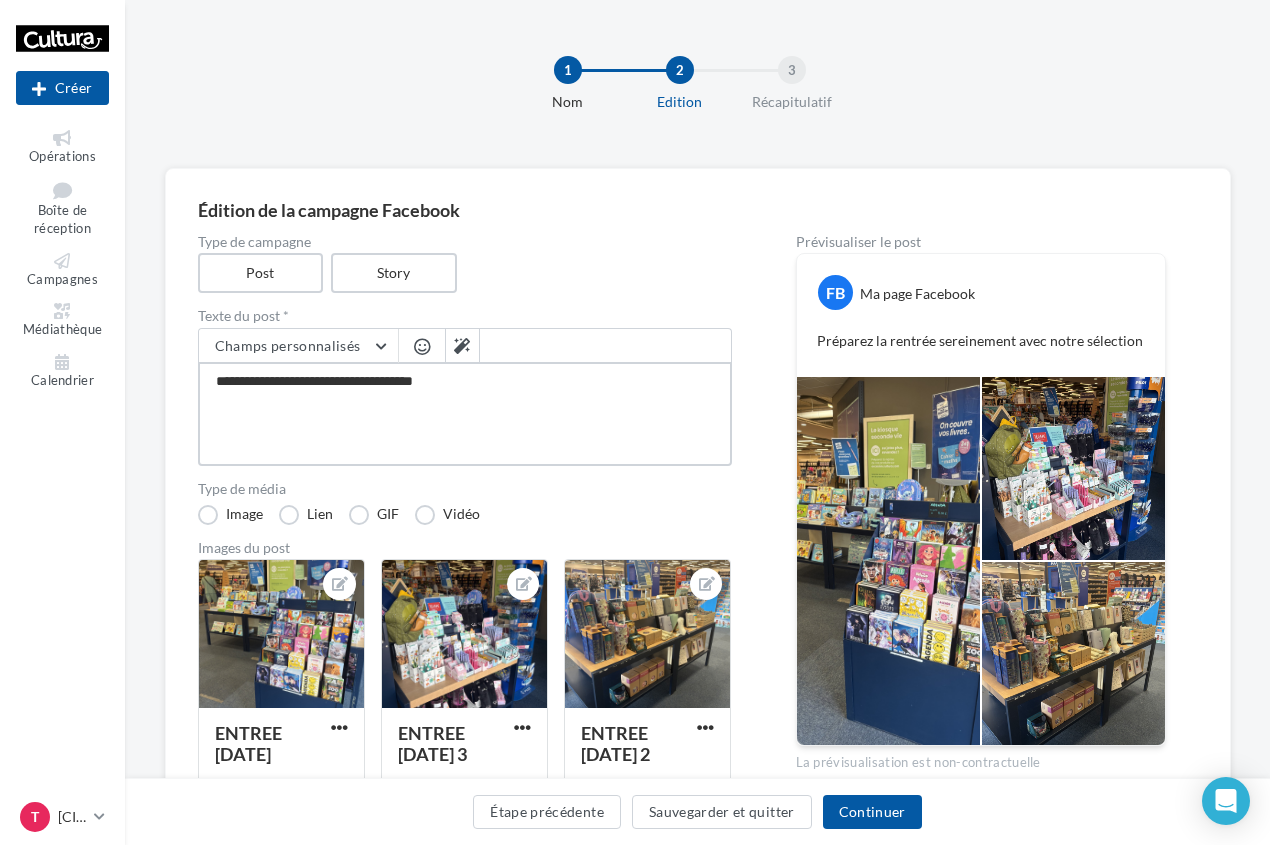 type on "**********" 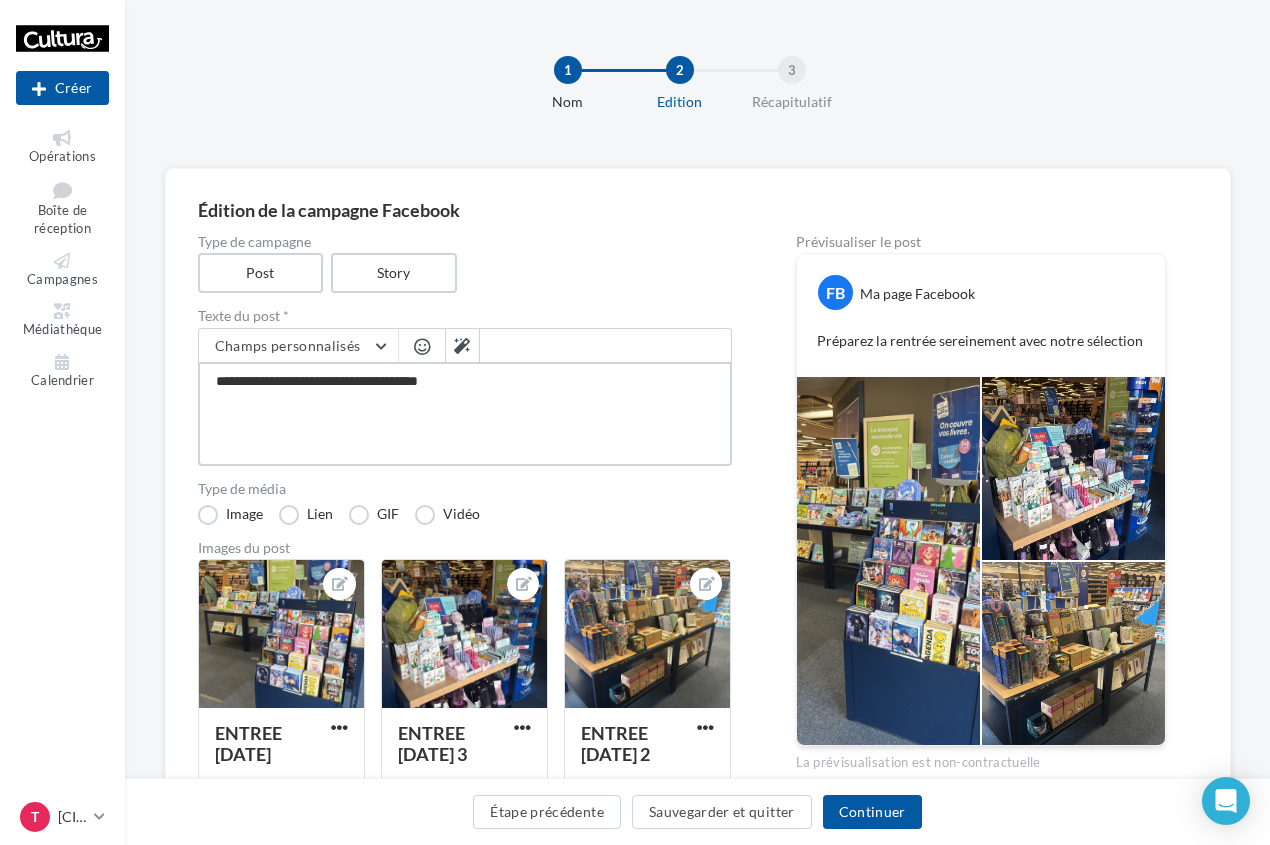 type on "**********" 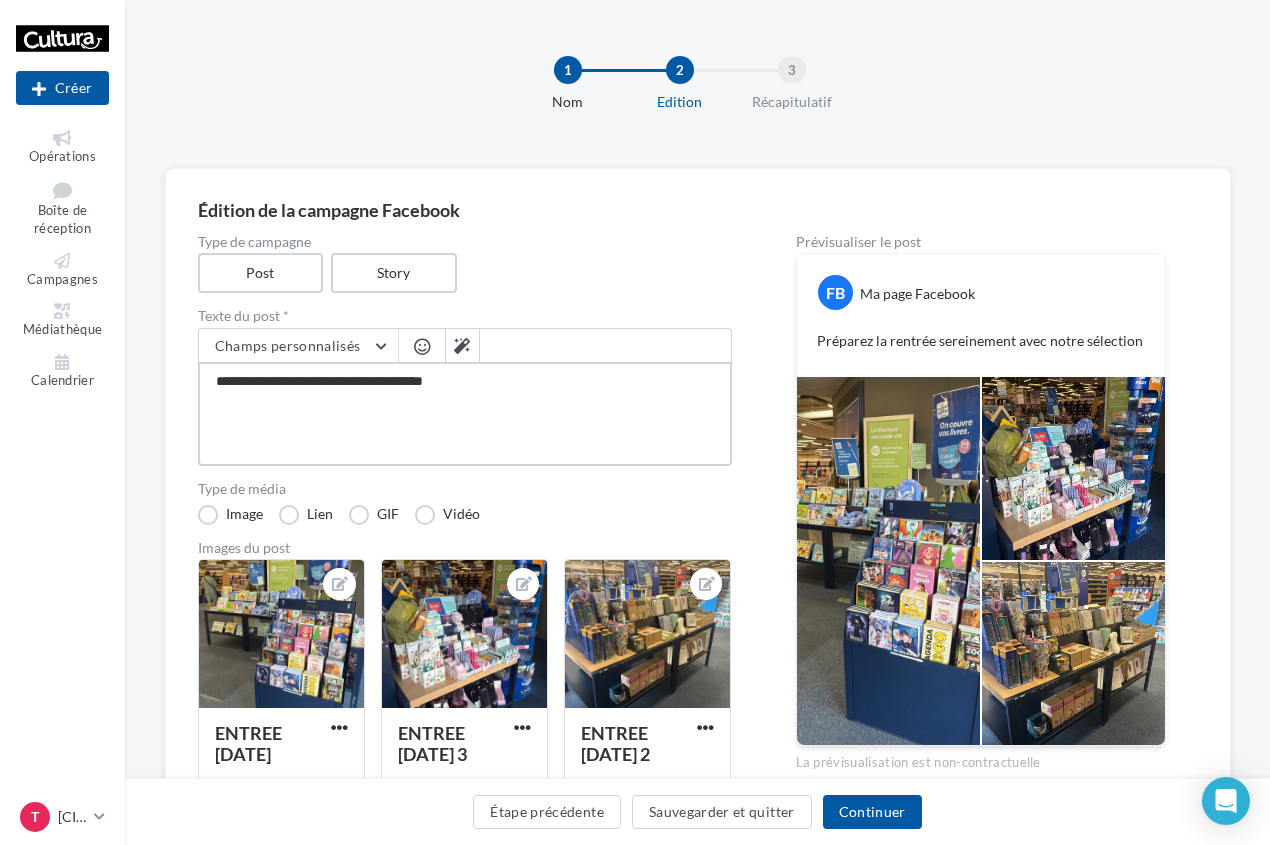 type on "**********" 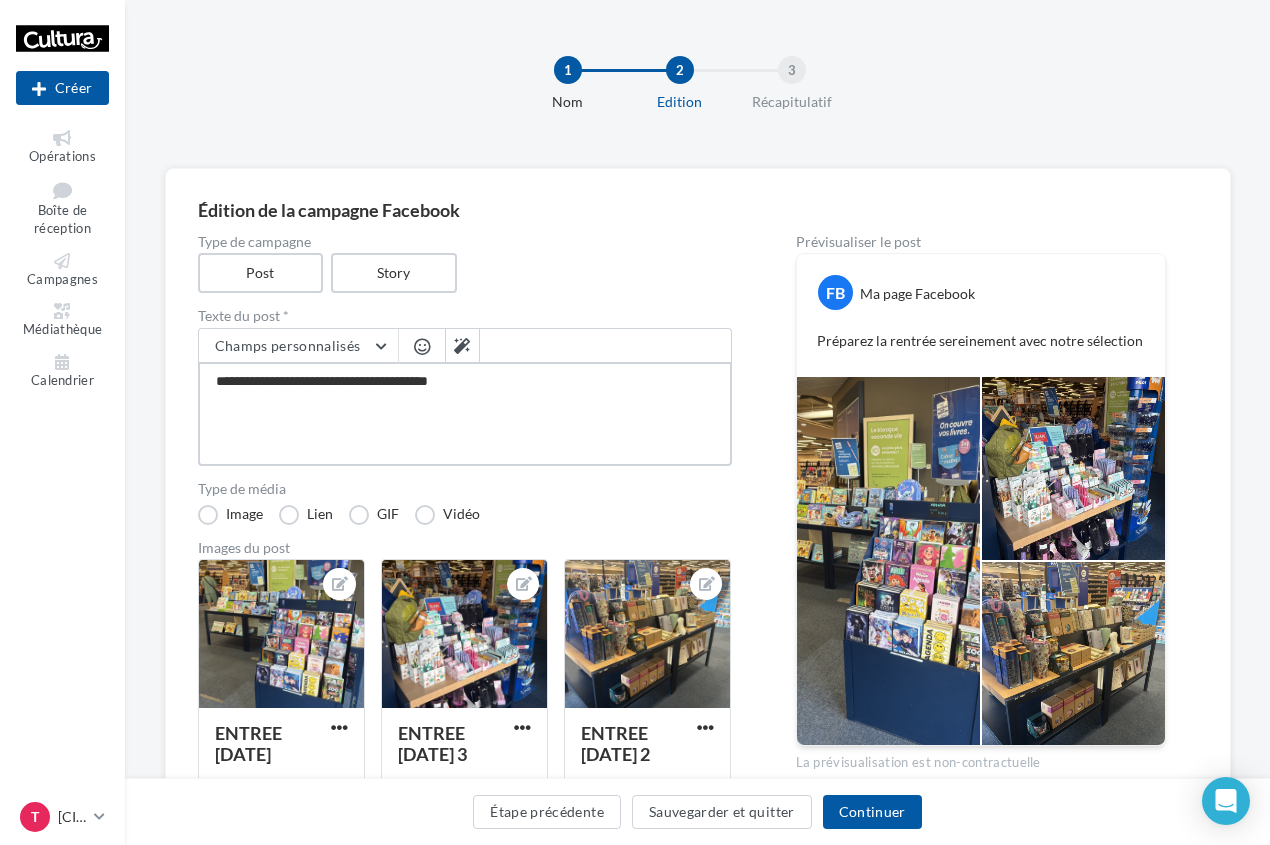 type on "**********" 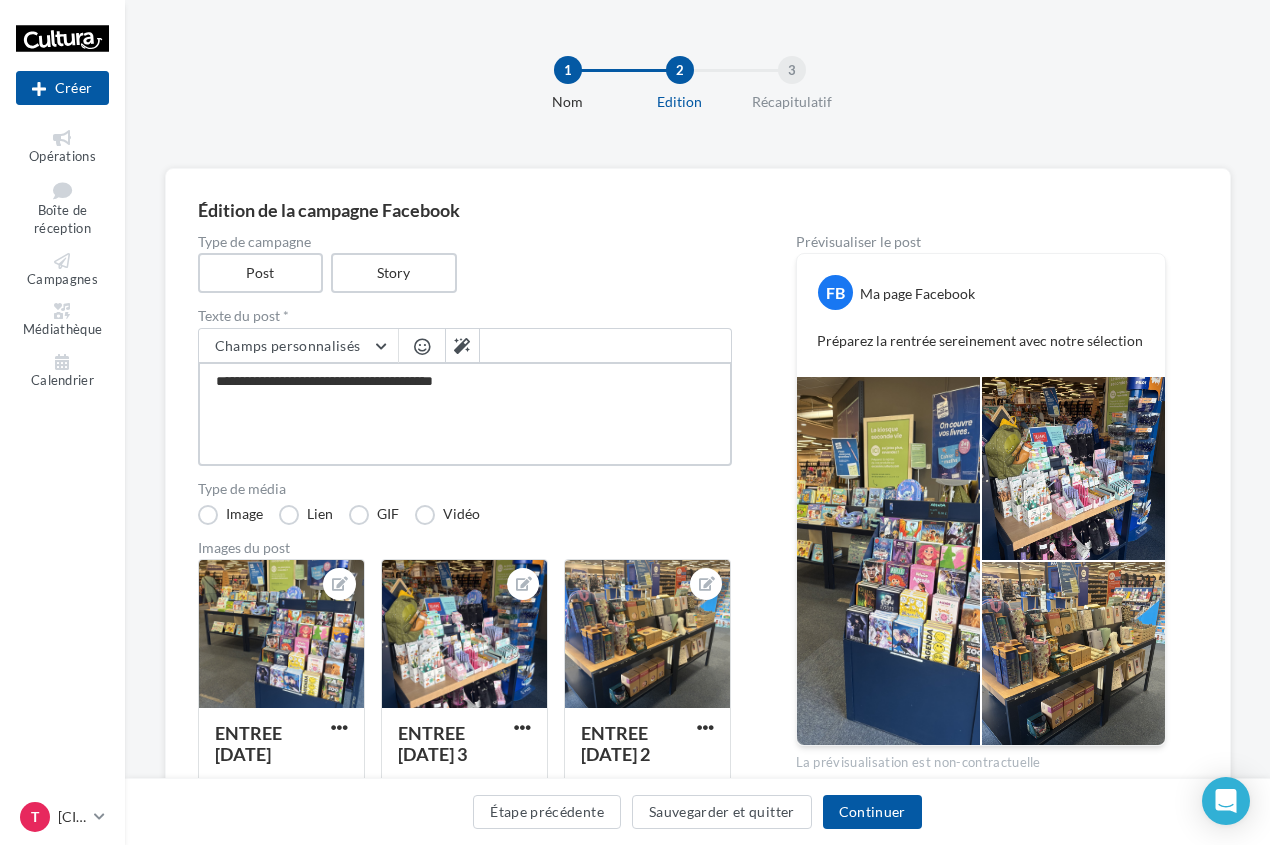 type on "**********" 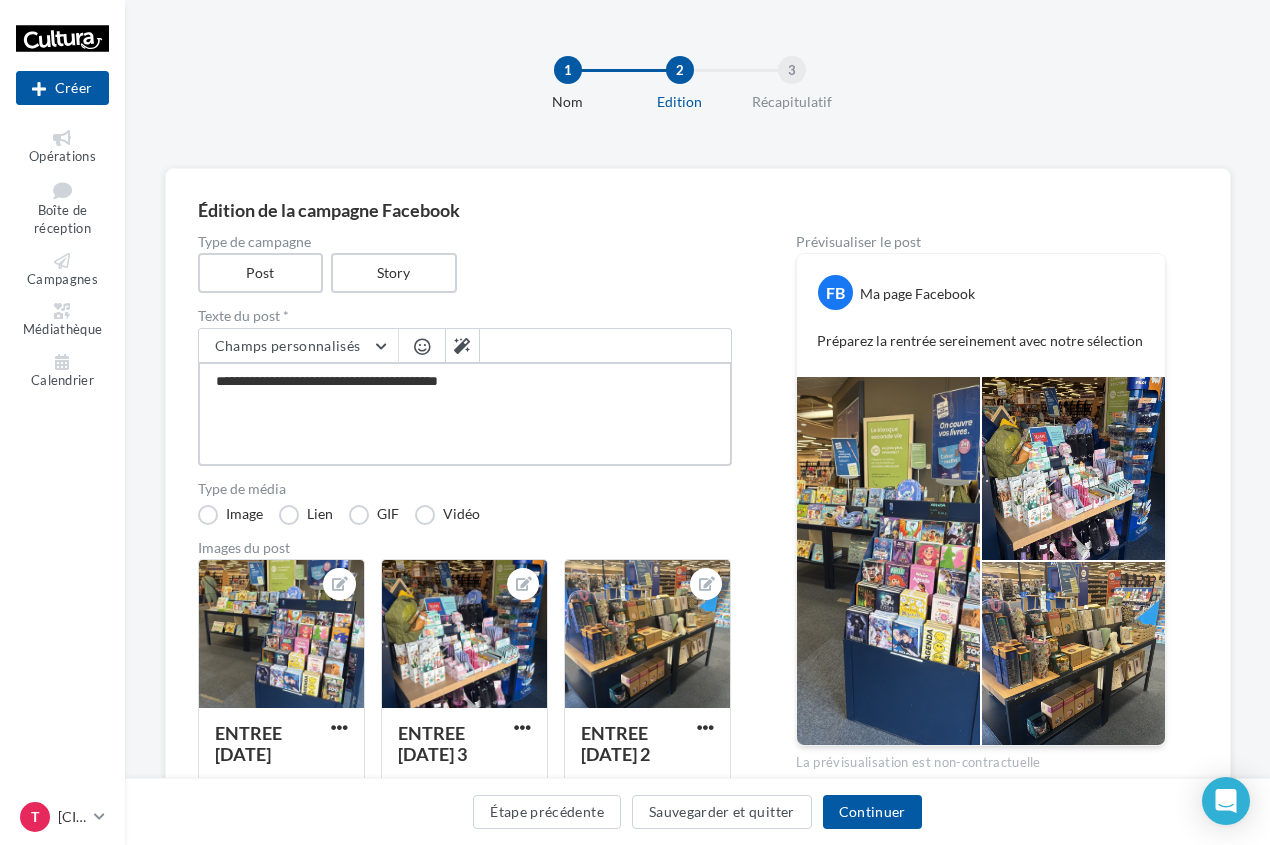 type on "**********" 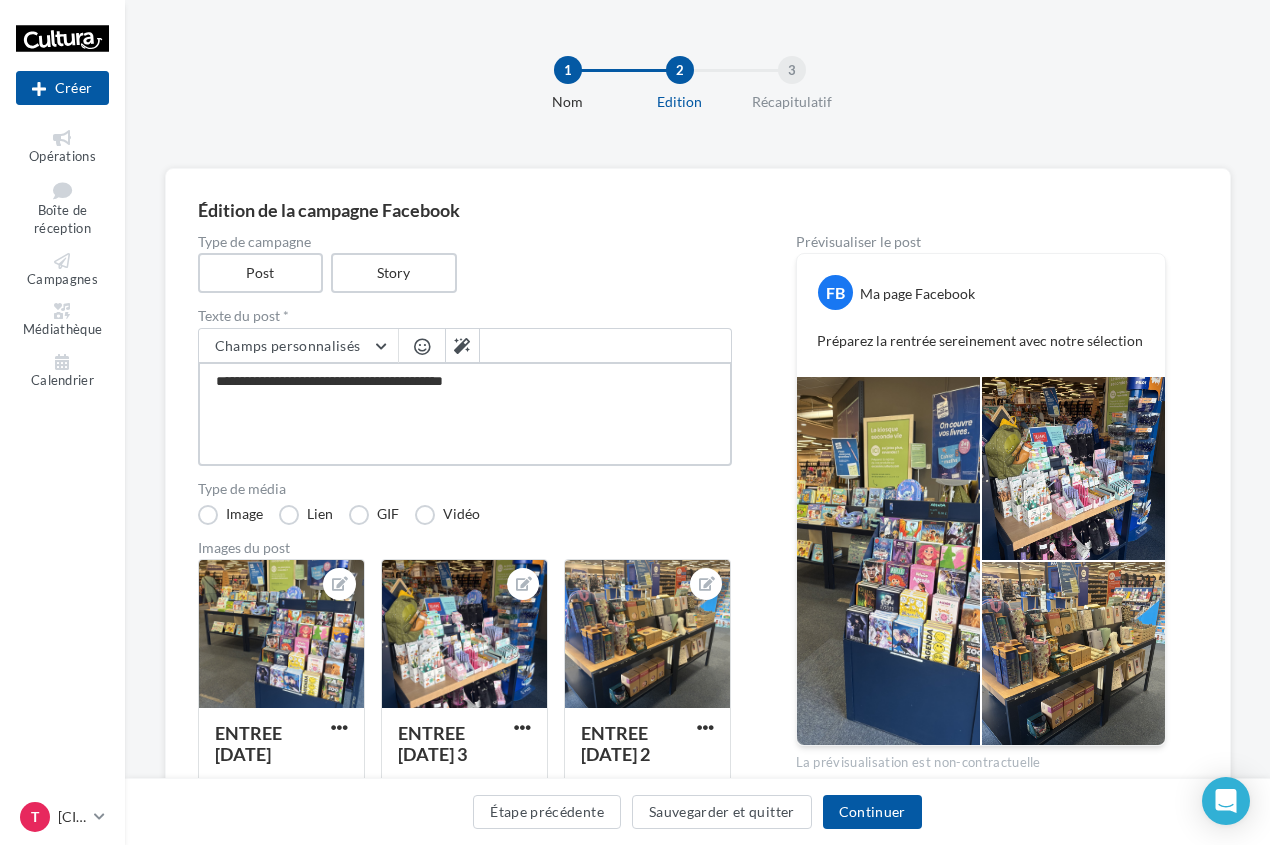 type on "**********" 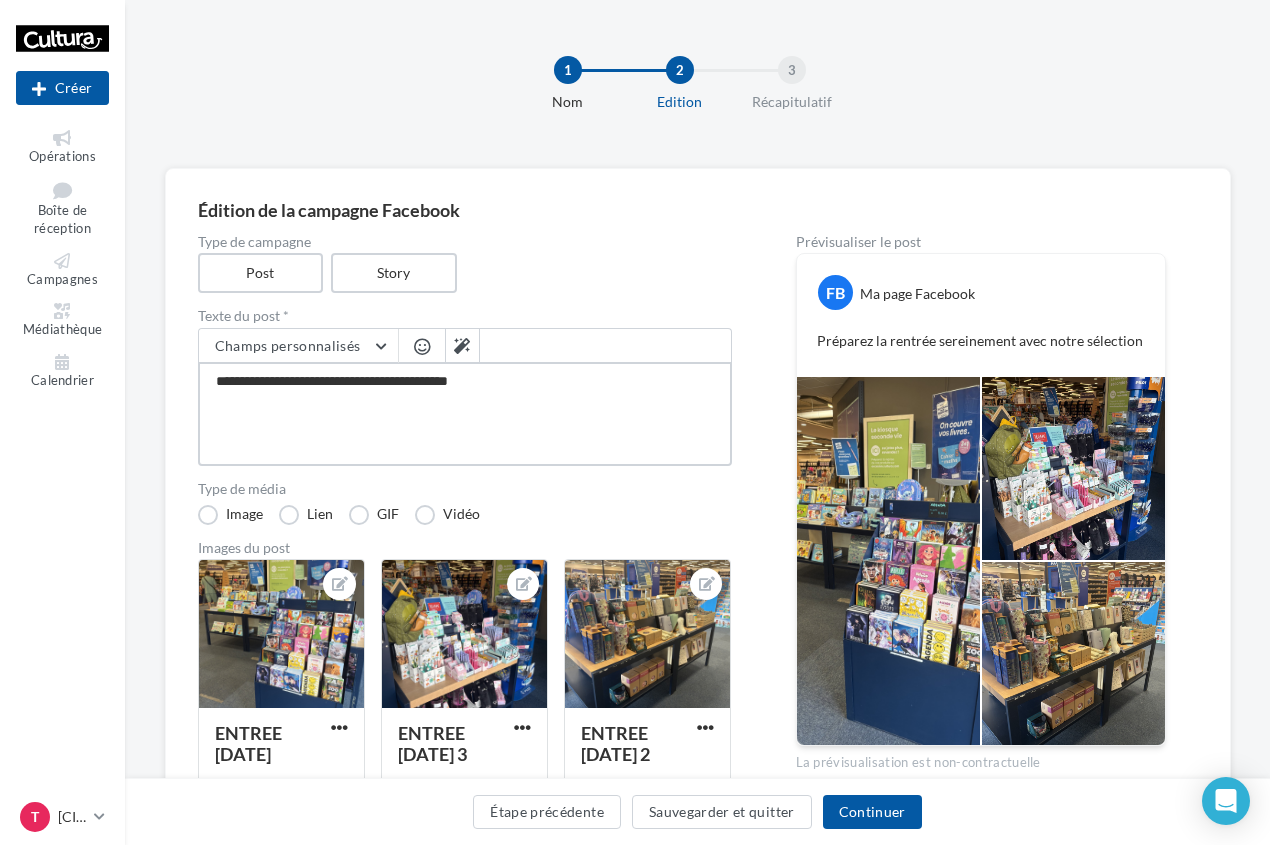 type on "**********" 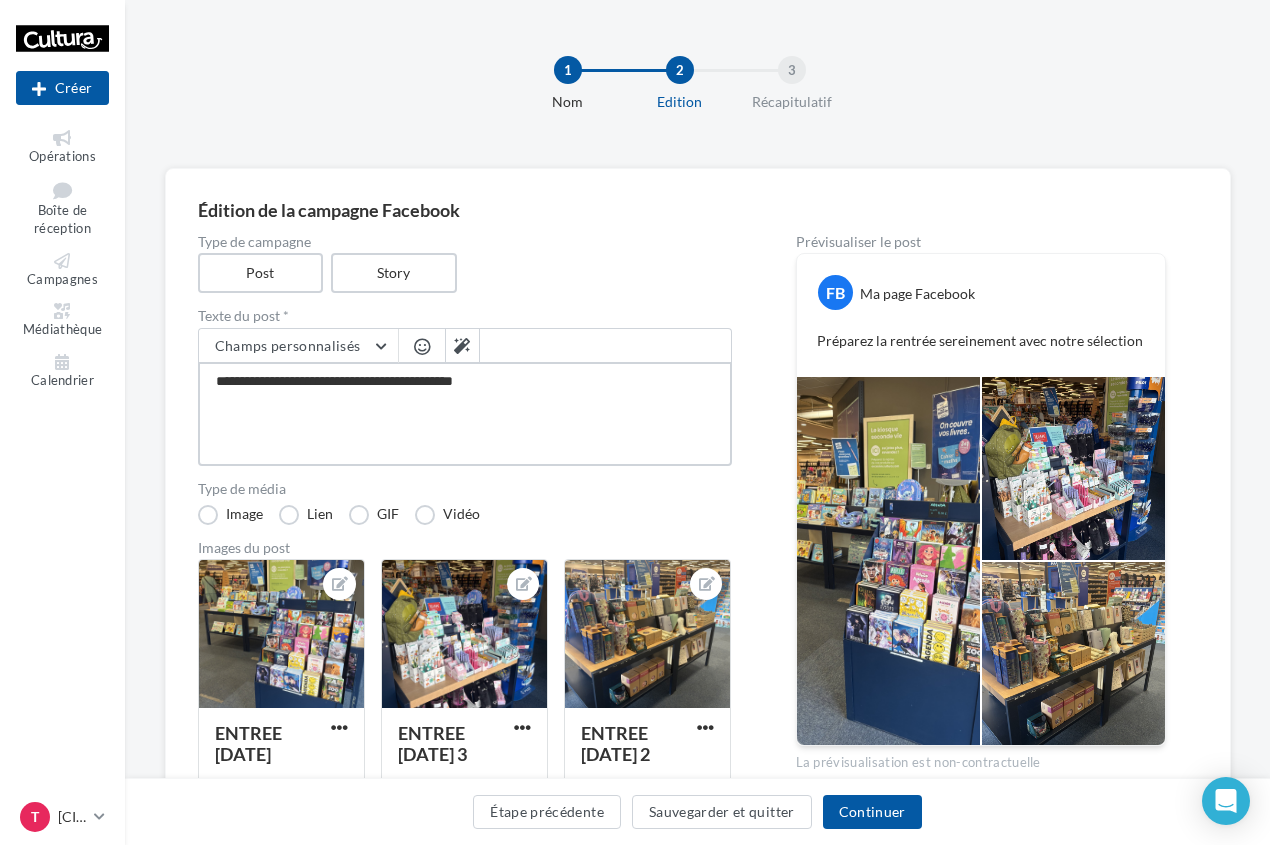 type on "**********" 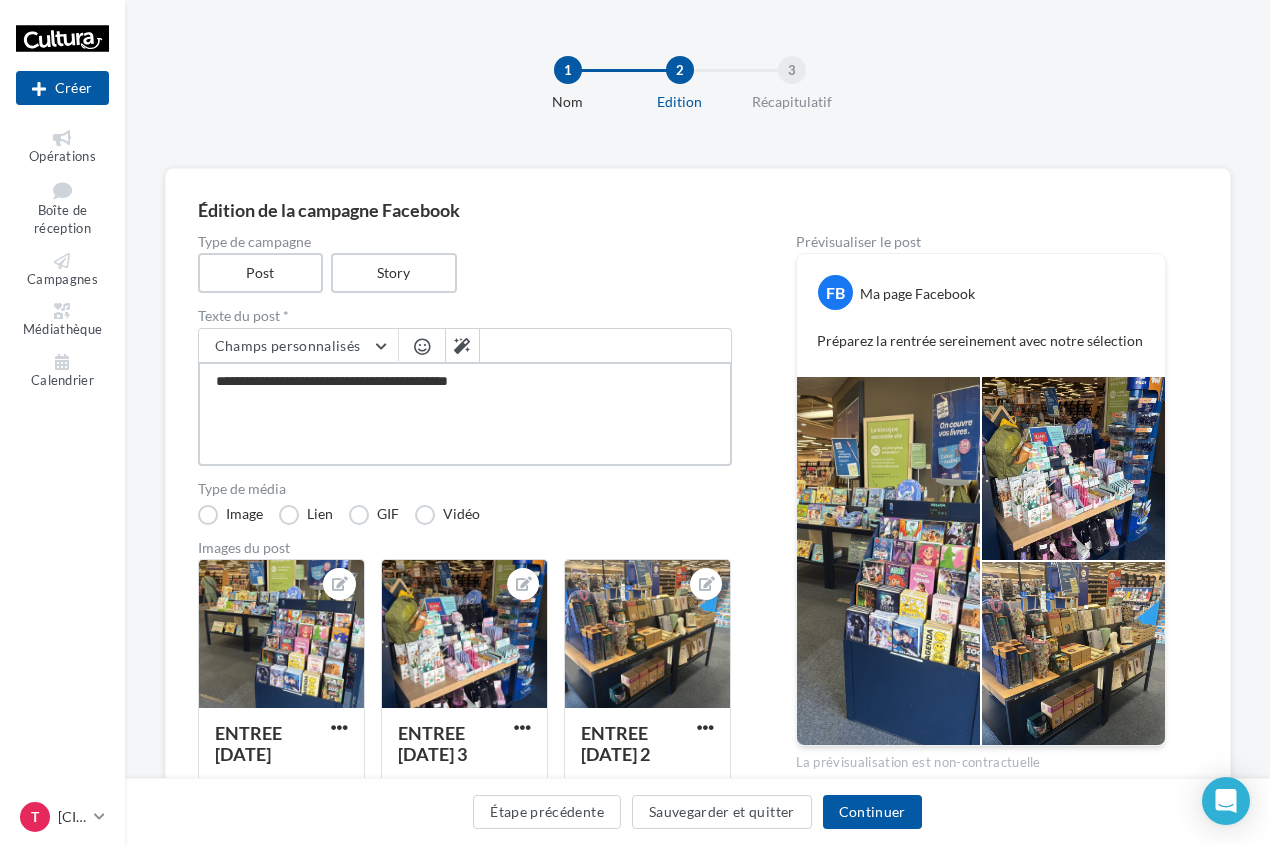 type on "**********" 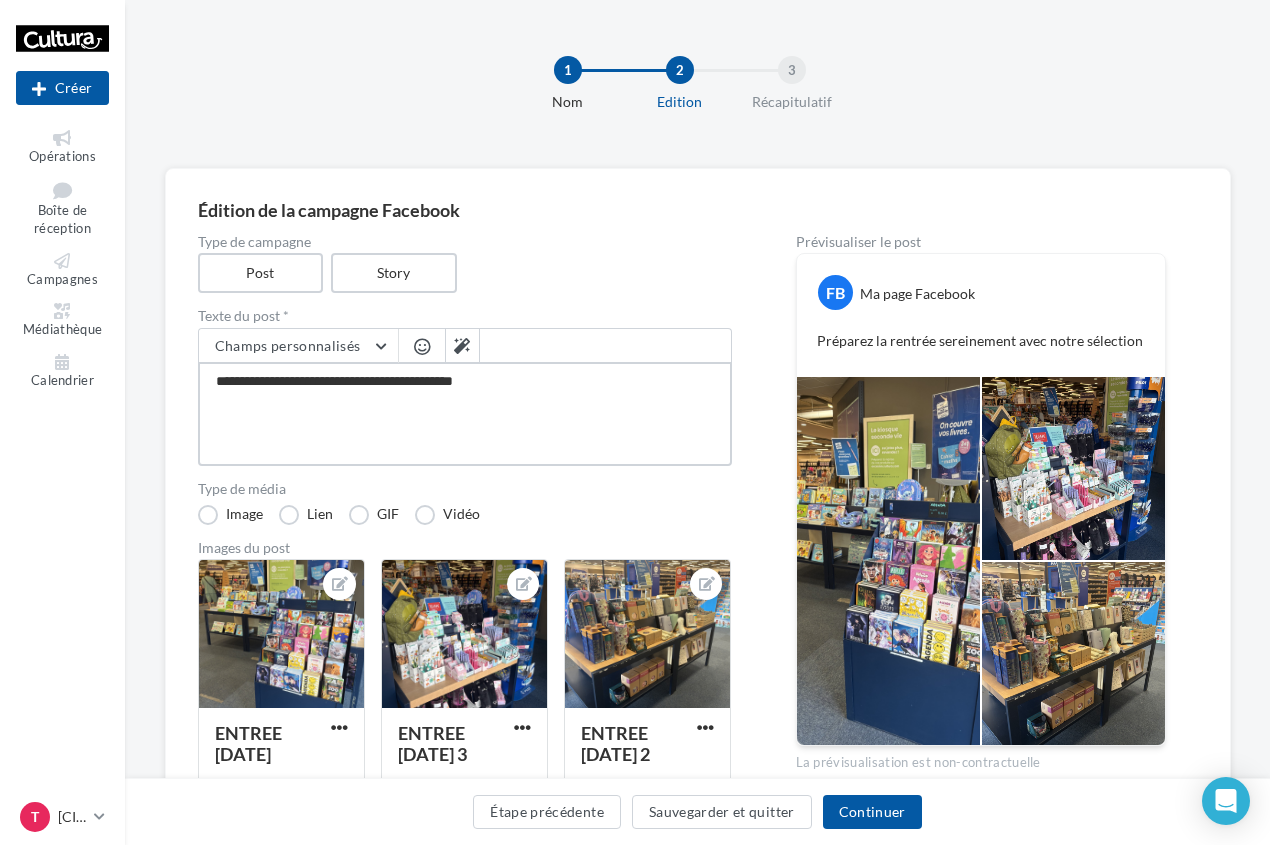 type on "**********" 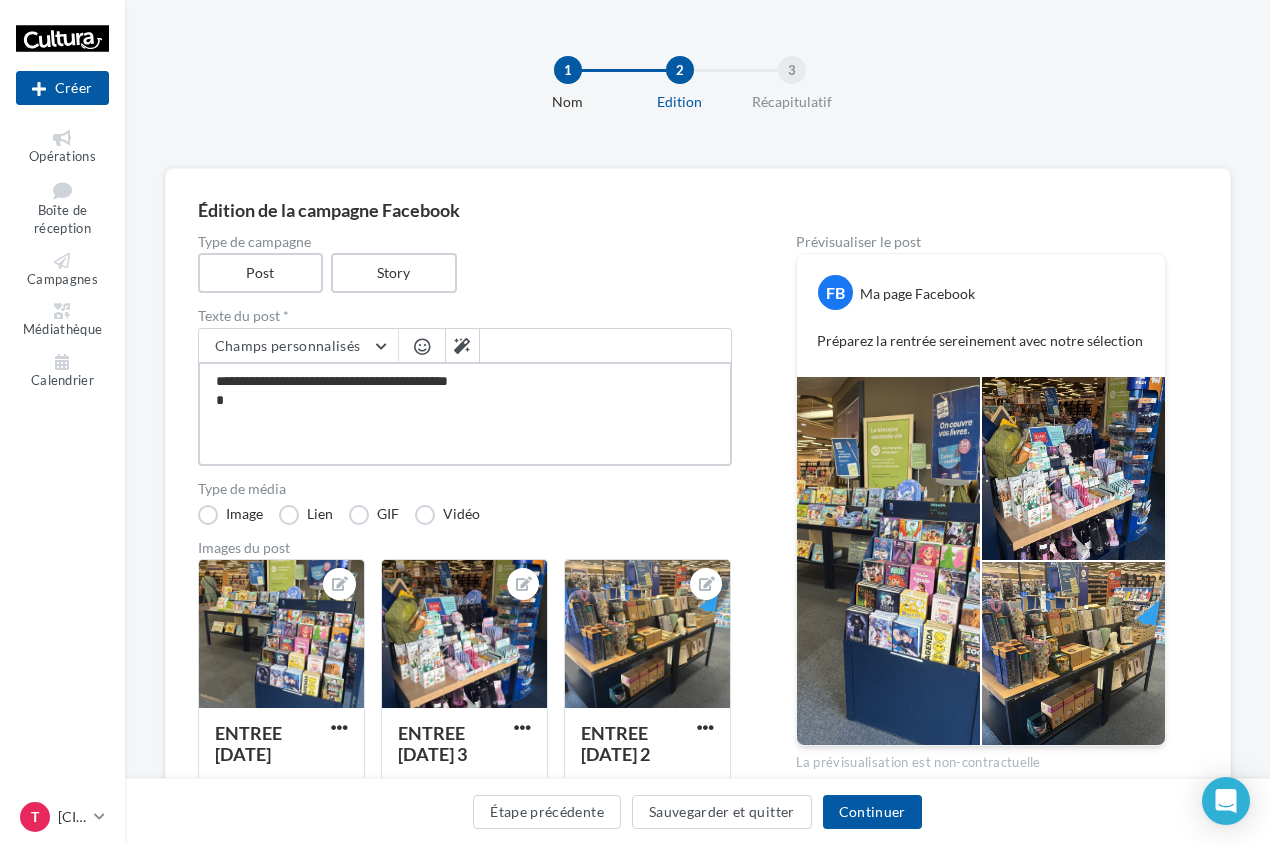 type on "**********" 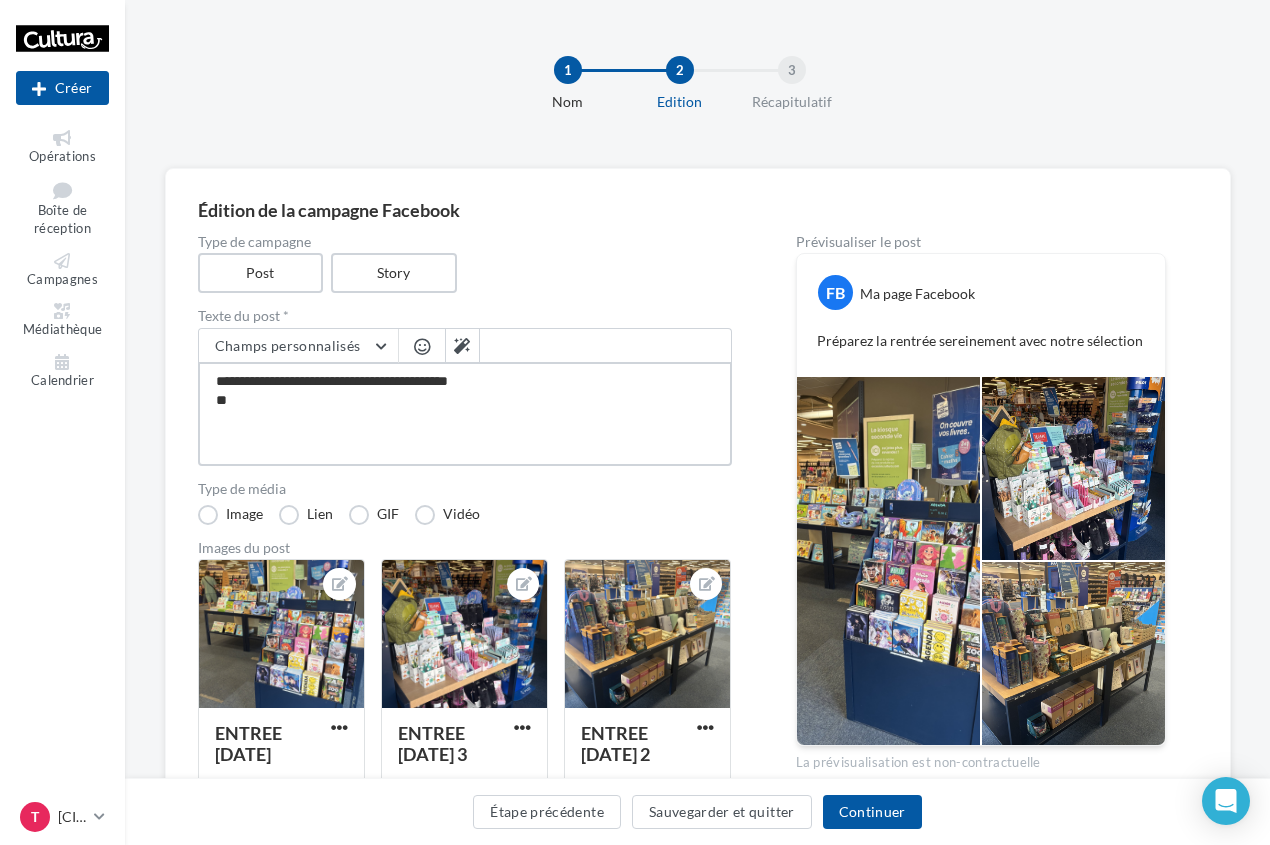 type on "**********" 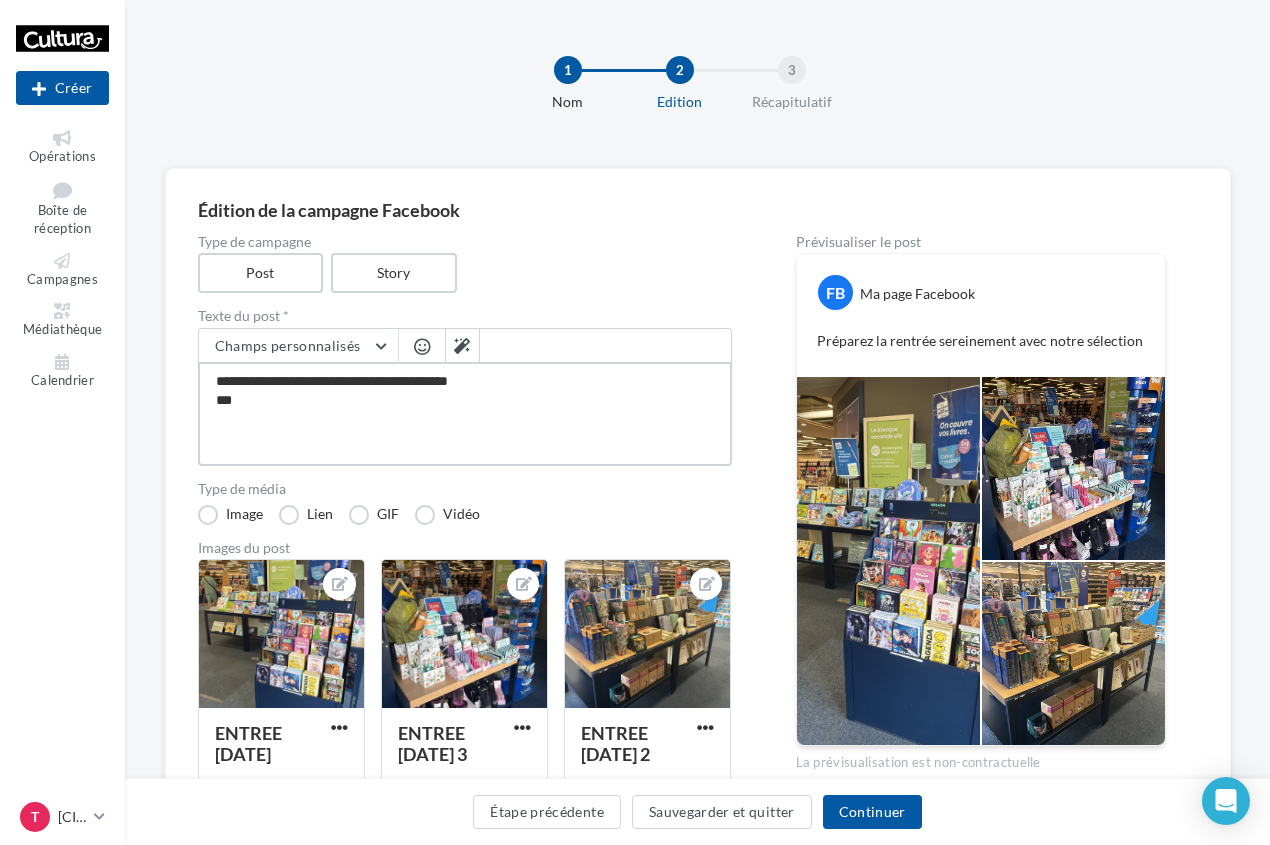 type on "**********" 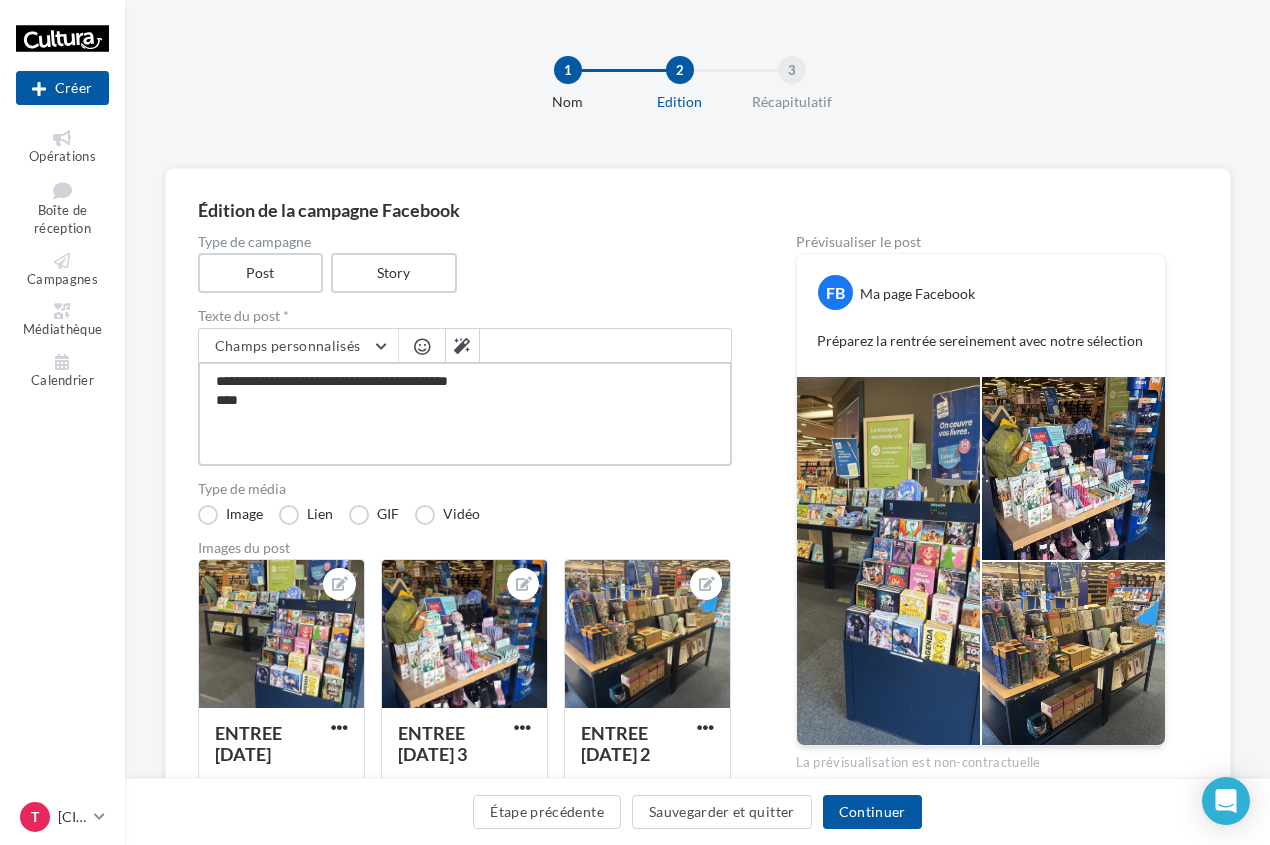 type on "**********" 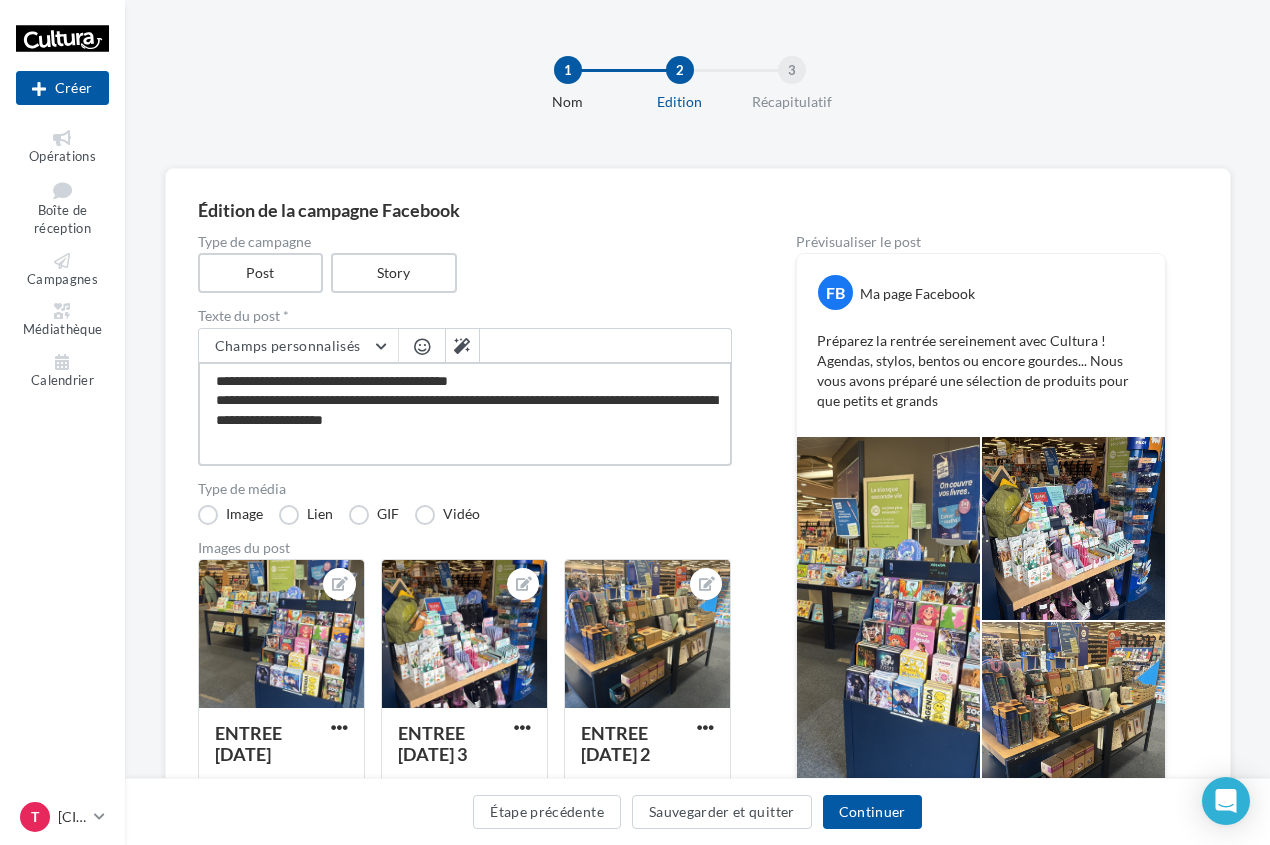 click on "**********" at bounding box center [465, 414] 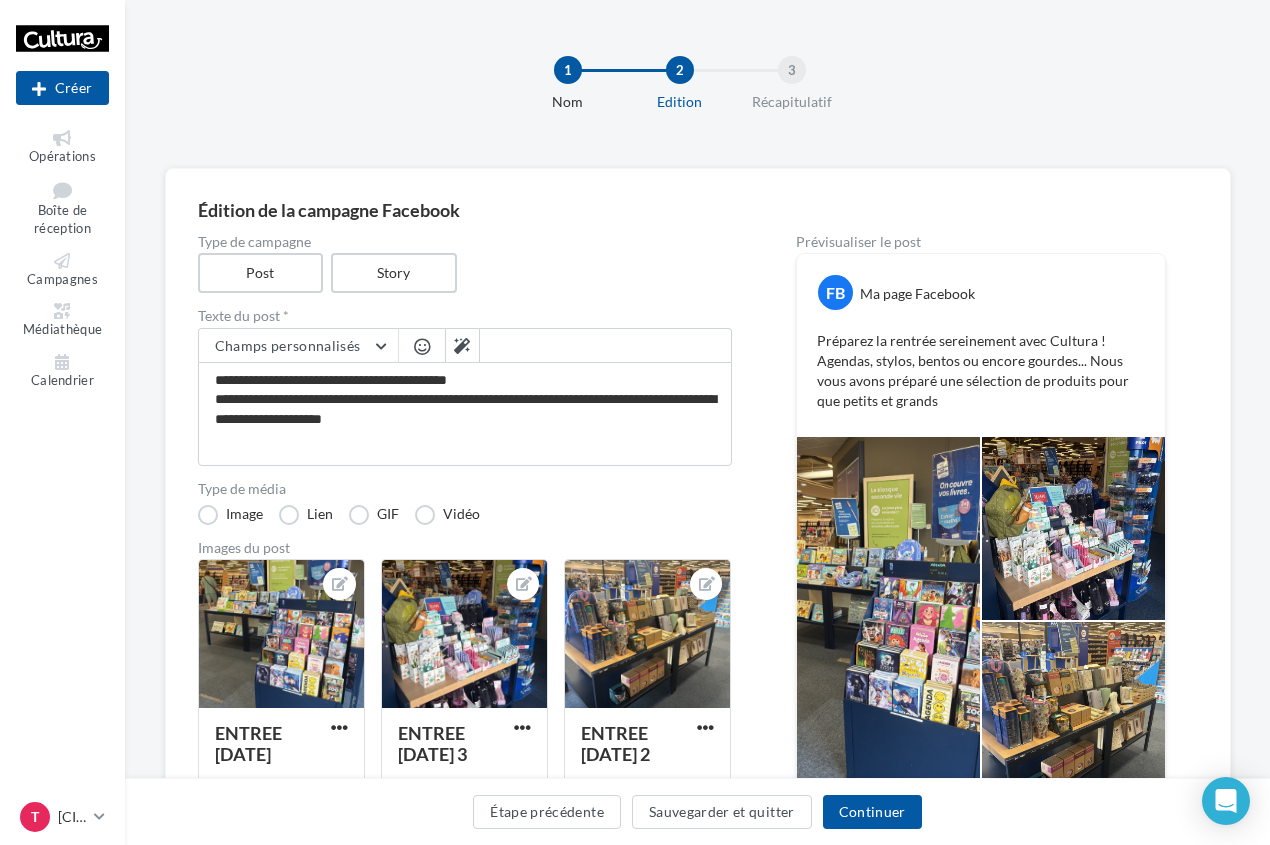 click at bounding box center (422, 346) 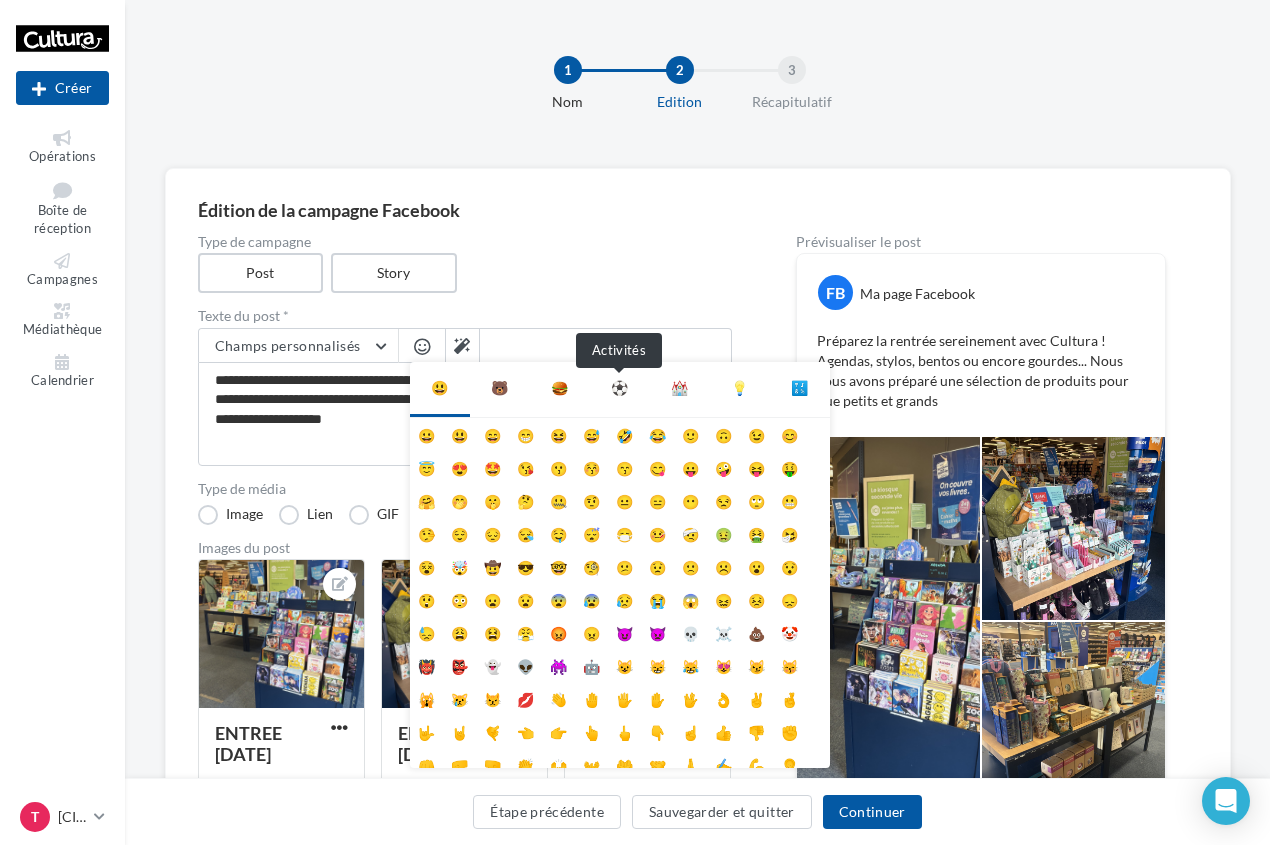 click on "⚽" at bounding box center (619, 388) 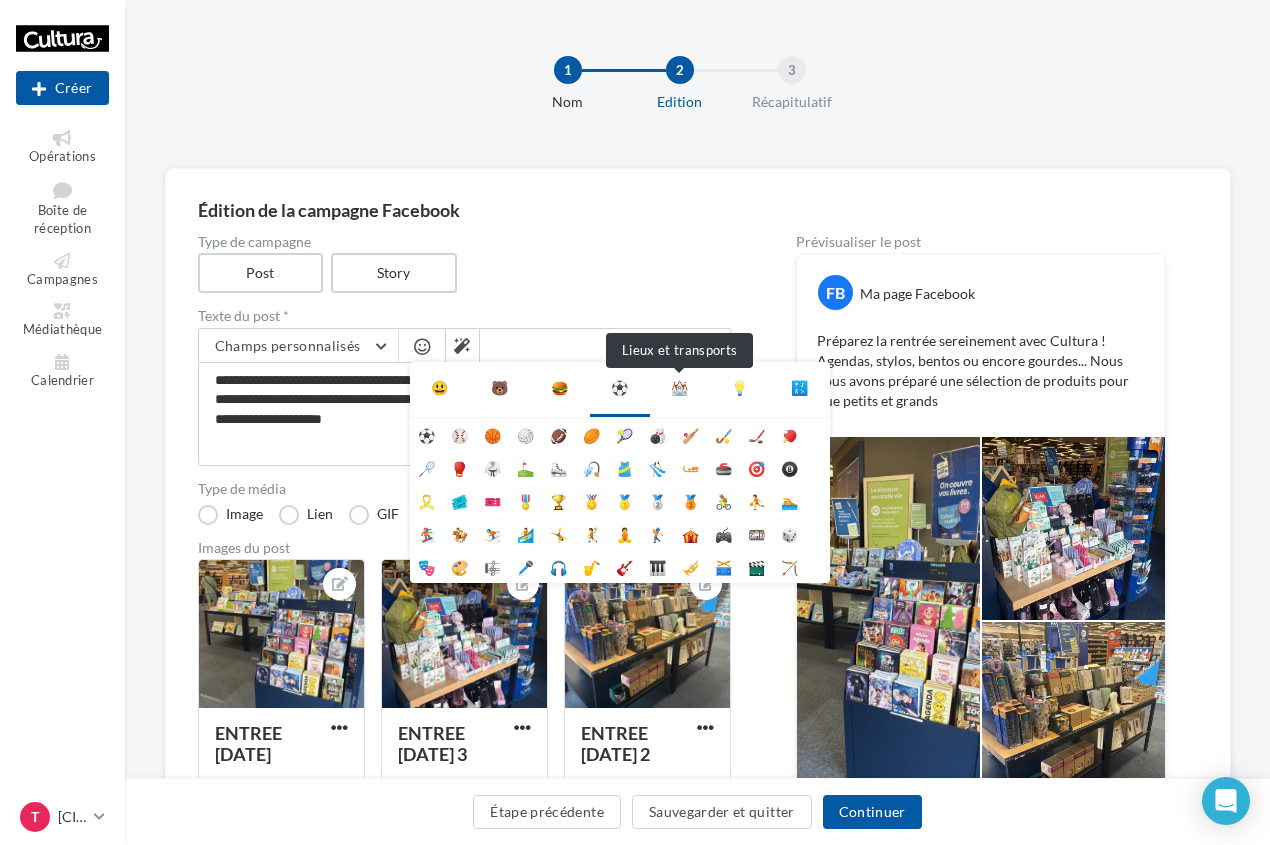 click on "⛪" at bounding box center (679, 388) 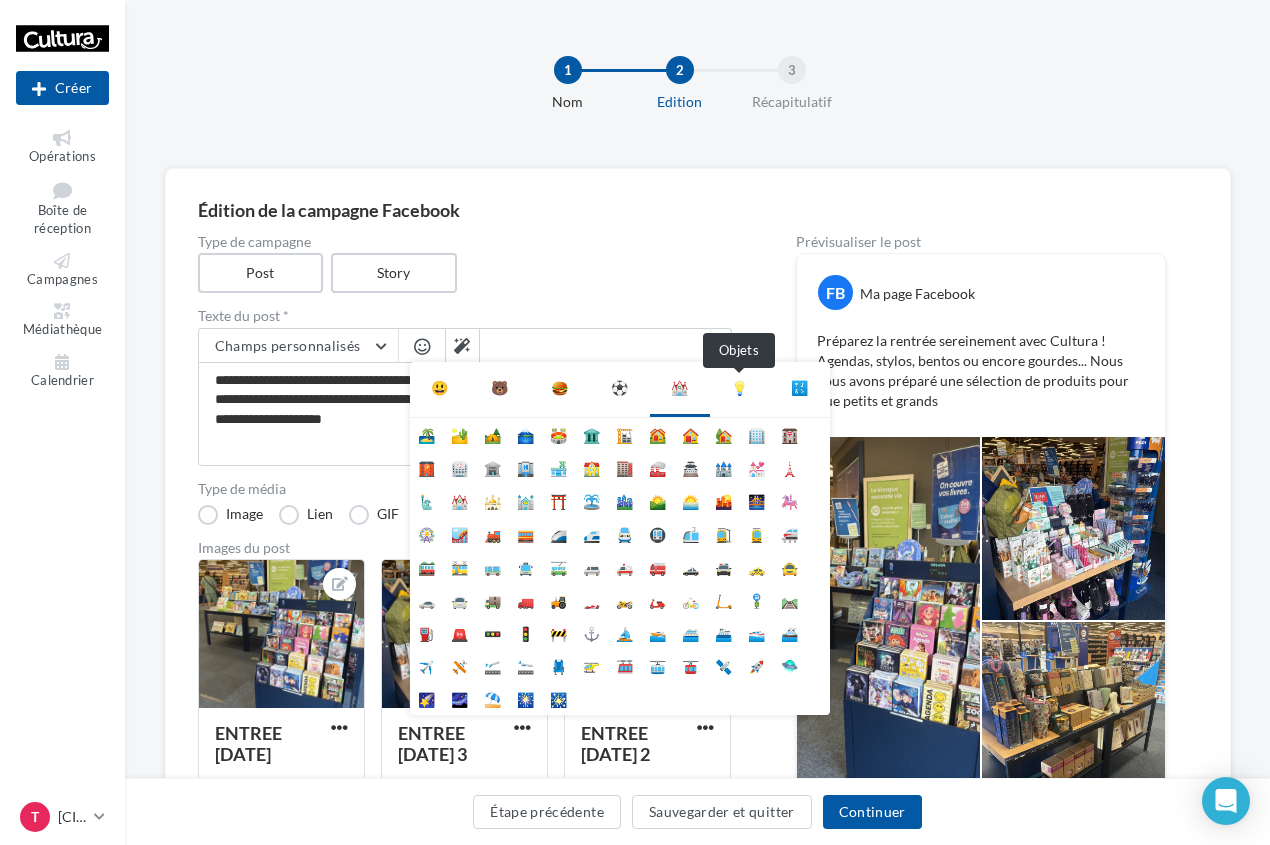 click on "💡" at bounding box center [739, 388] 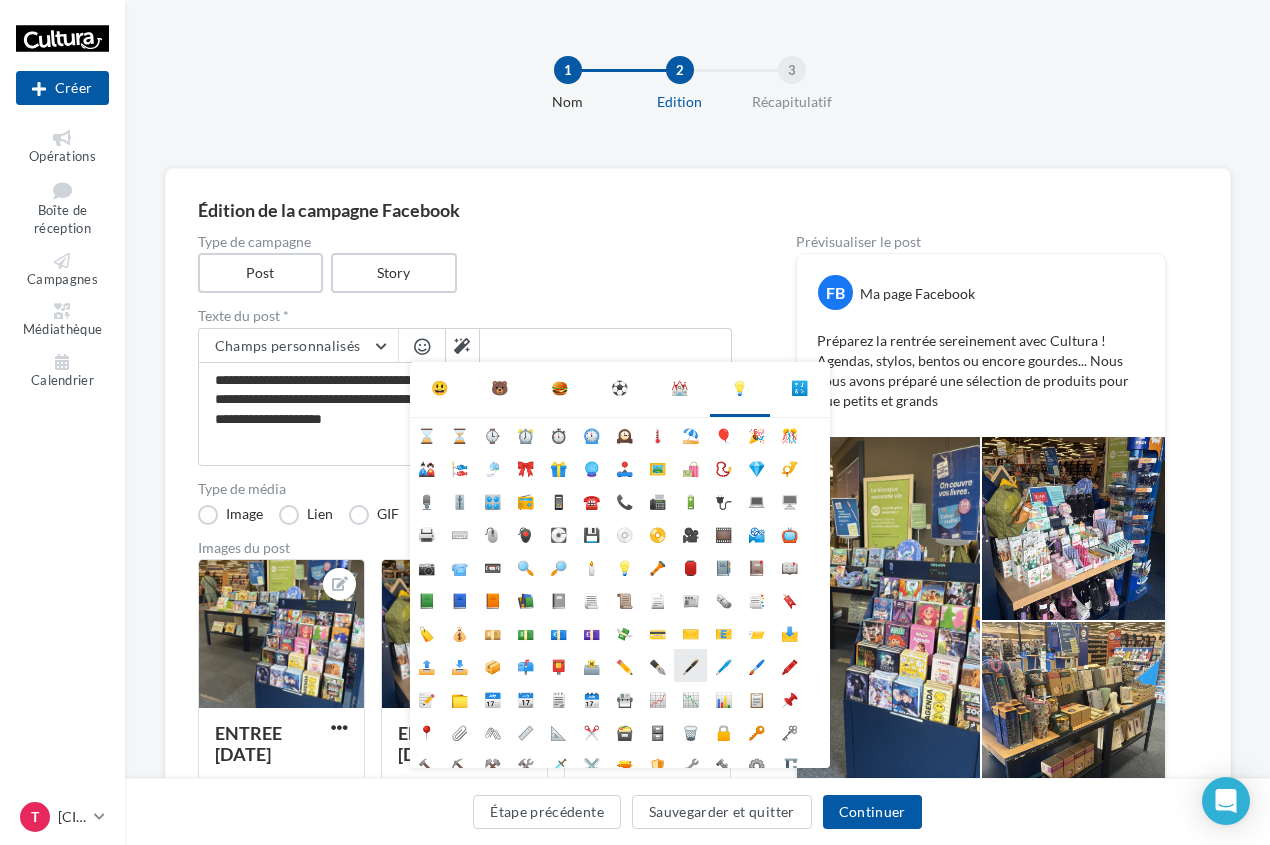 click on "🖋️" at bounding box center (690, 665) 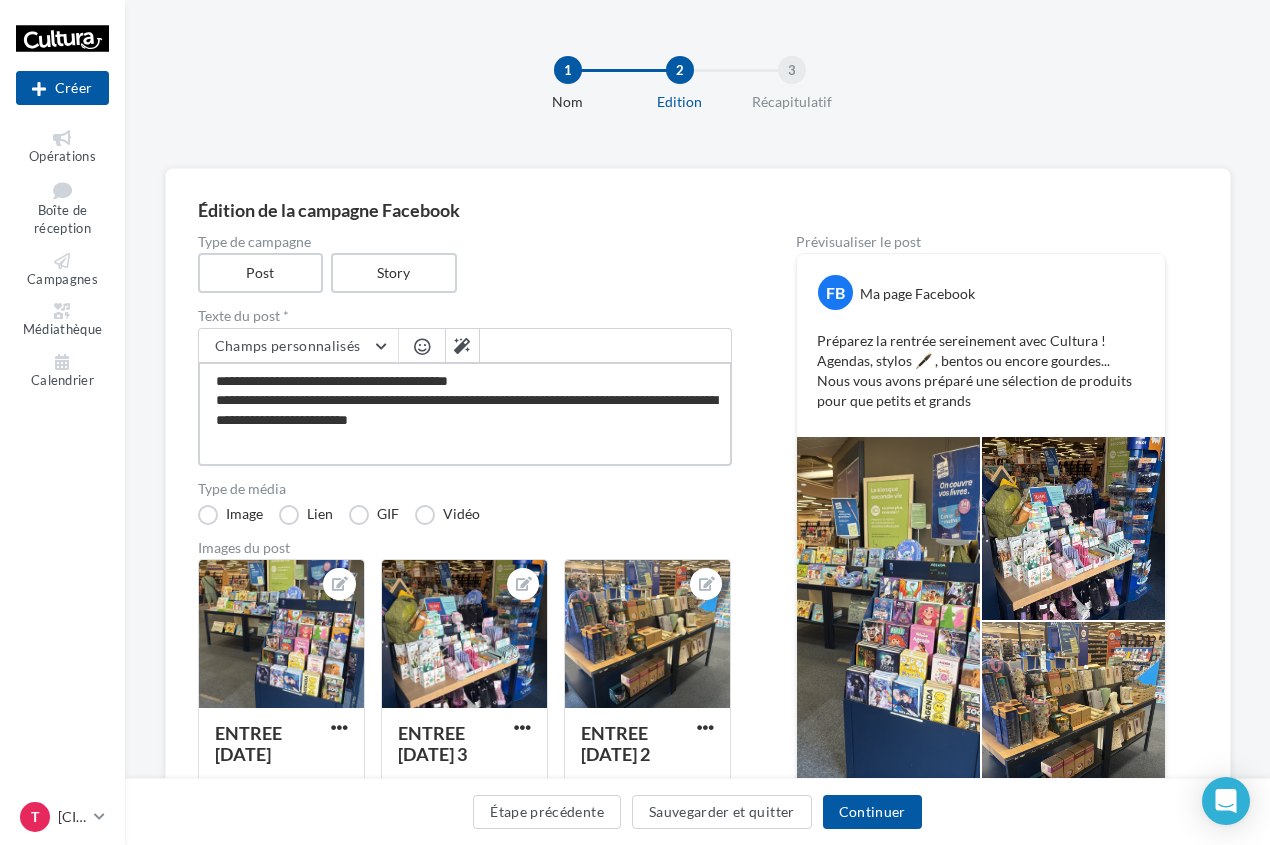 click on "**********" at bounding box center (465, 414) 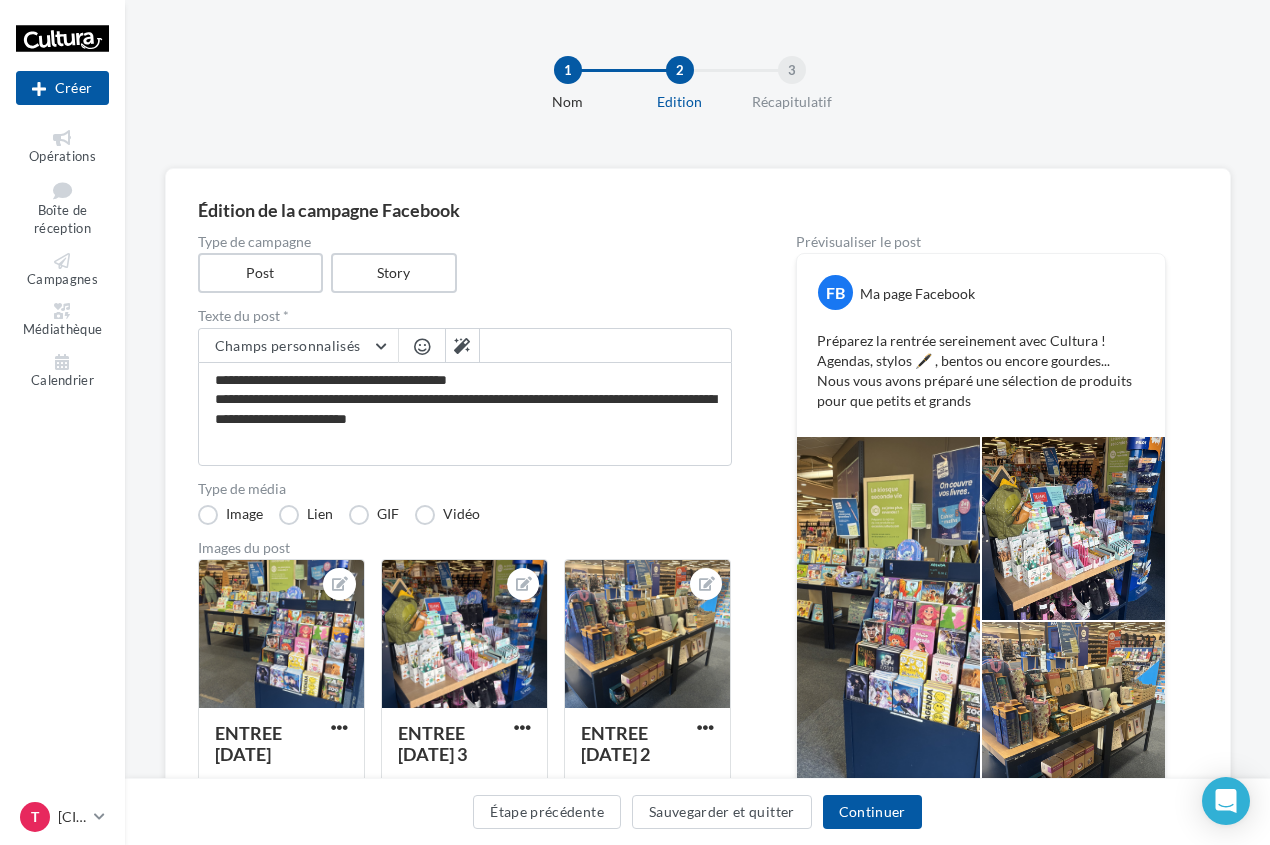 click at bounding box center [422, 346] 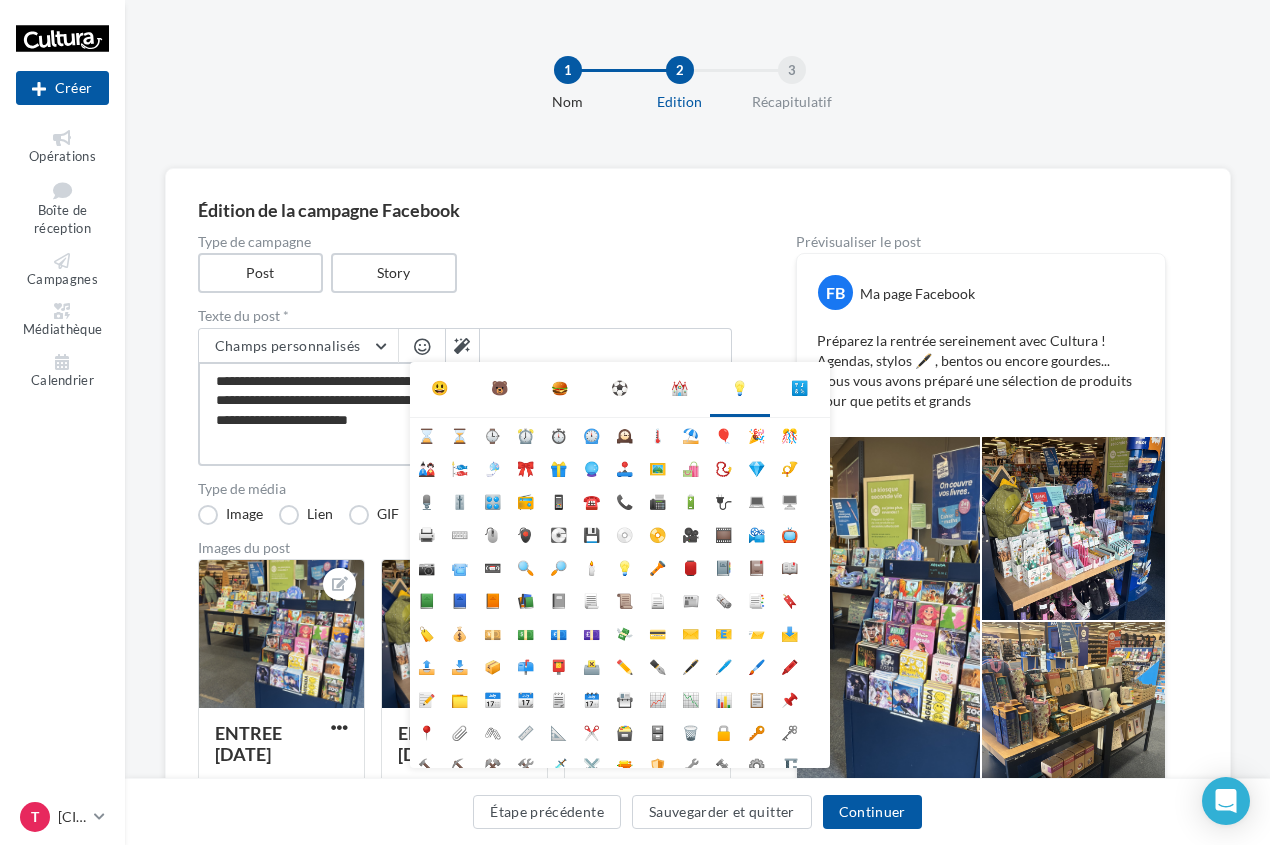 click on "**********" at bounding box center (465, 414) 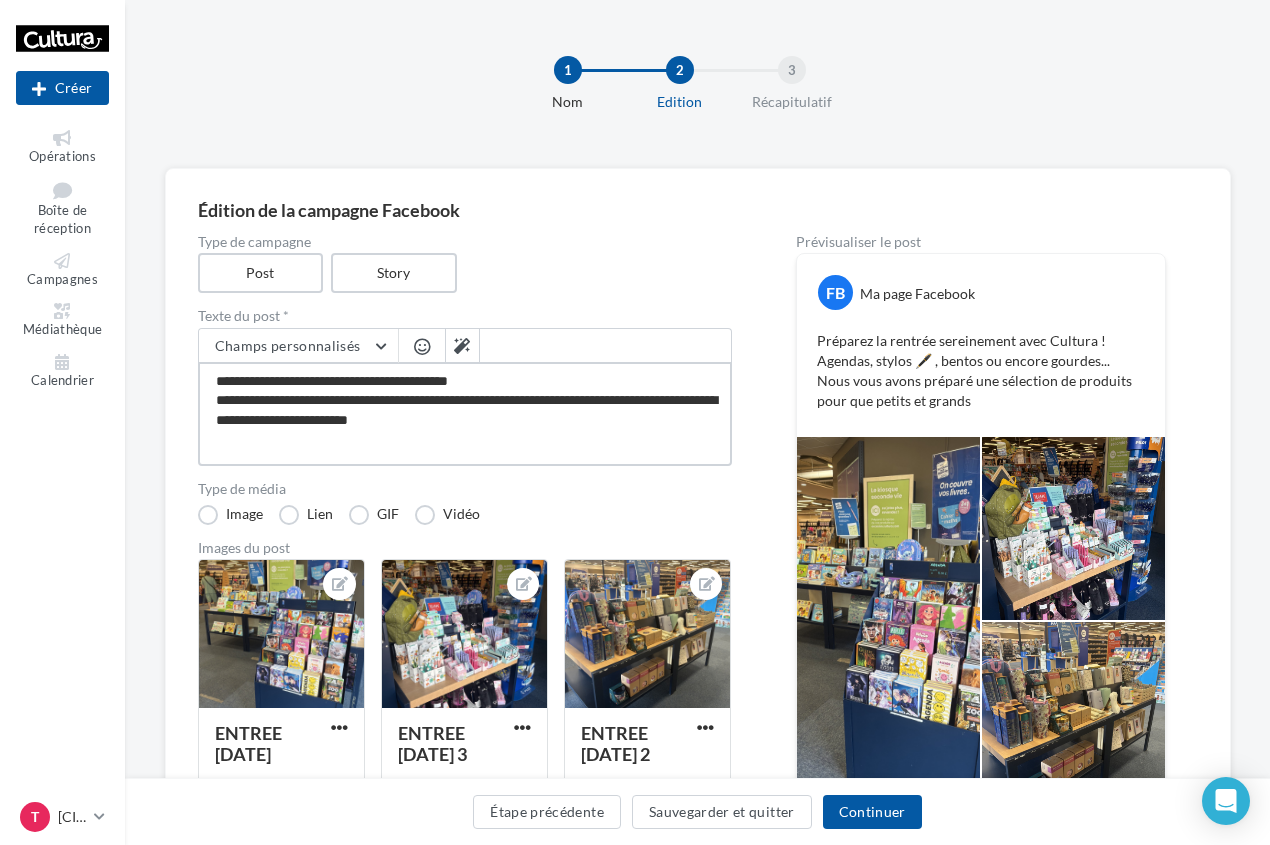 click on "**********" at bounding box center (465, 414) 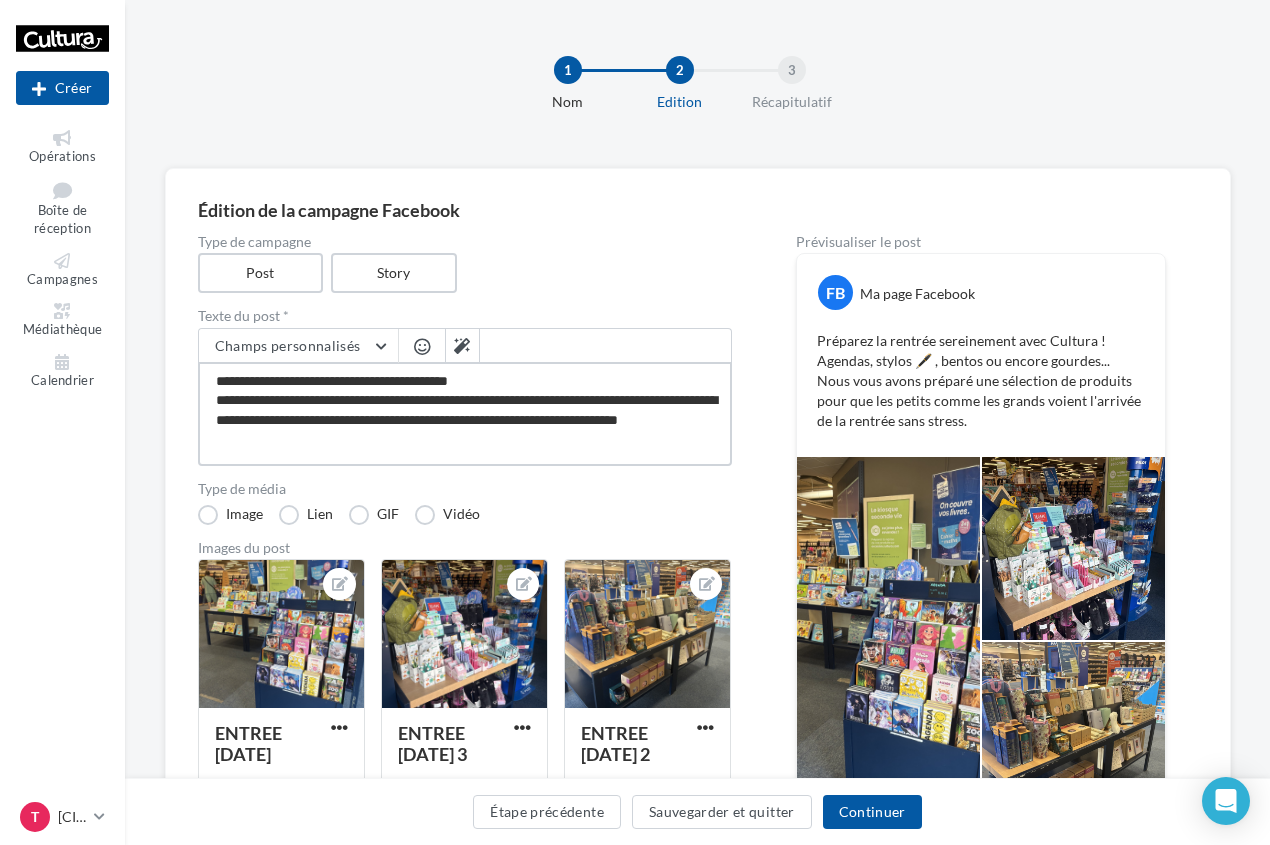 click on "**********" at bounding box center [465, 414] 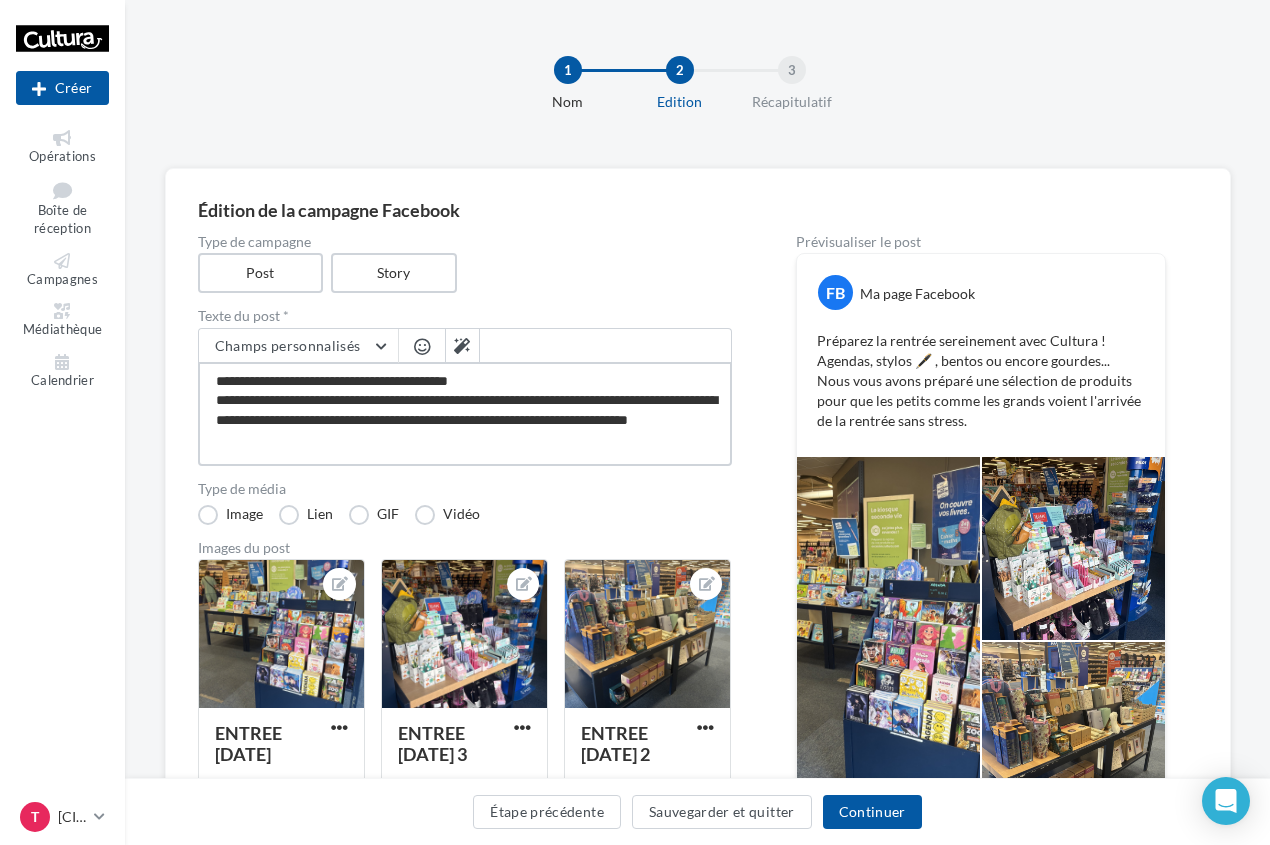 click on "**********" at bounding box center [465, 414] 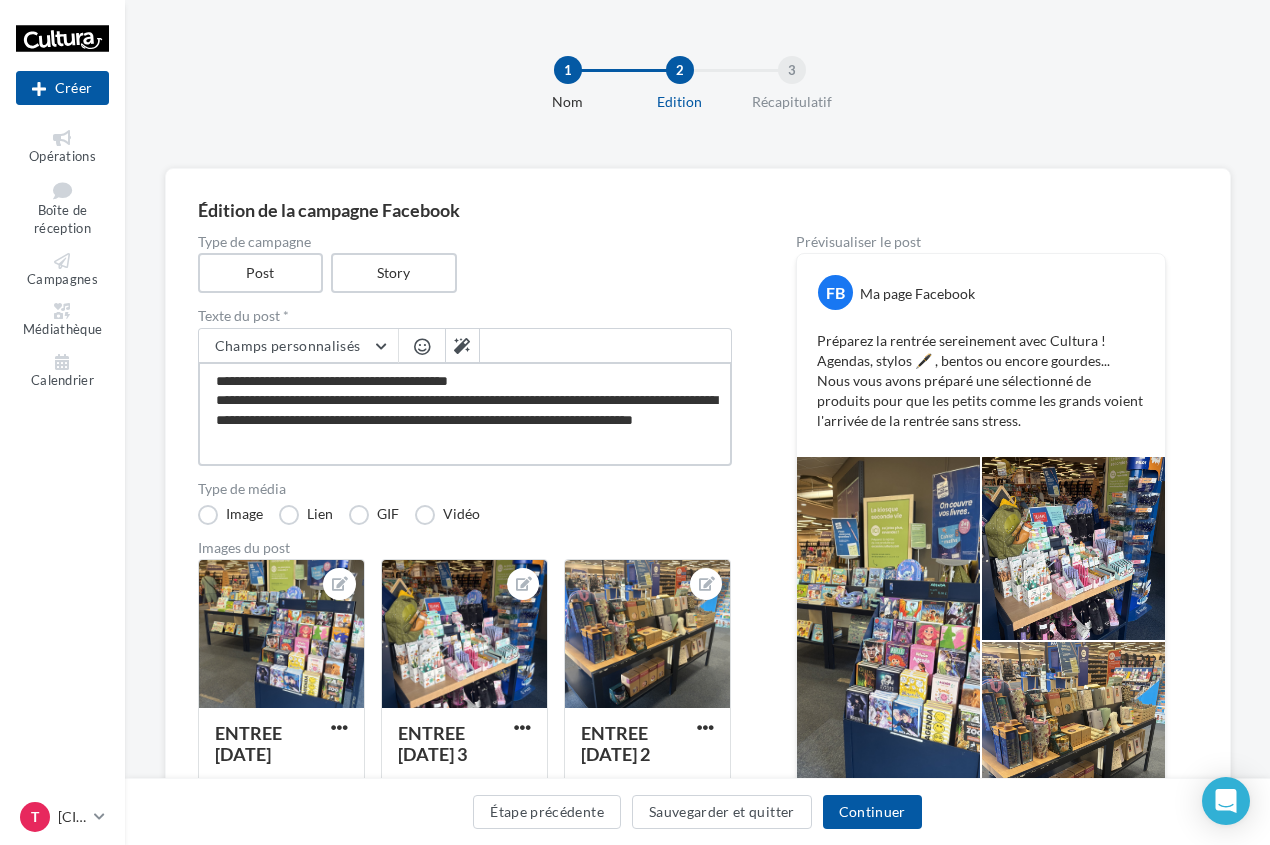 drag, startPoint x: 693, startPoint y: 405, endPoint x: 612, endPoint y: 403, distance: 81.02469 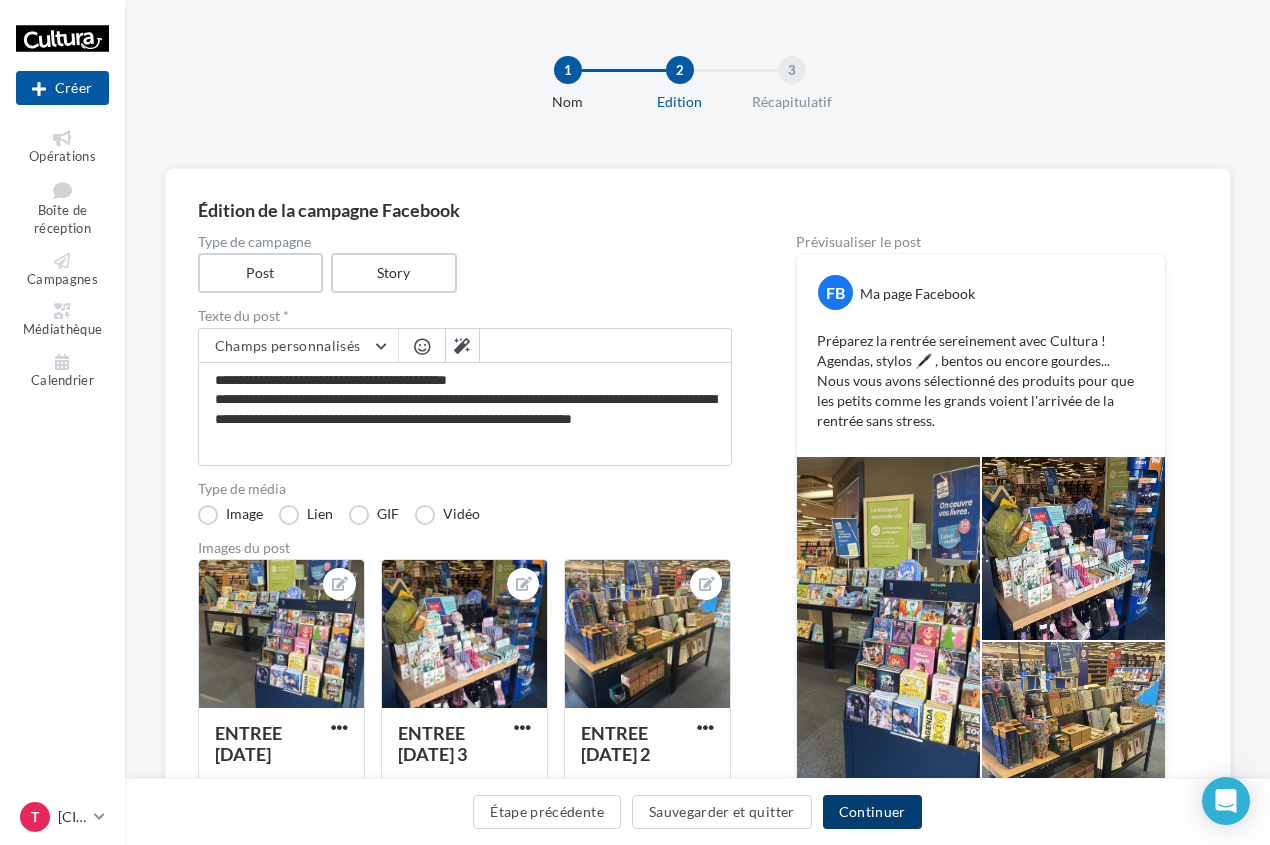 click on "Continuer" at bounding box center [872, 812] 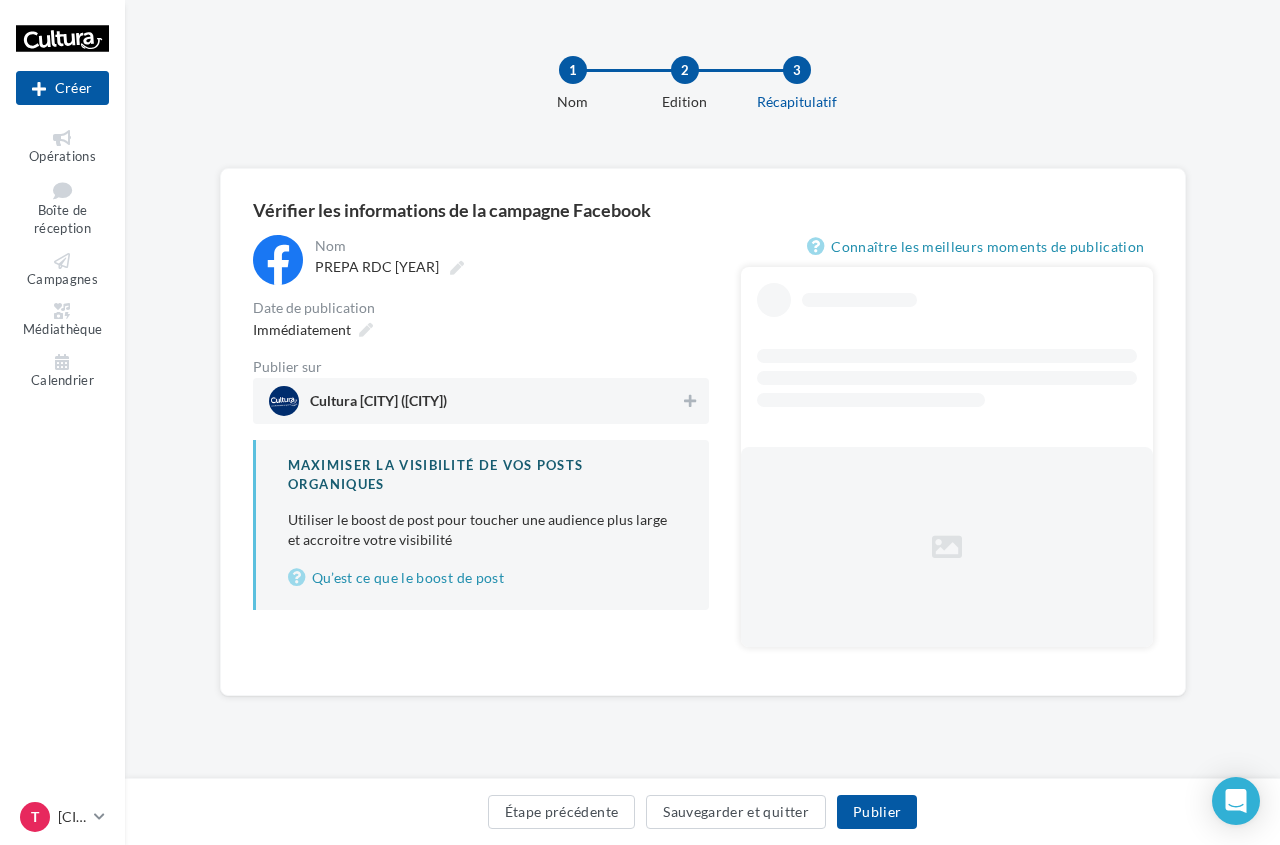 click on "Cultura Terville (Terville)" at bounding box center (475, 401) 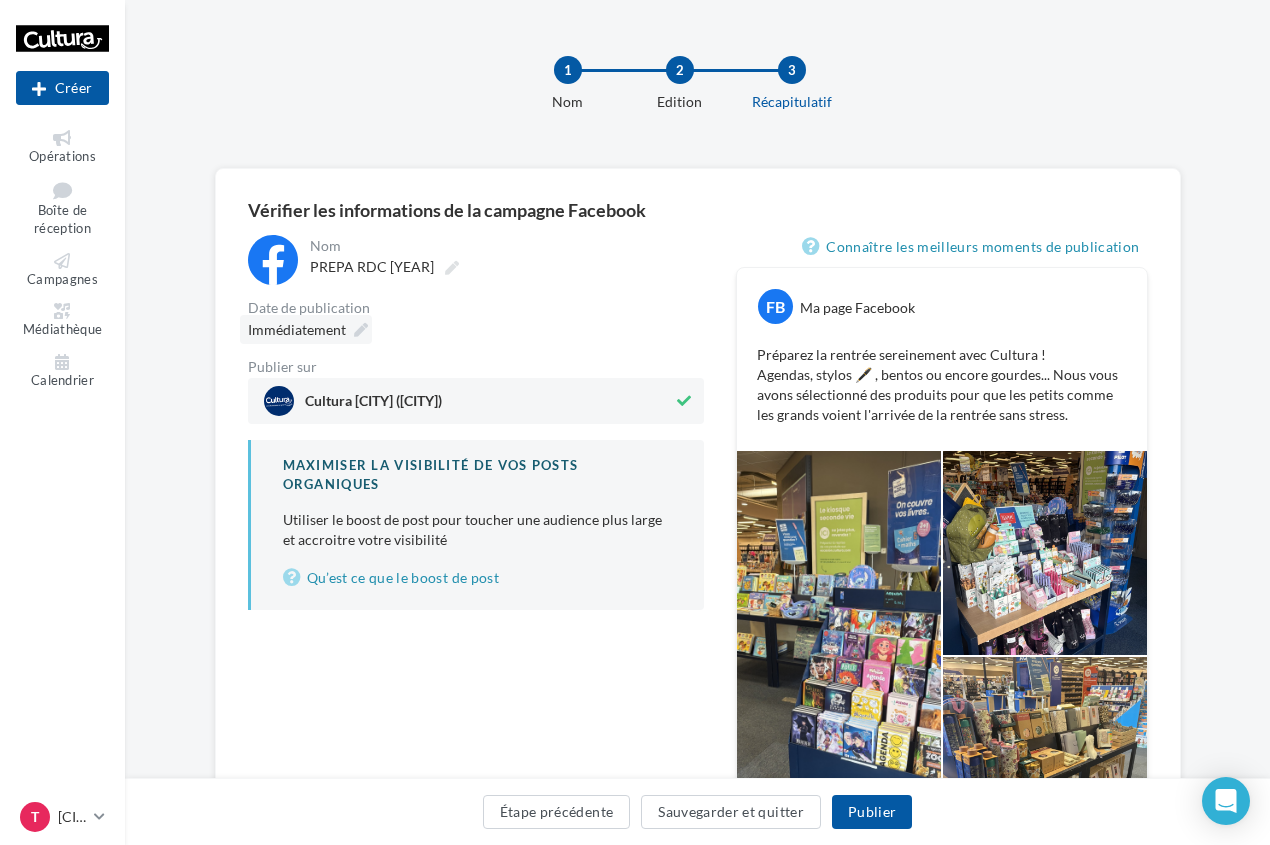 click on "Immédiatement" at bounding box center (297, 329) 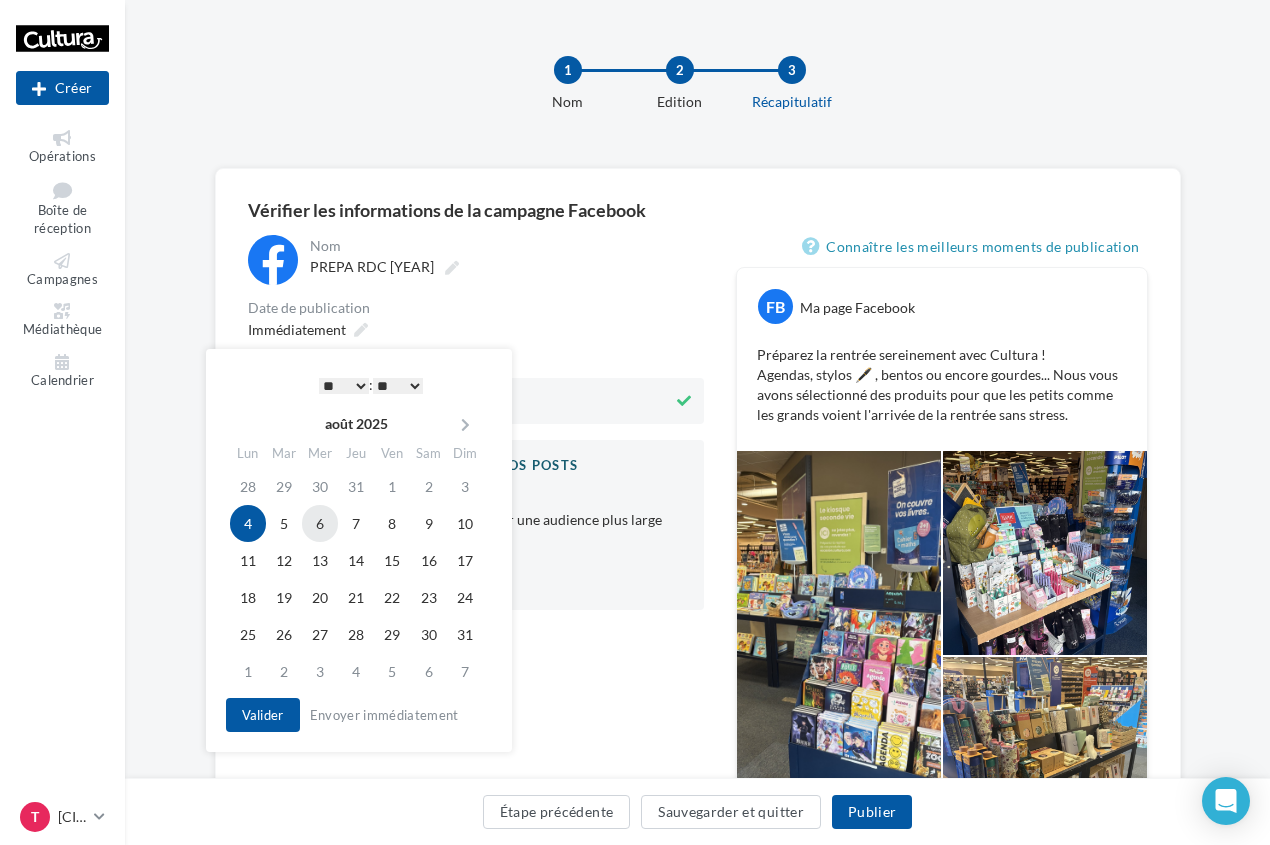 click on "6" at bounding box center (320, 523) 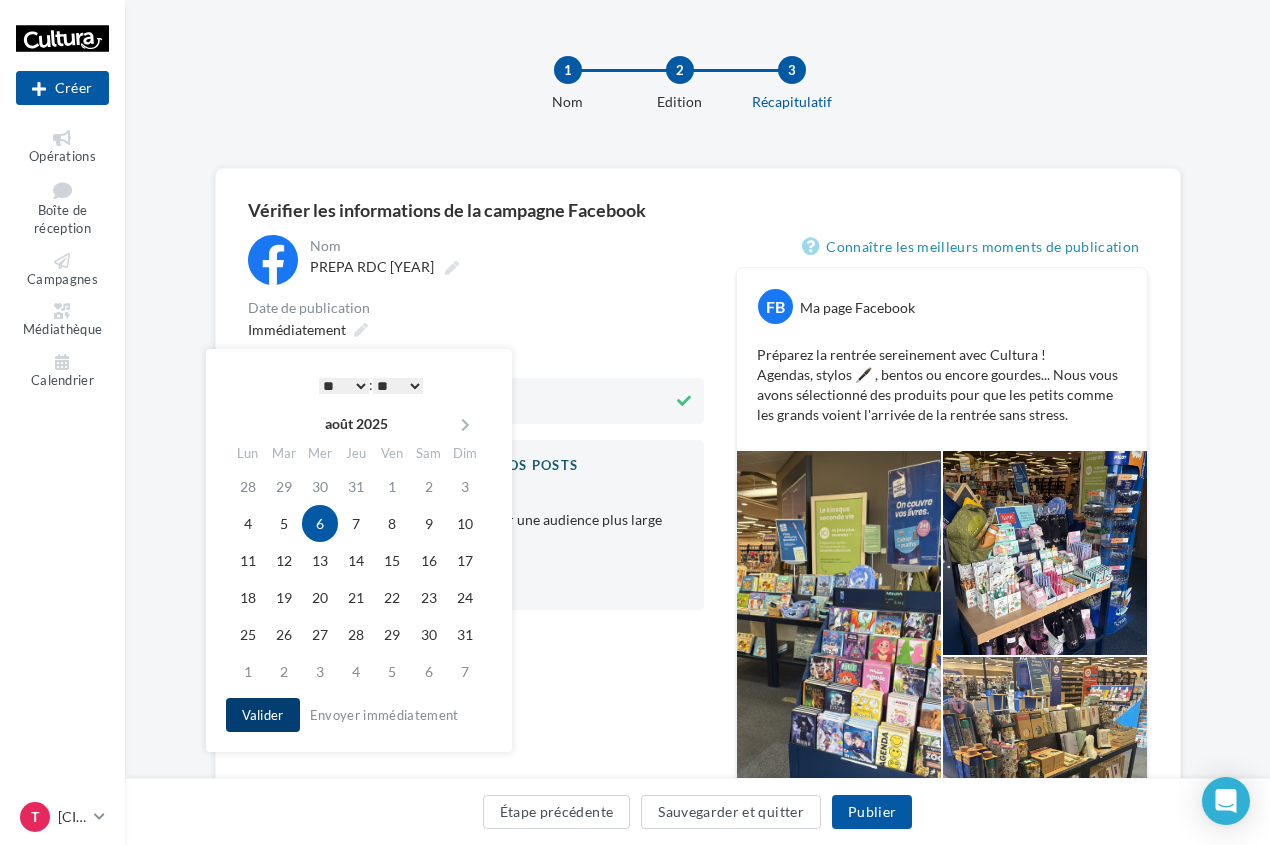 click on "Valider" at bounding box center [263, 715] 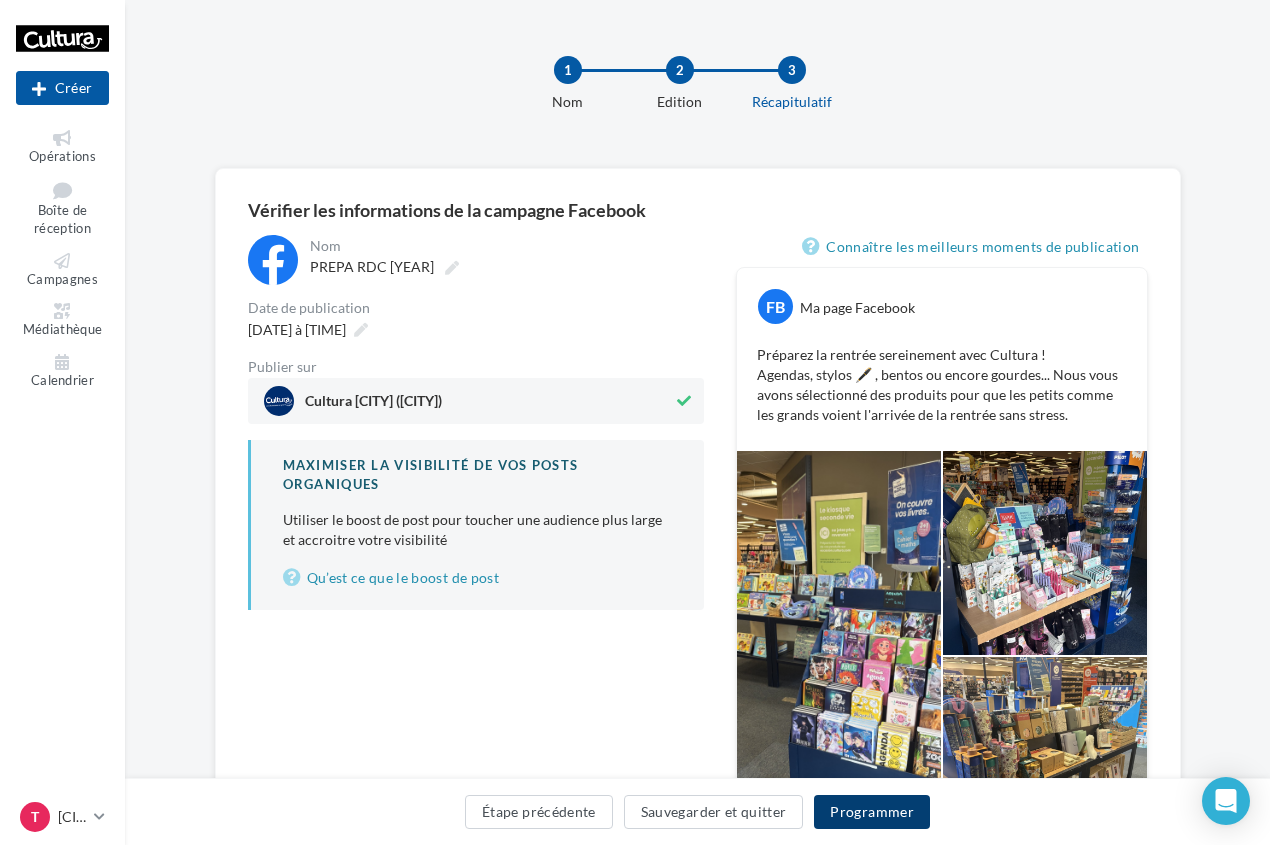 click on "Programmer" at bounding box center (872, 812) 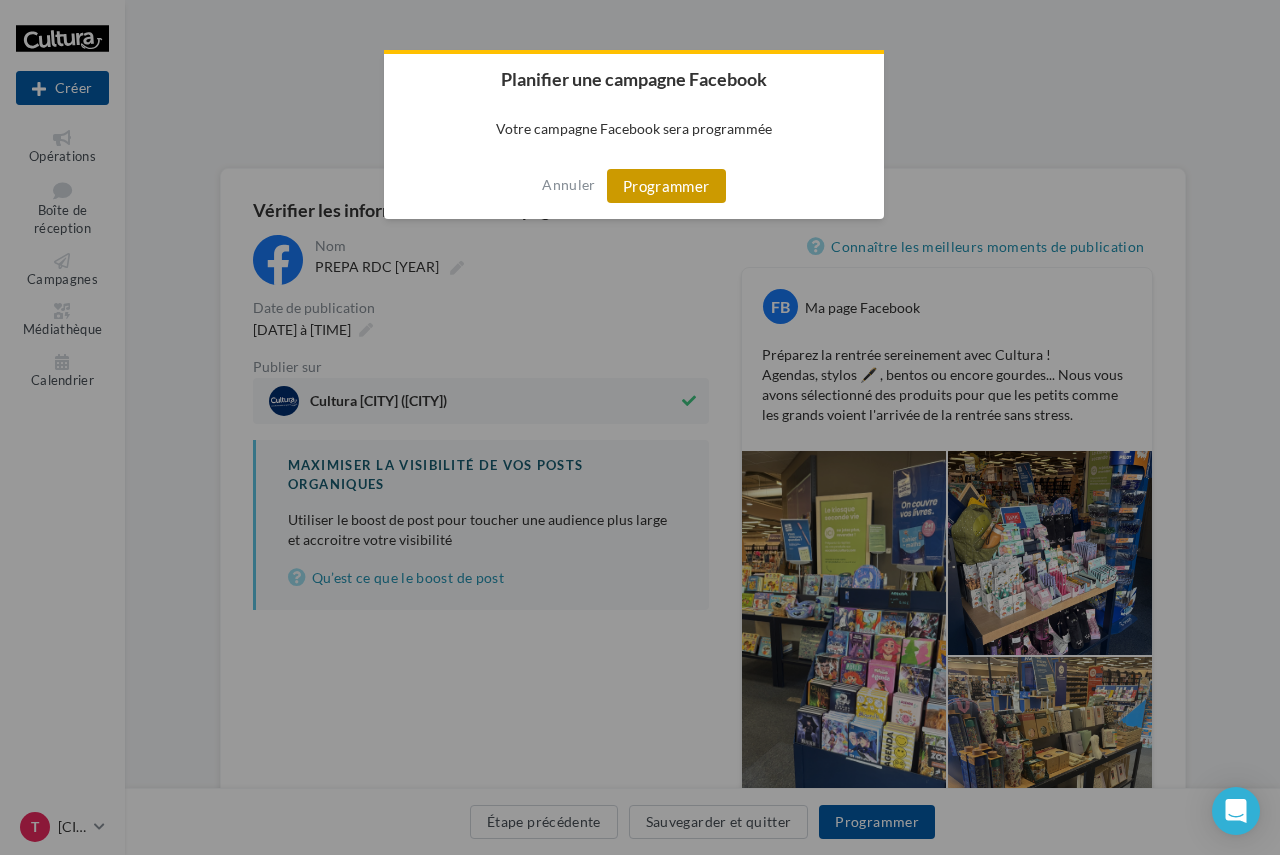 click on "Programmer" at bounding box center [666, 186] 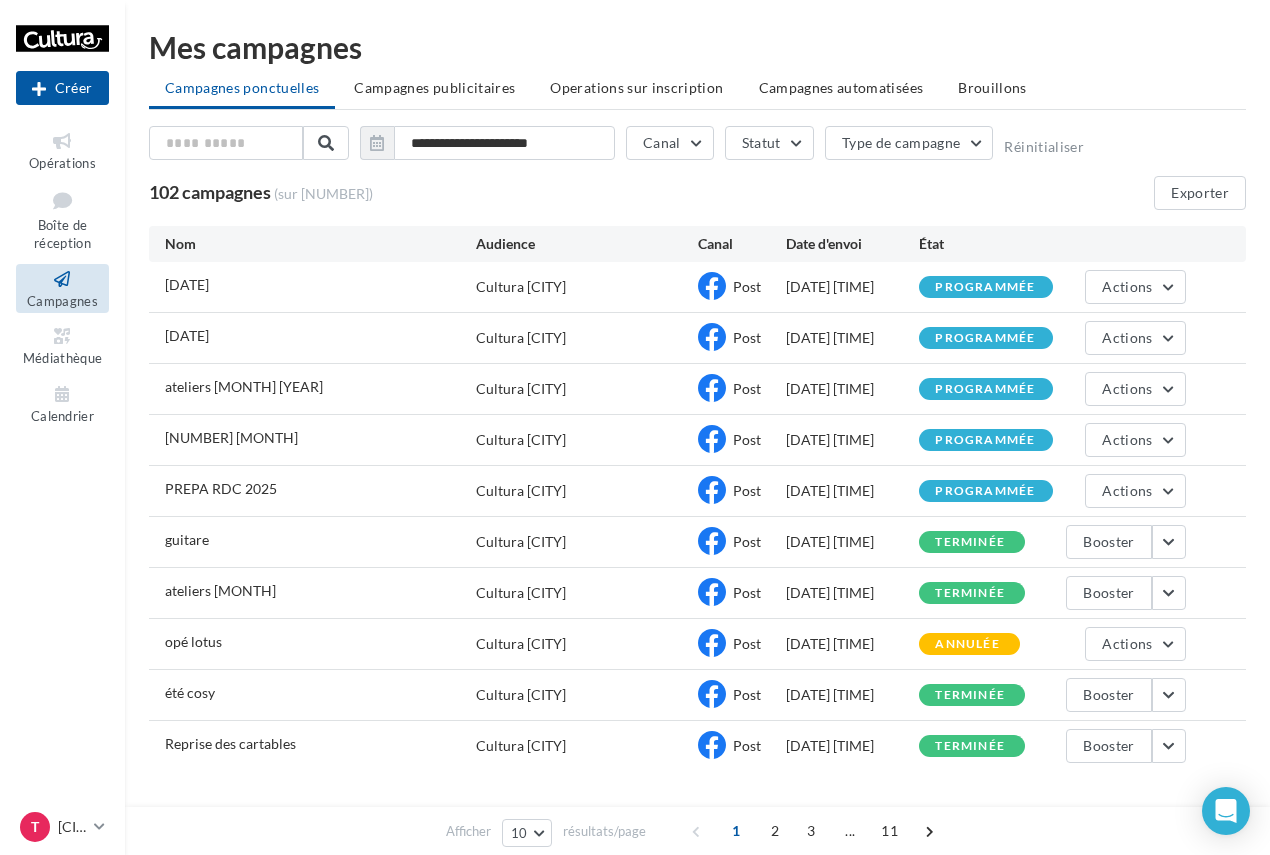 scroll, scrollTop: 0, scrollLeft: 0, axis: both 